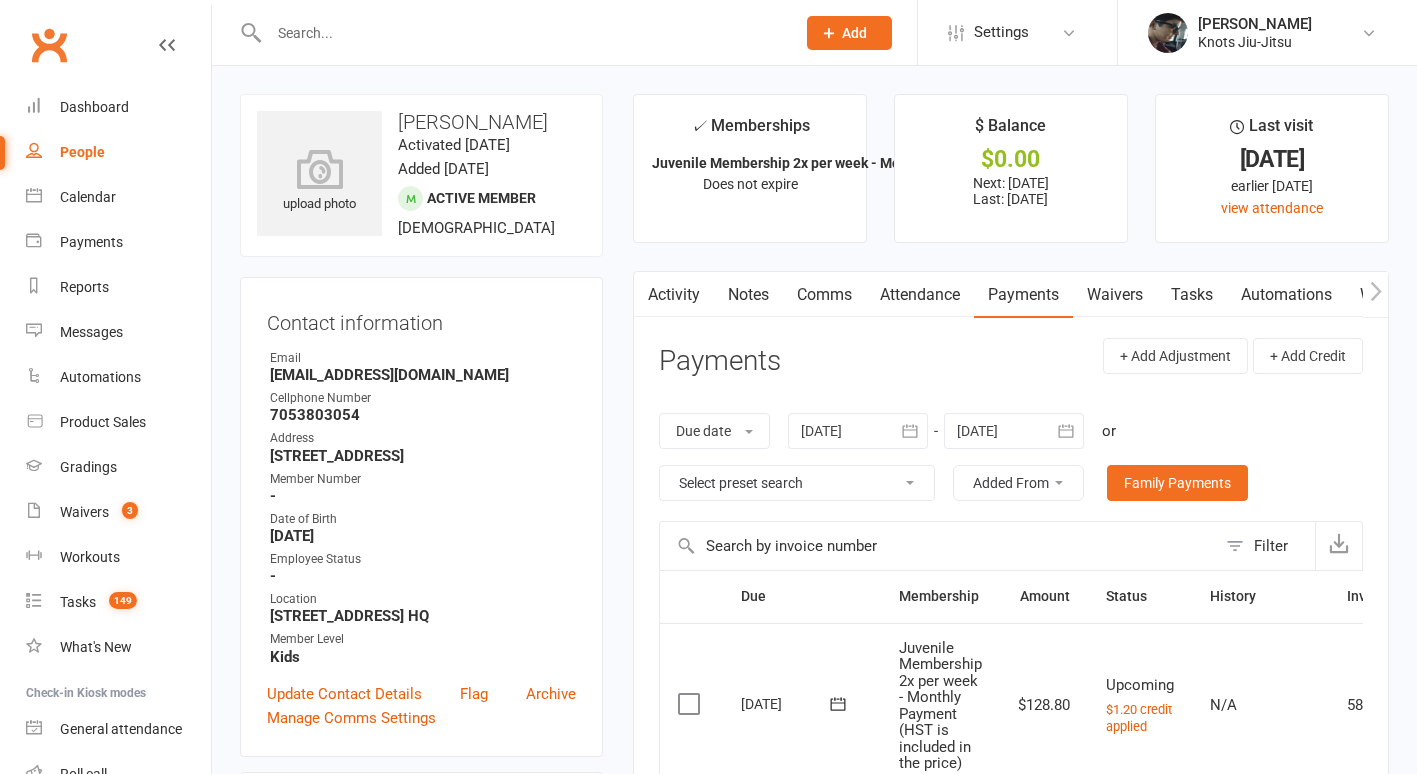 scroll, scrollTop: 0, scrollLeft: 0, axis: both 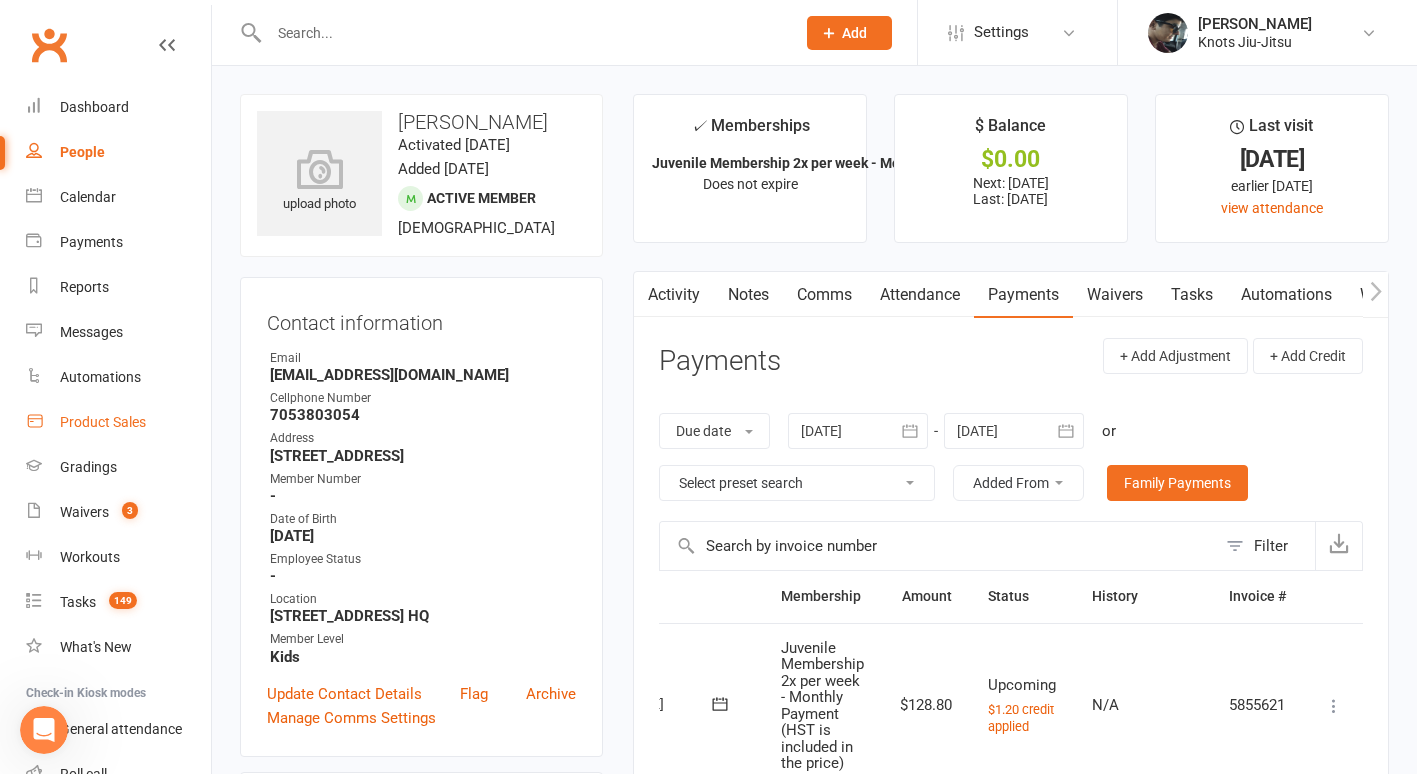 click on "Product Sales" at bounding box center [118, 422] 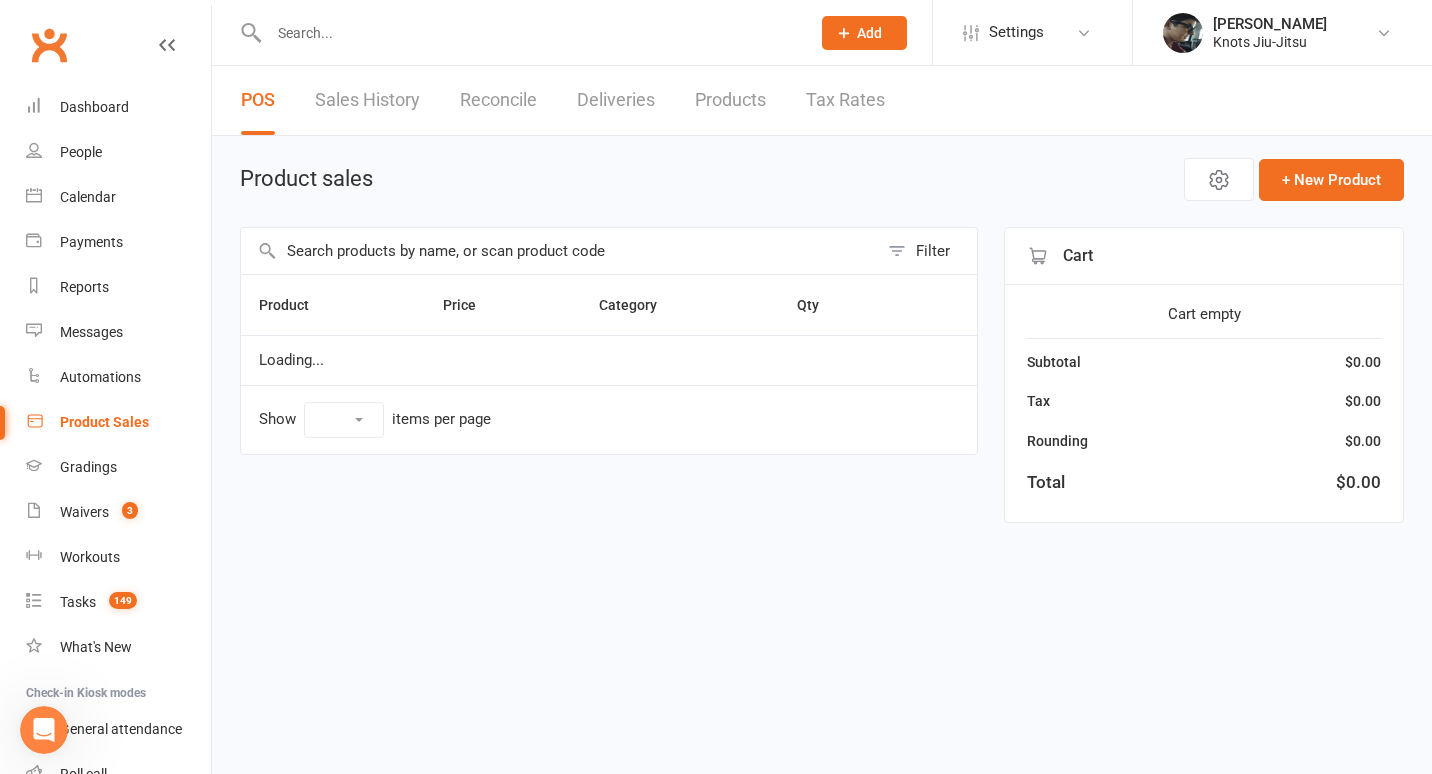 select on "100" 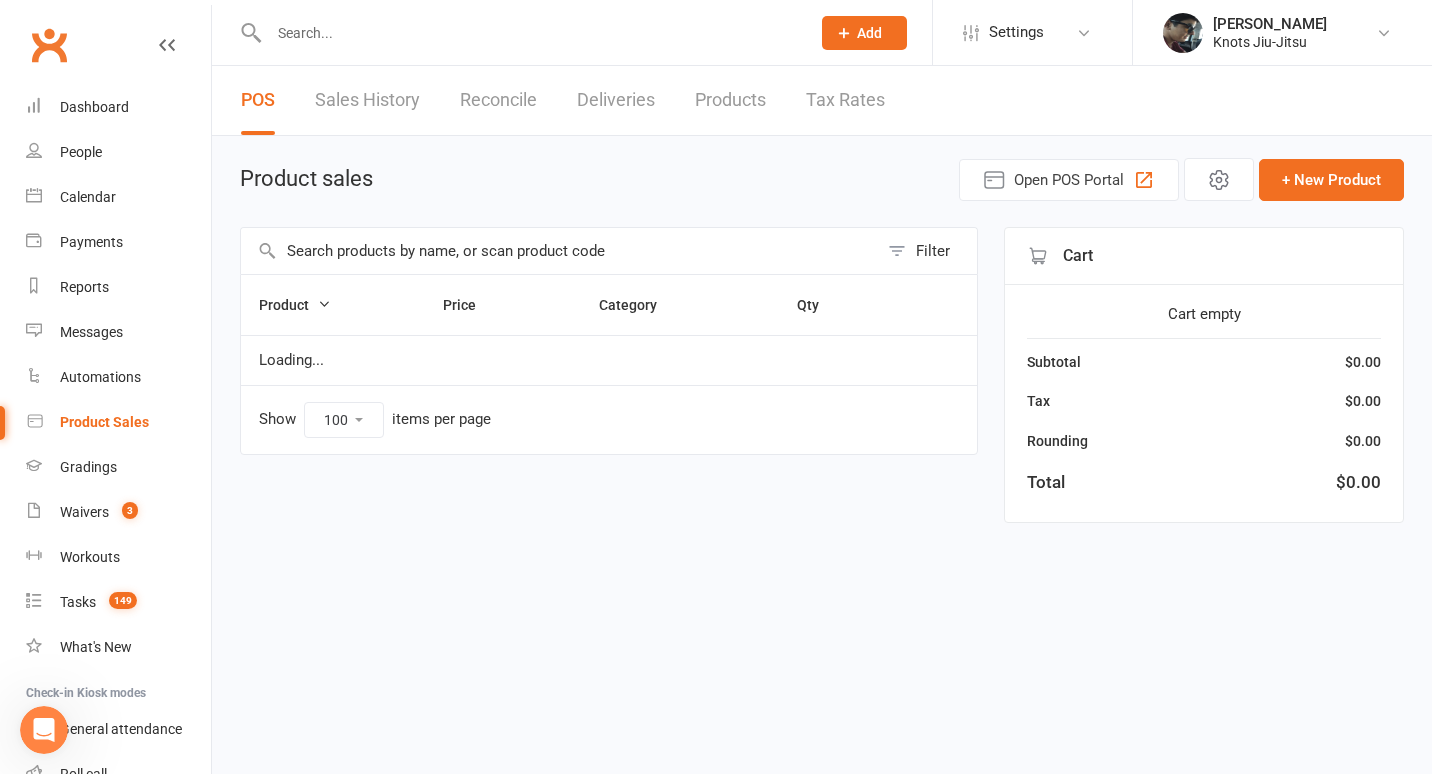 click at bounding box center [559, 251] 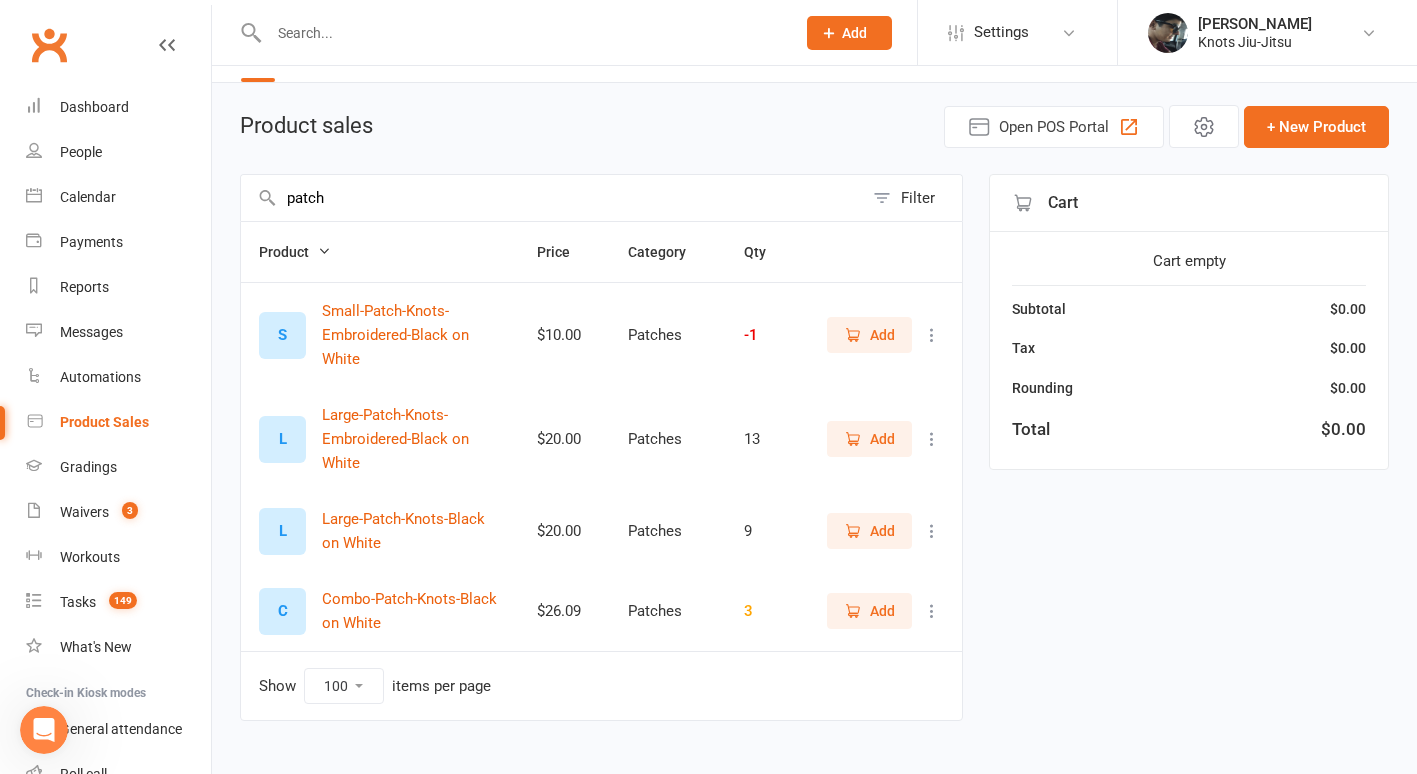 scroll, scrollTop: 85, scrollLeft: 0, axis: vertical 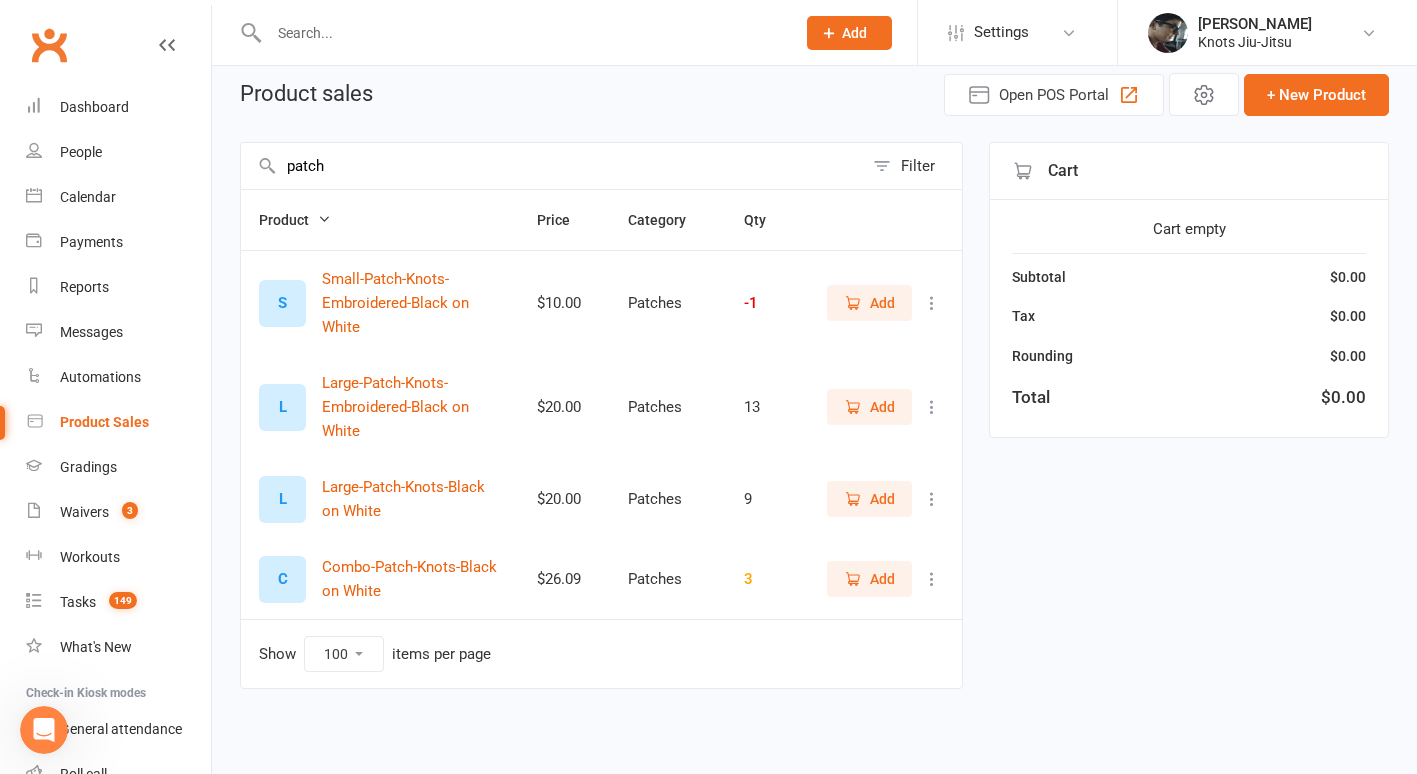 type on "patch" 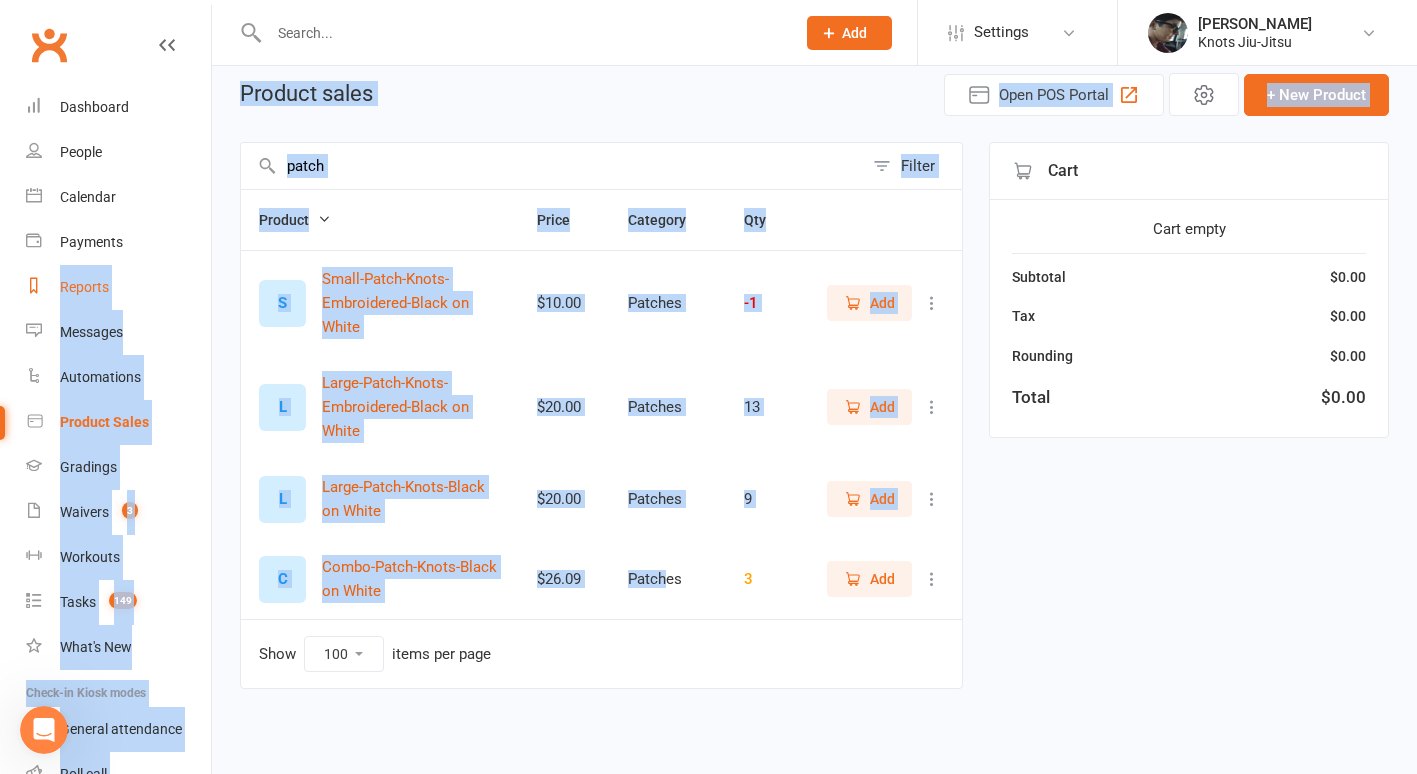 click on "Prospect
Member
Non-attending contact
Class / event
Appointment
Grading event
Task
Membership plan
Bulk message
Add
Settings Membership Plans Event Templates Appointment Types Mobile App  Website Image Library Customize Contacts Bulk Imports Access Control Users Account Profile Clubworx API [PERSON_NAME] Knots Jiu-Jitsu My profile My subscription Help Terms & conditions  Privacy policy  Sign out Clubworx Dashboard People Calendar Payments Reports Messages   Automations   Product Sales Gradings   Waivers   3 Workouts   Tasks   149 What's New Check-in Kiosk modes General attendance Roll call Class check-in × Invoice marked as paid by cash × Please fix the errors below × POS Sales History Reconcile Deliveries Products Tax Rates patch Qty" at bounding box center [708, 332] 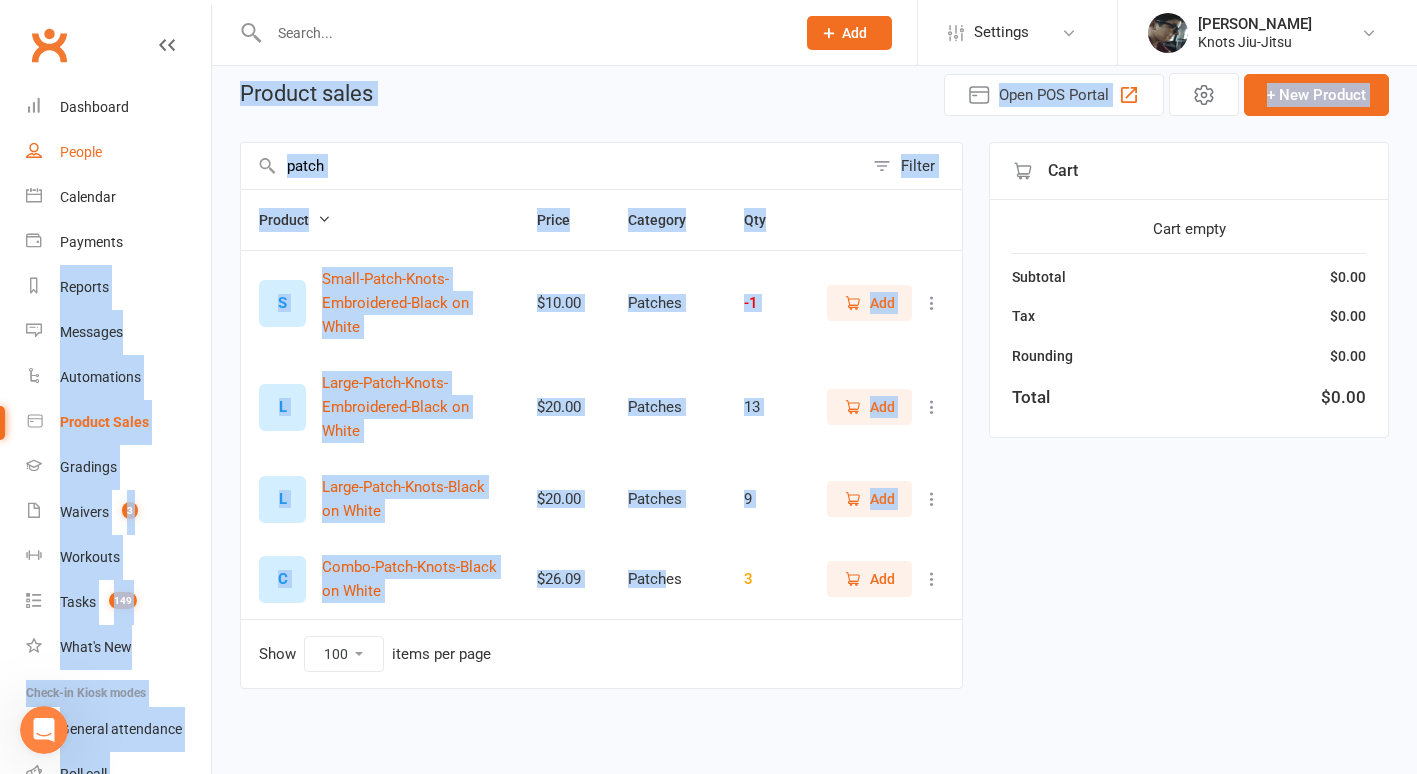 drag, startPoint x: 57, startPoint y: 275, endPoint x: 31, endPoint y: 169, distance: 109.14211 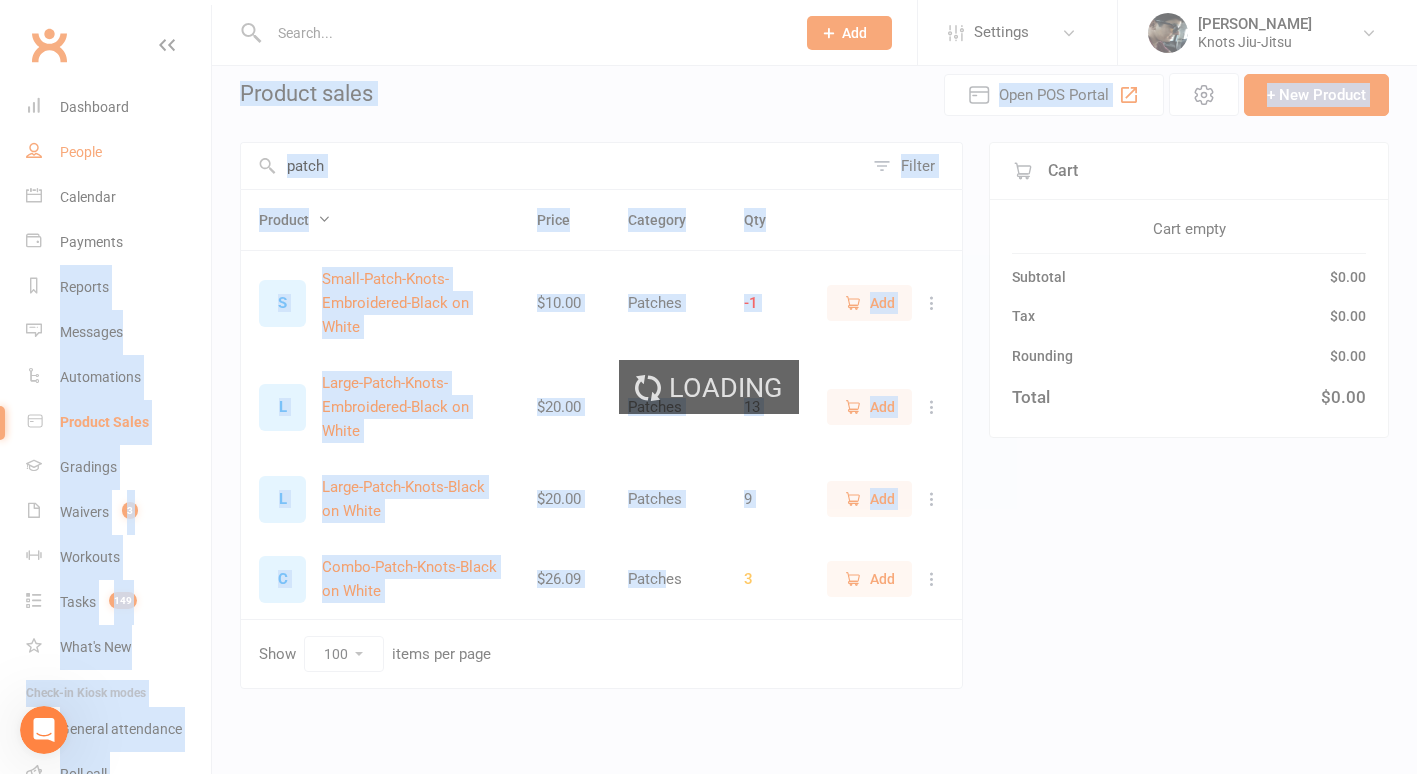 select on "100" 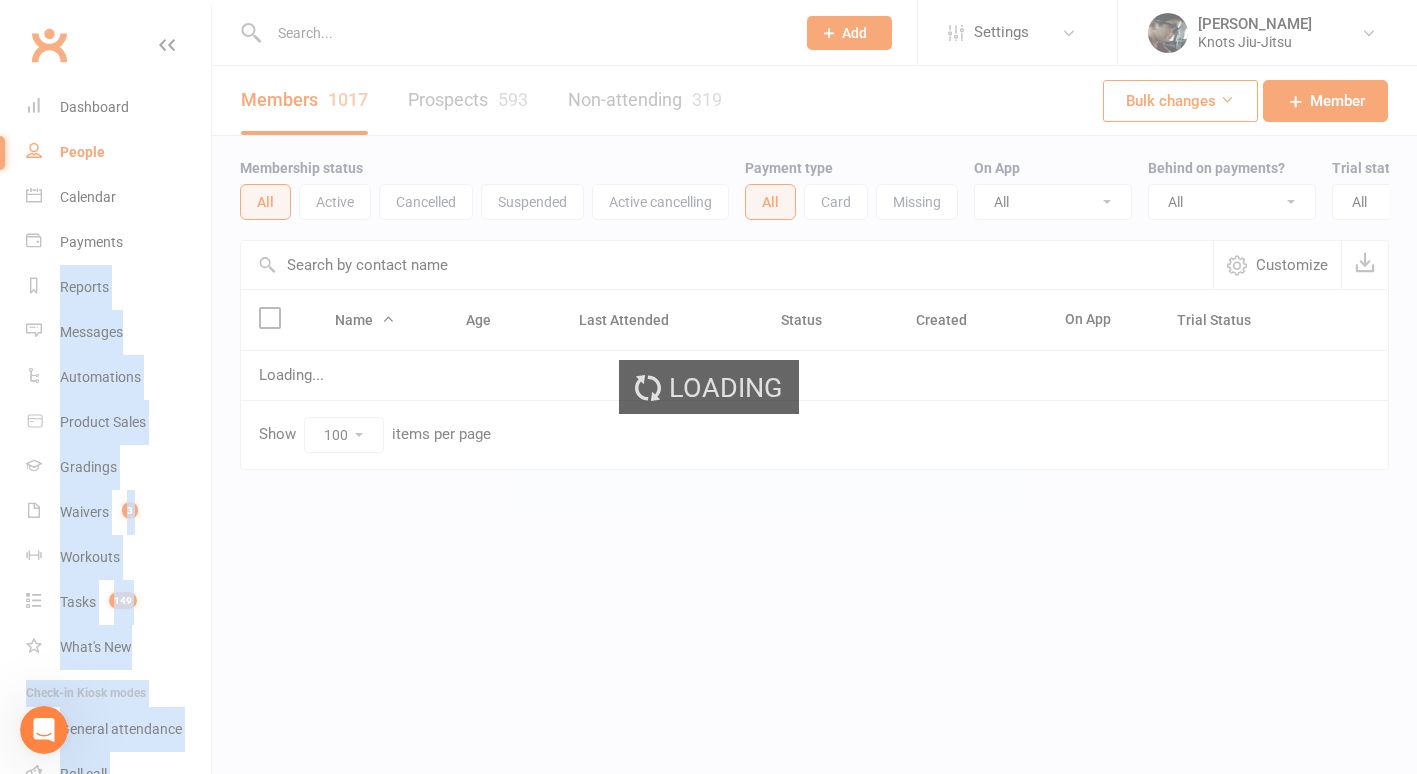 scroll, scrollTop: 0, scrollLeft: 0, axis: both 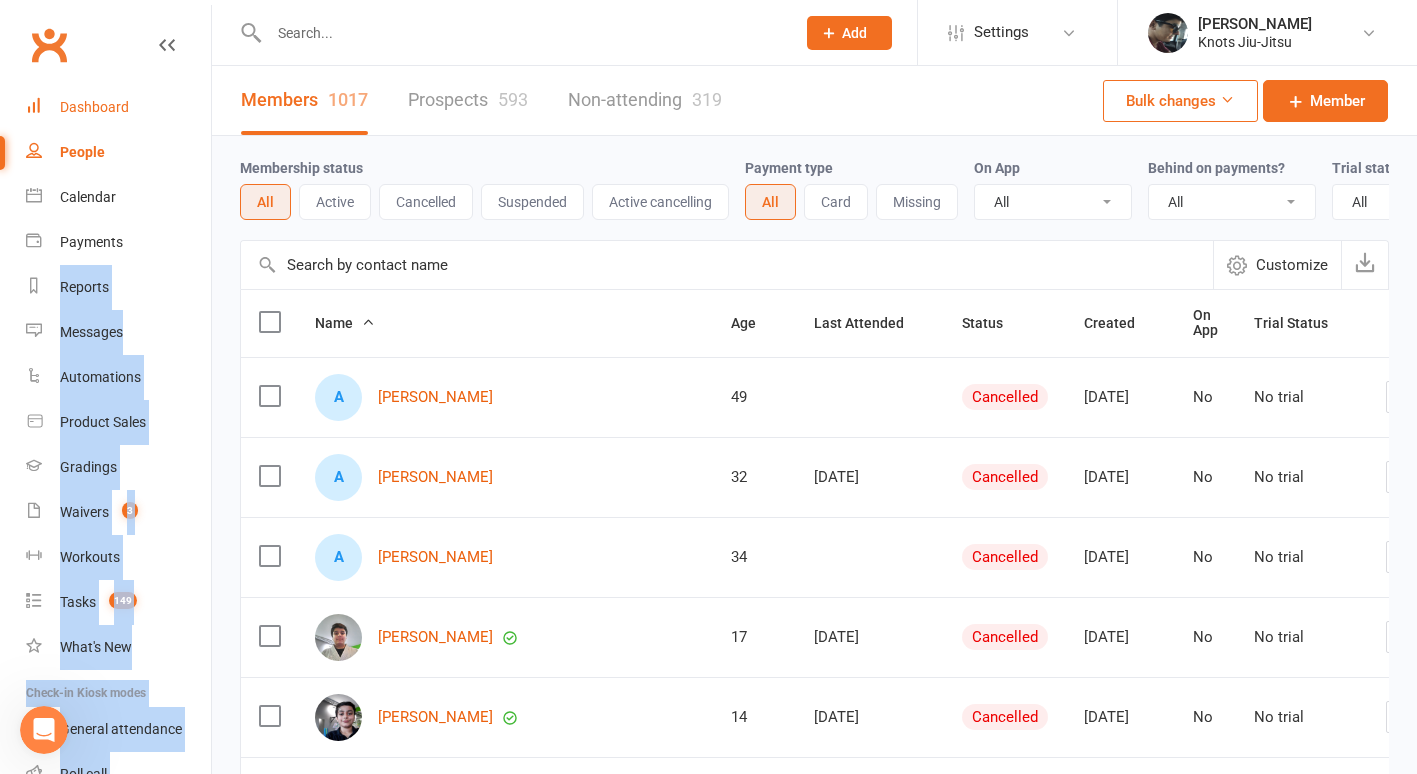 click on "Dashboard" at bounding box center (94, 107) 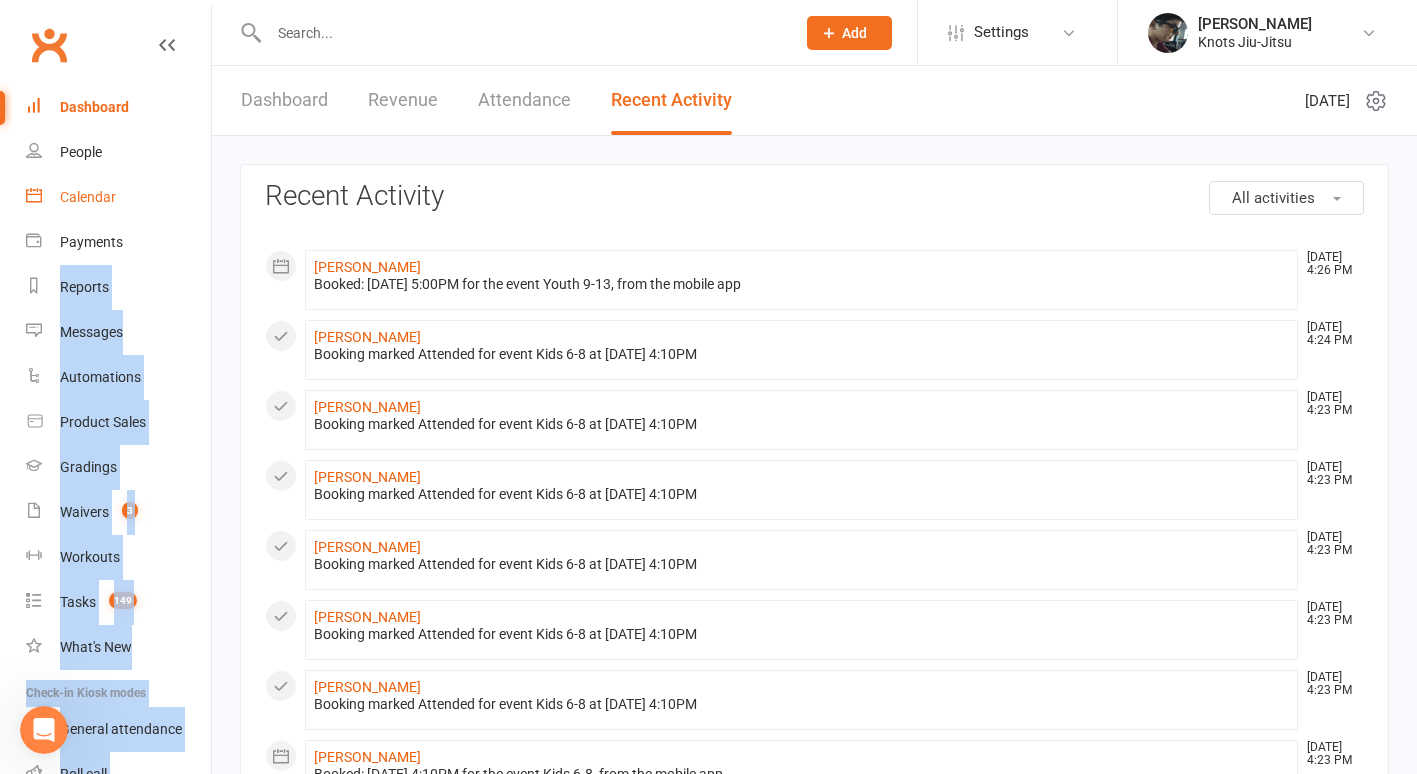 click on "Calendar" at bounding box center [88, 197] 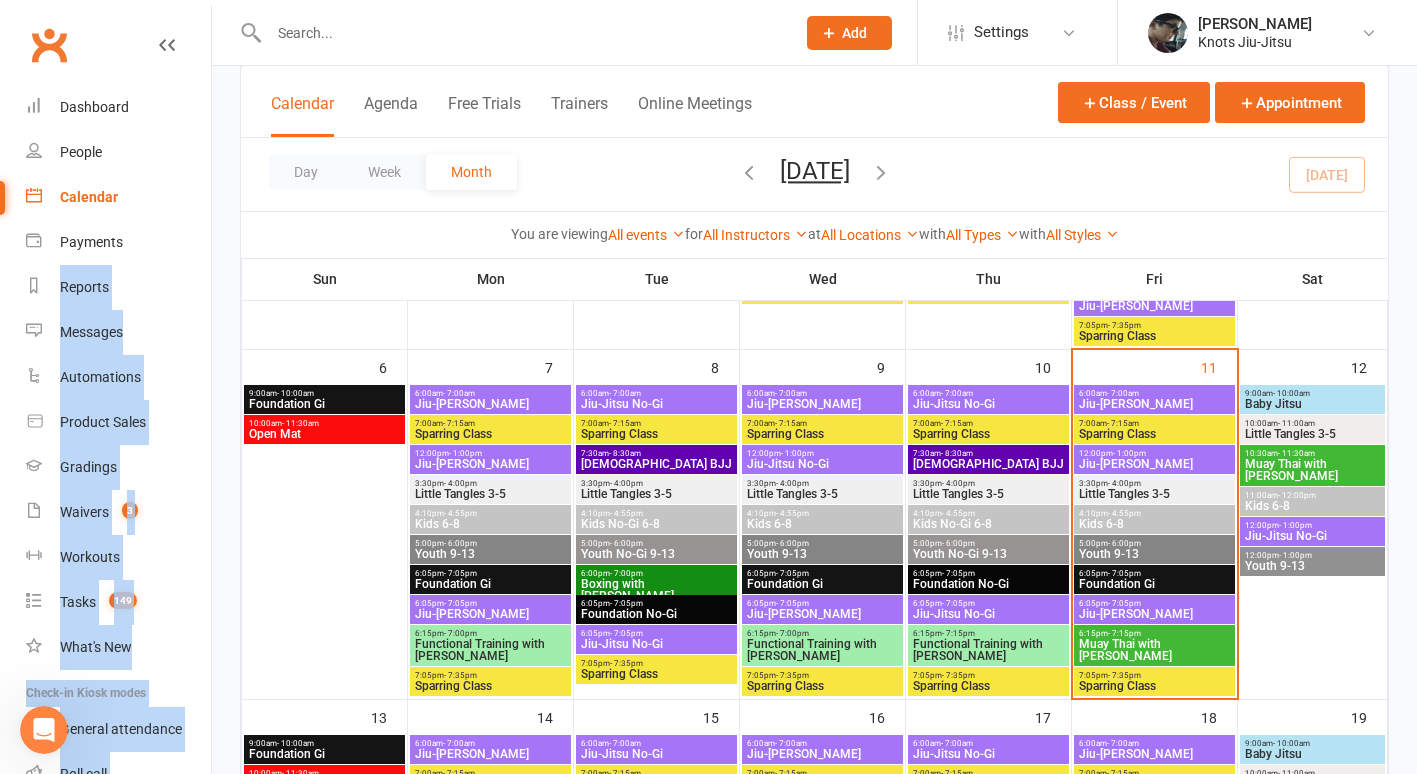 scroll, scrollTop: 435, scrollLeft: 0, axis: vertical 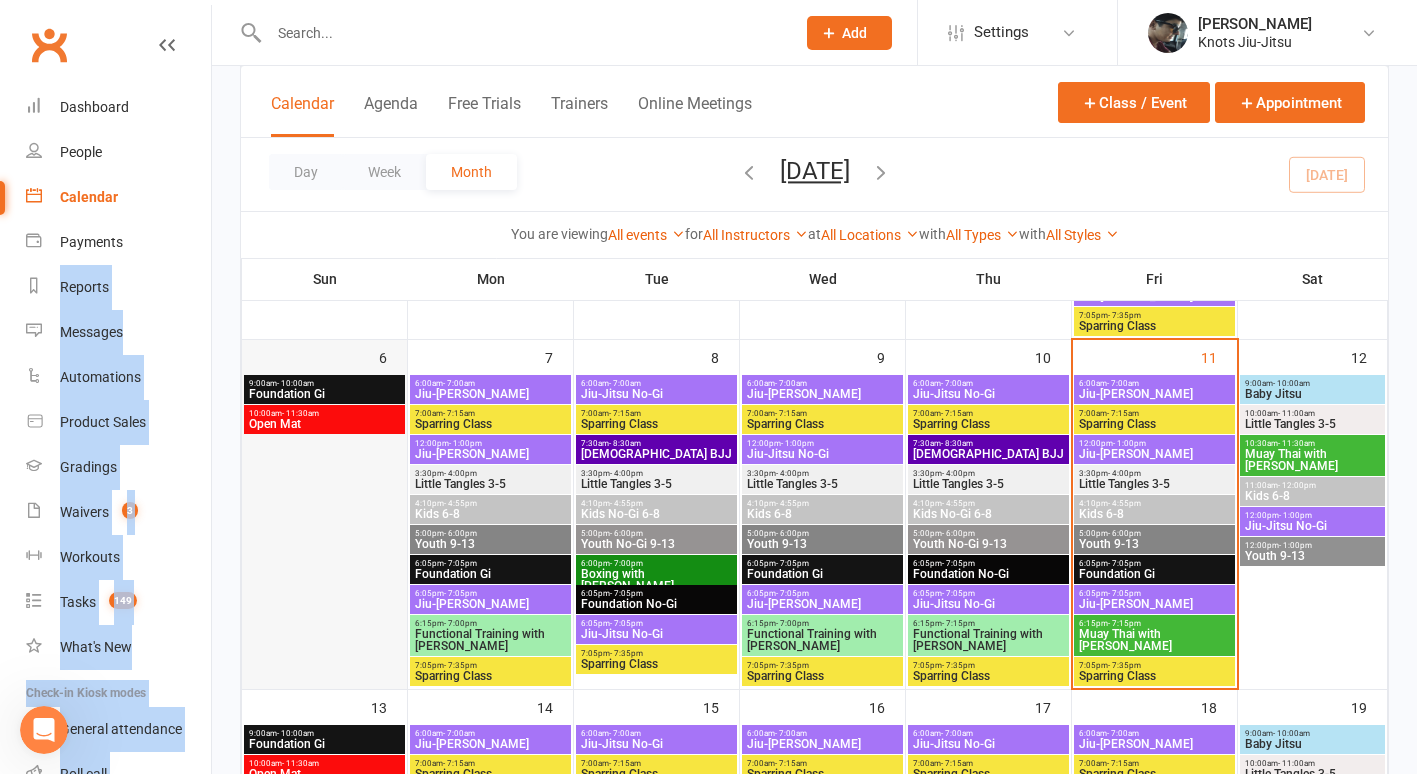 click at bounding box center [324, 531] 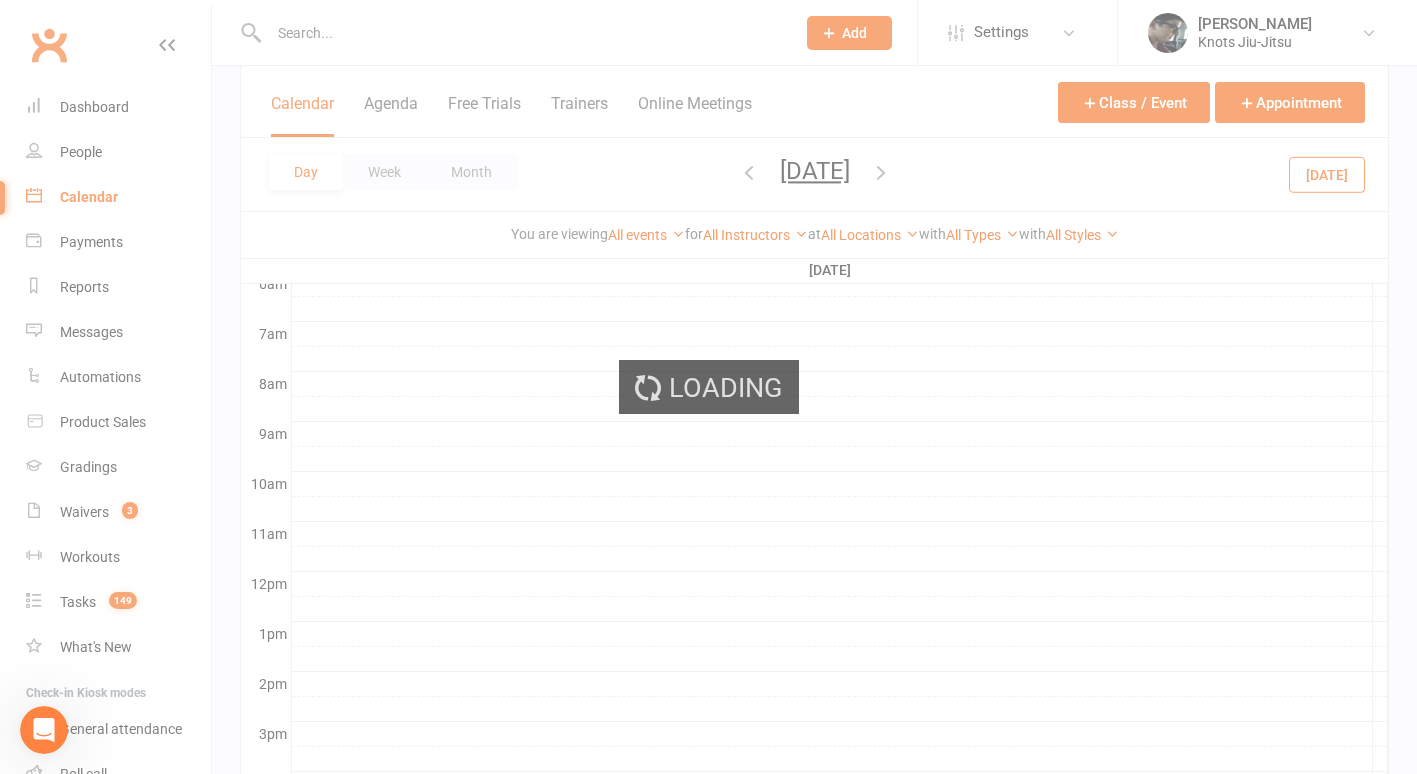 scroll, scrollTop: 0, scrollLeft: 0, axis: both 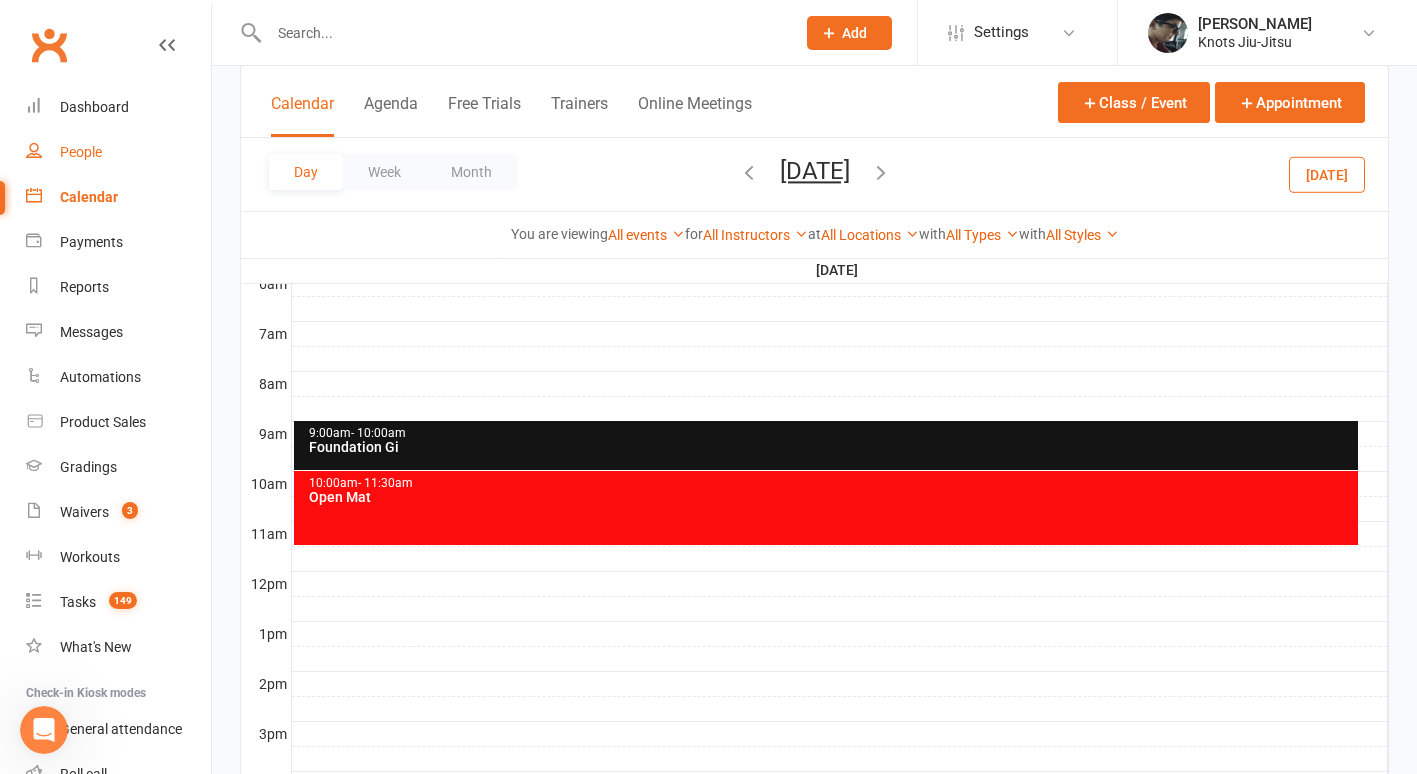 click on "People" at bounding box center [81, 152] 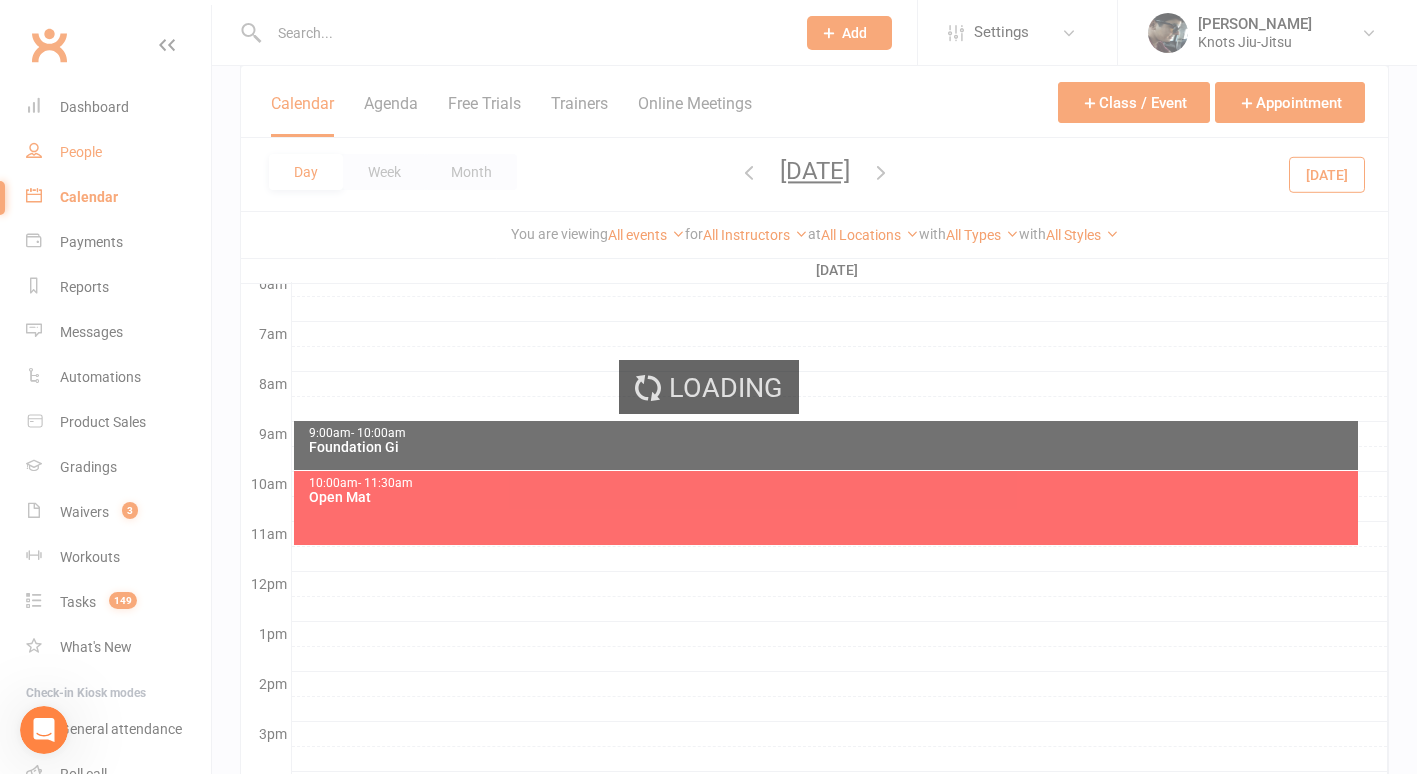 select on "100" 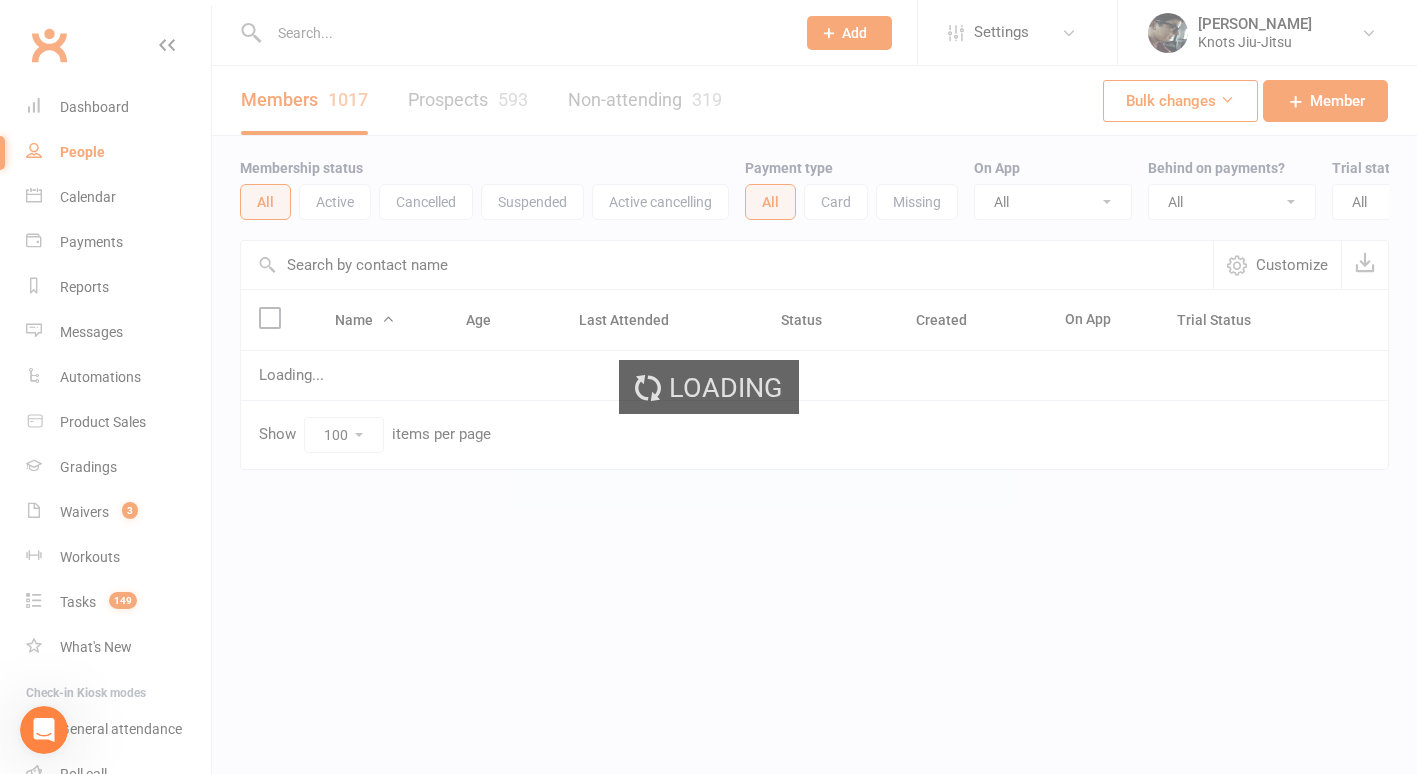 scroll, scrollTop: 0, scrollLeft: 0, axis: both 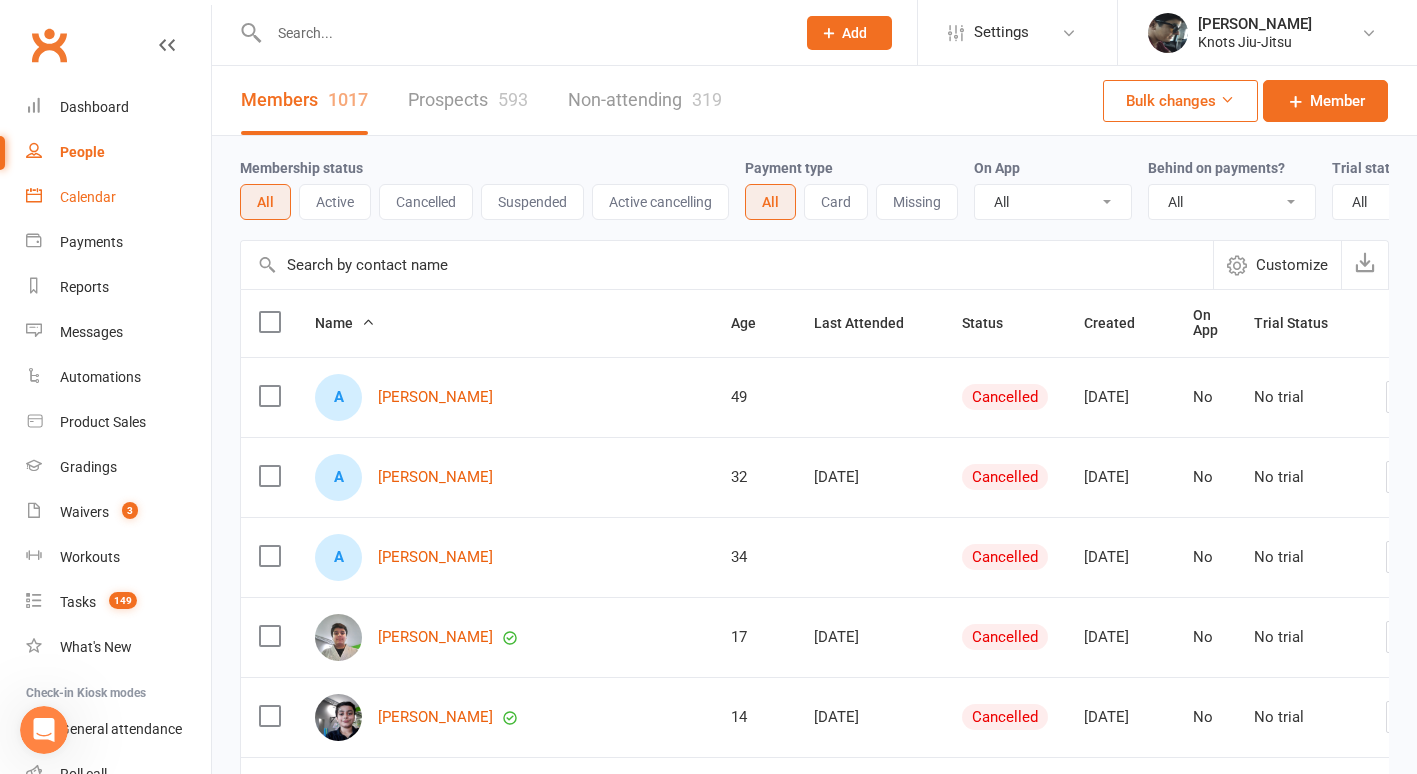 click on "Calendar" at bounding box center (88, 197) 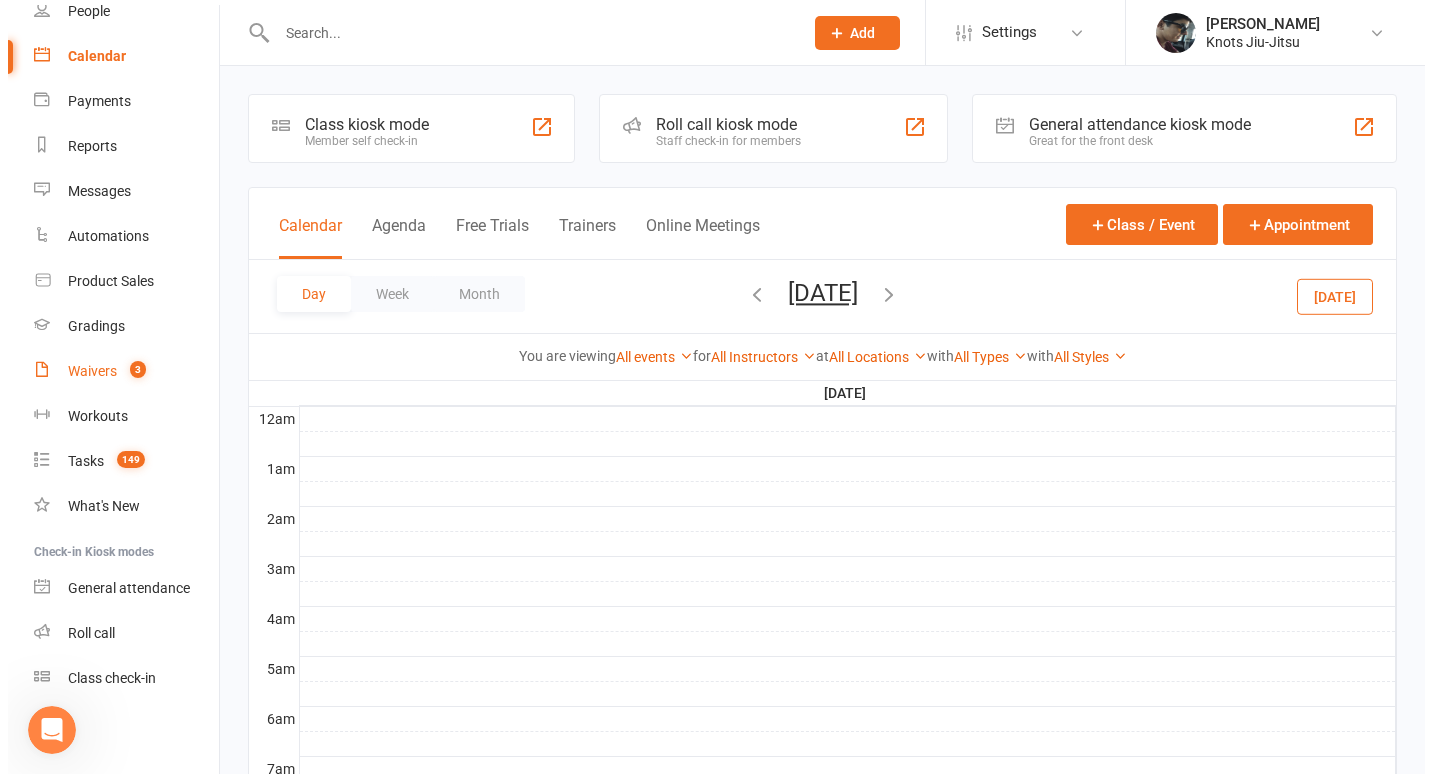 scroll, scrollTop: 142, scrollLeft: 0, axis: vertical 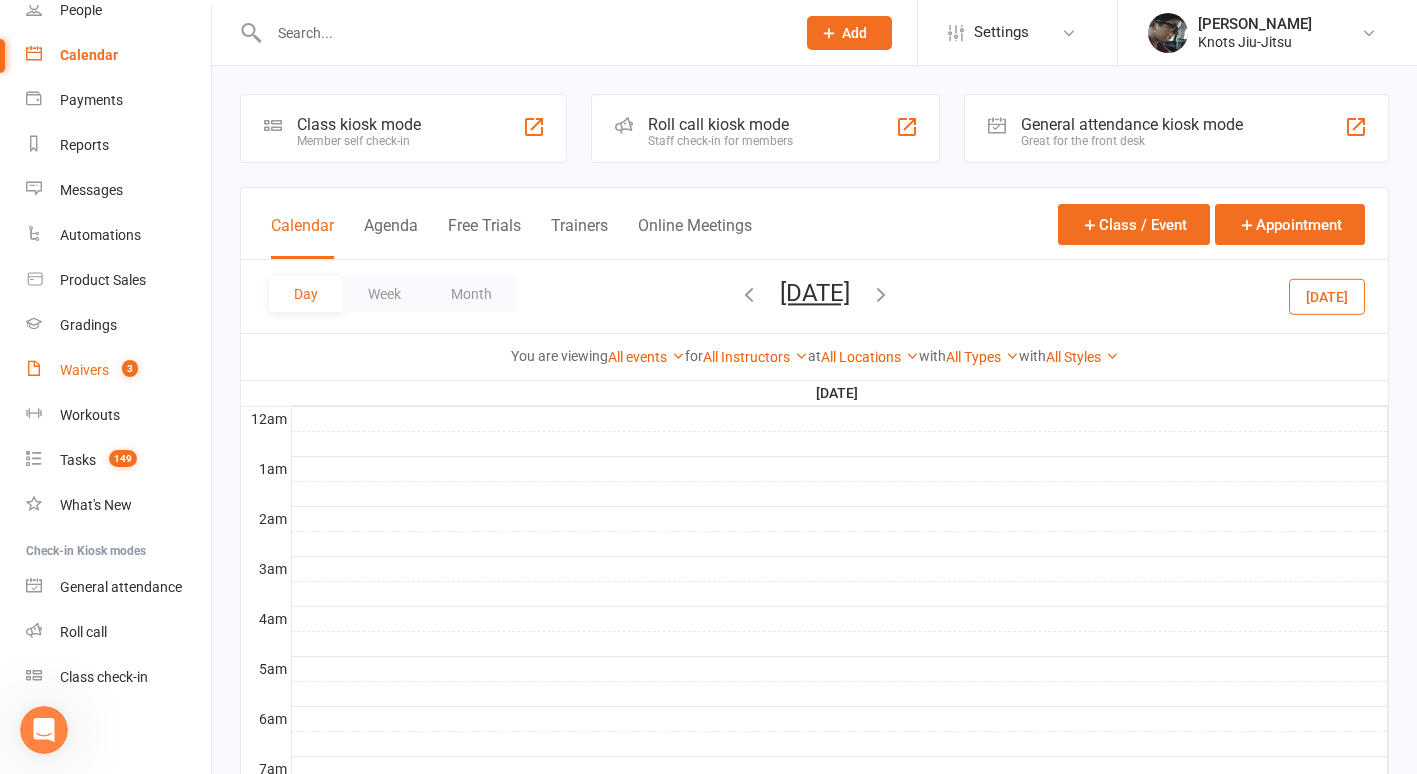 click on "Waivers   3" at bounding box center [118, 370] 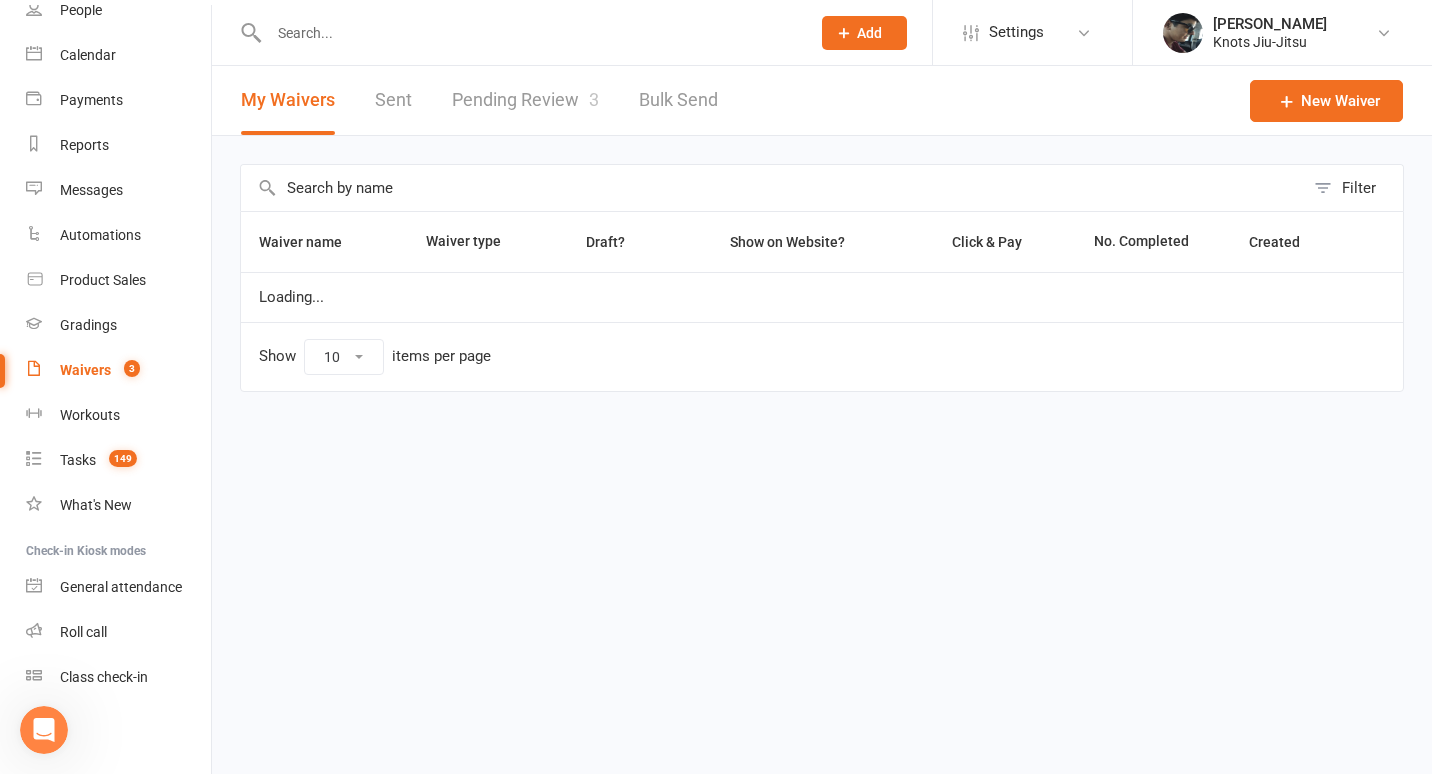 select on "25" 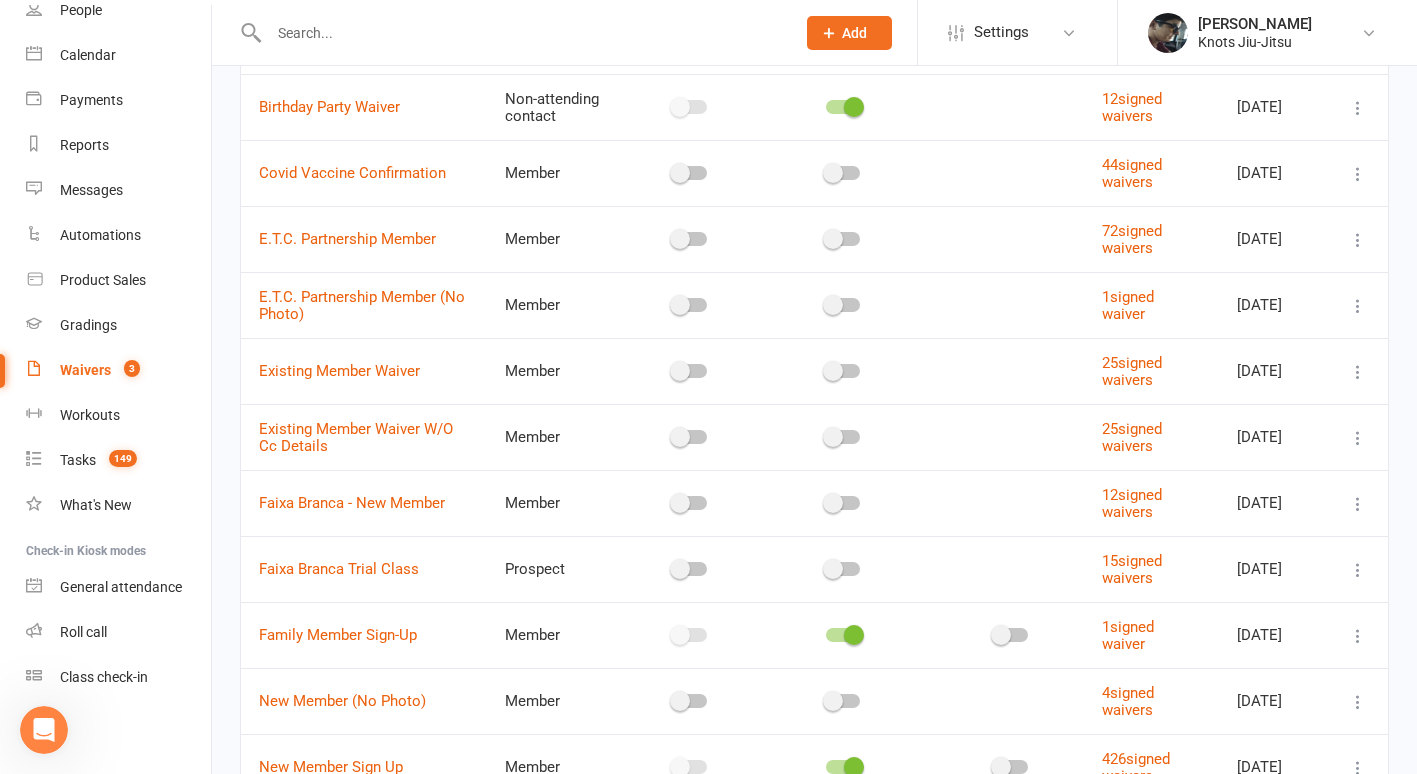 scroll, scrollTop: 0, scrollLeft: 0, axis: both 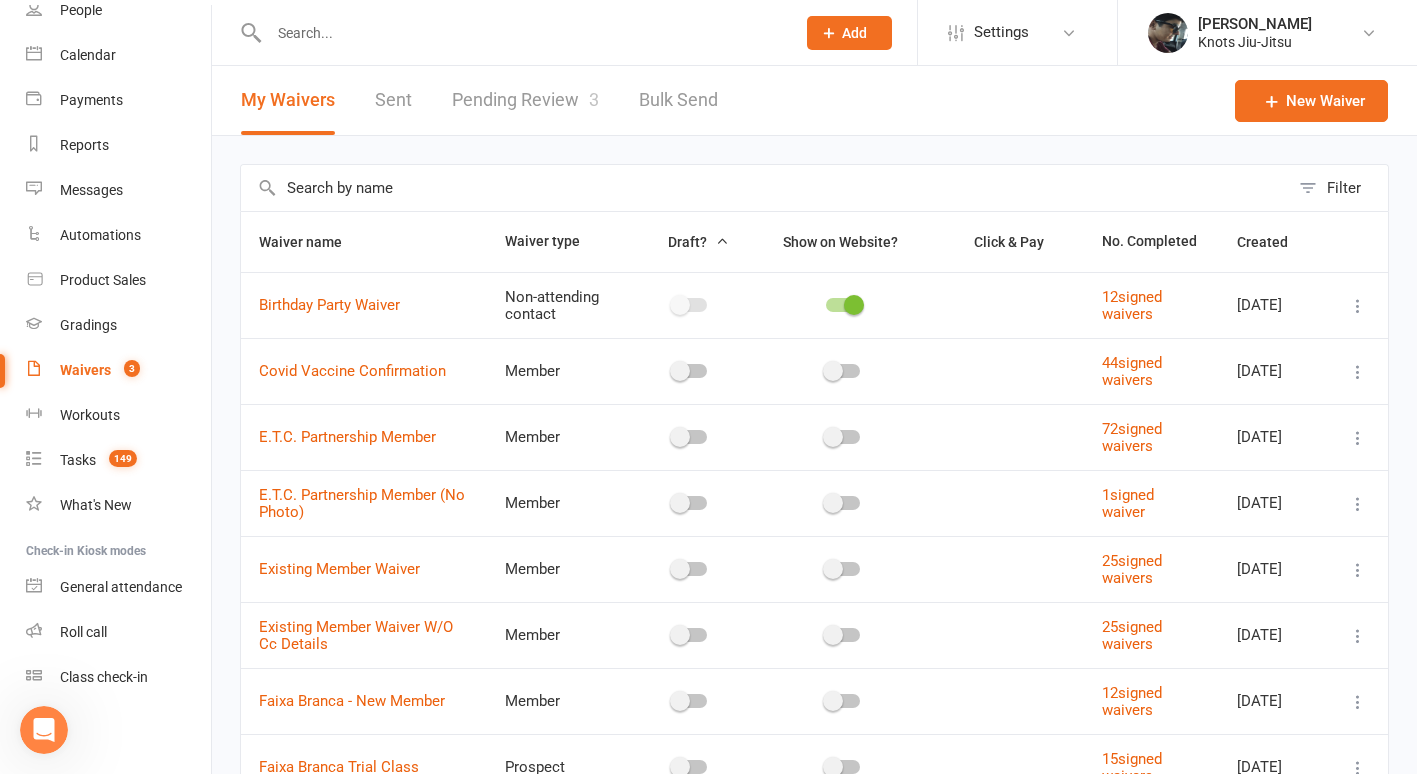 click on "Pending Review 3" at bounding box center (525, 100) 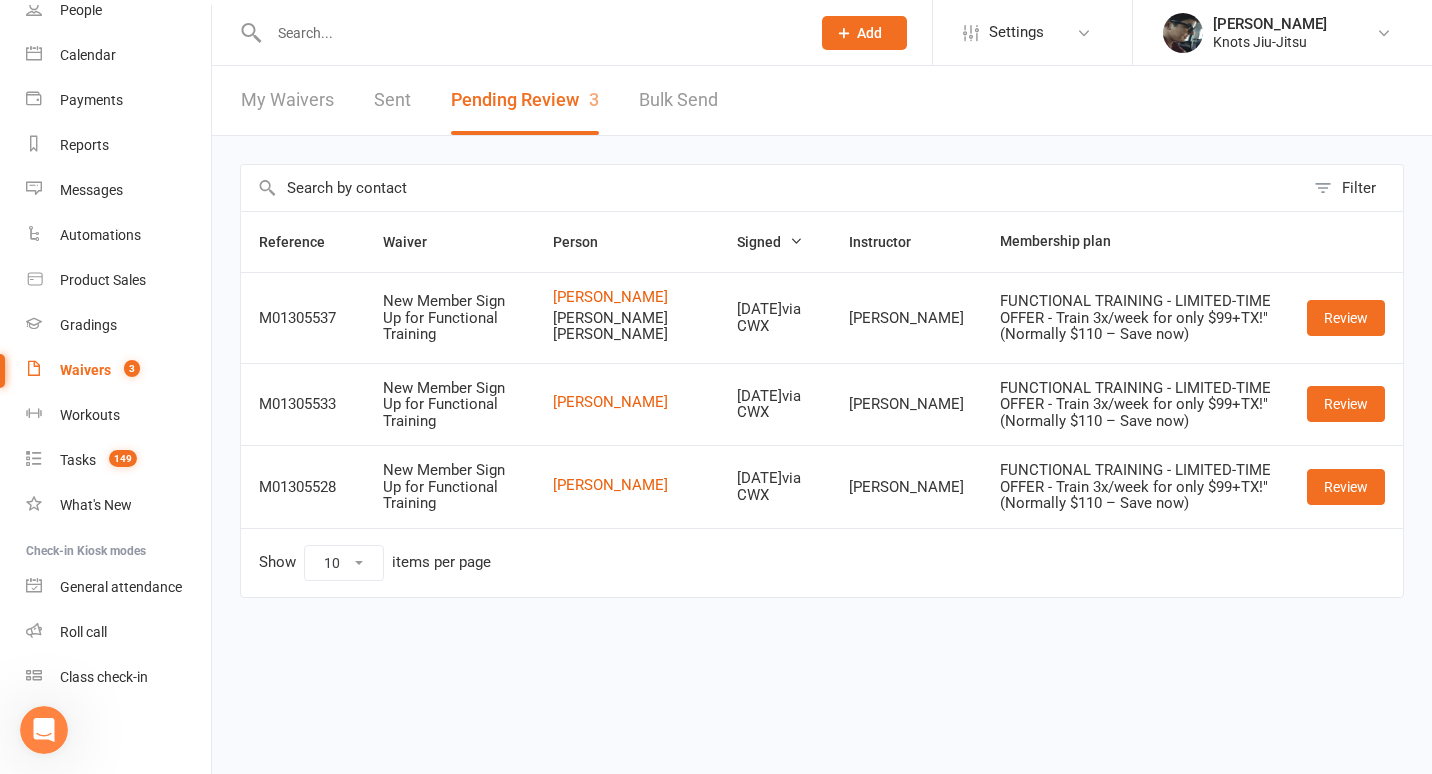 select on "25" 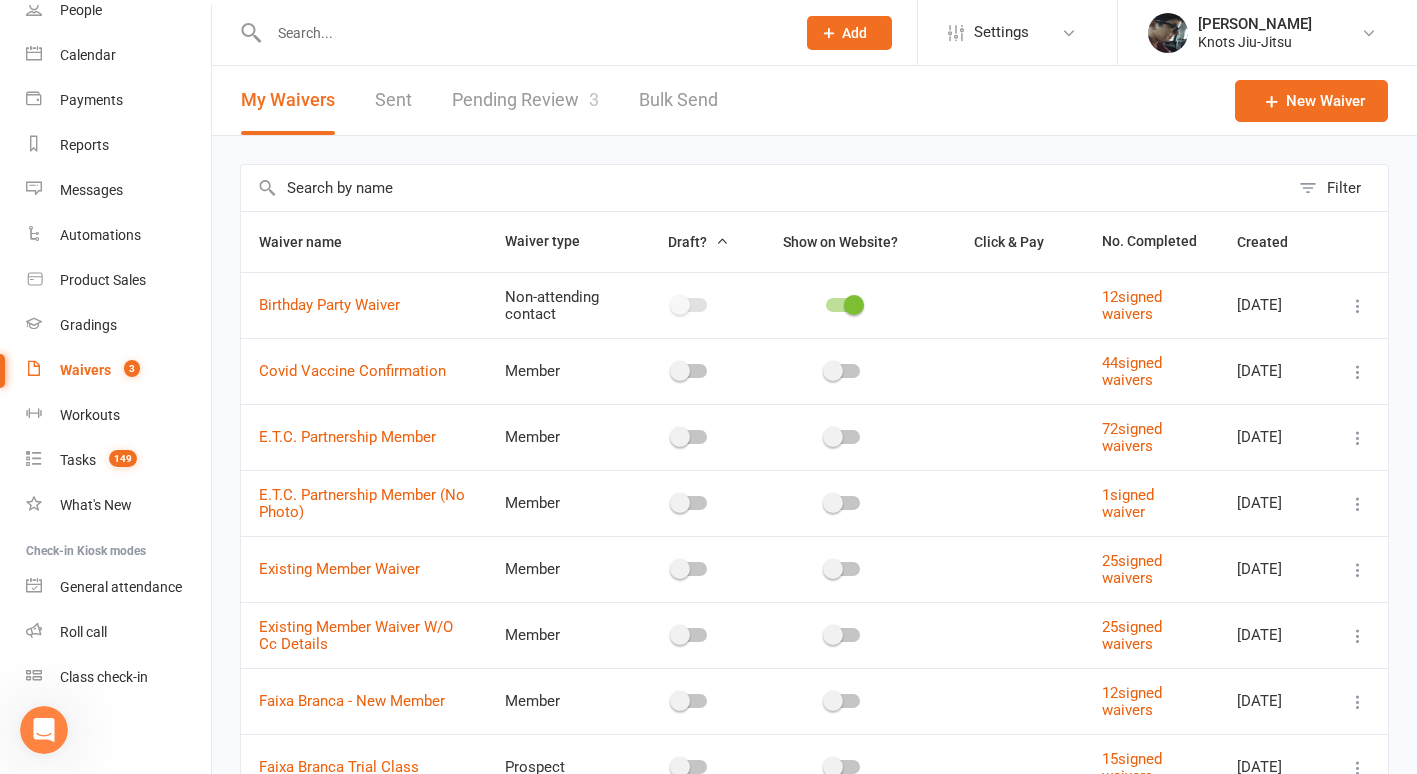 click on "Waivers   3" at bounding box center (118, 370) 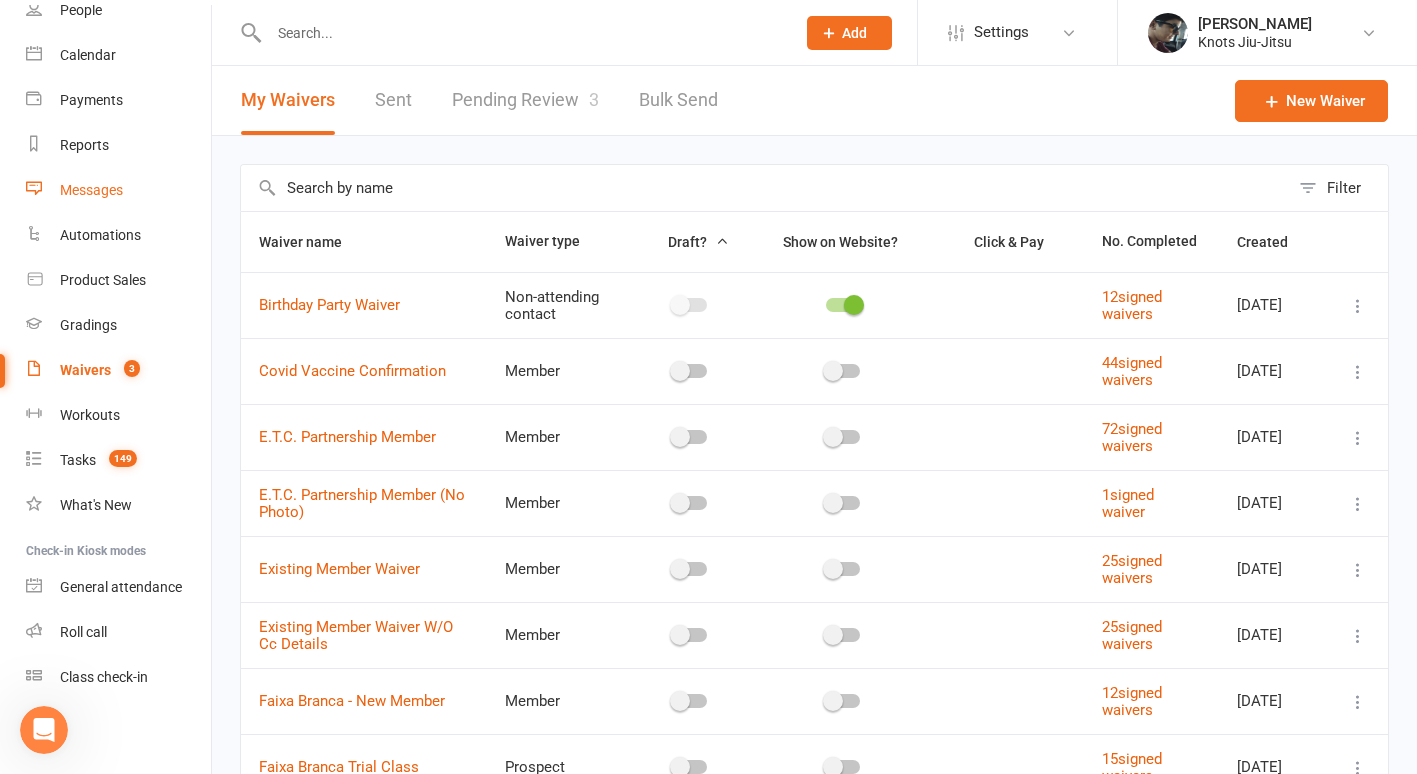 scroll, scrollTop: 0, scrollLeft: 0, axis: both 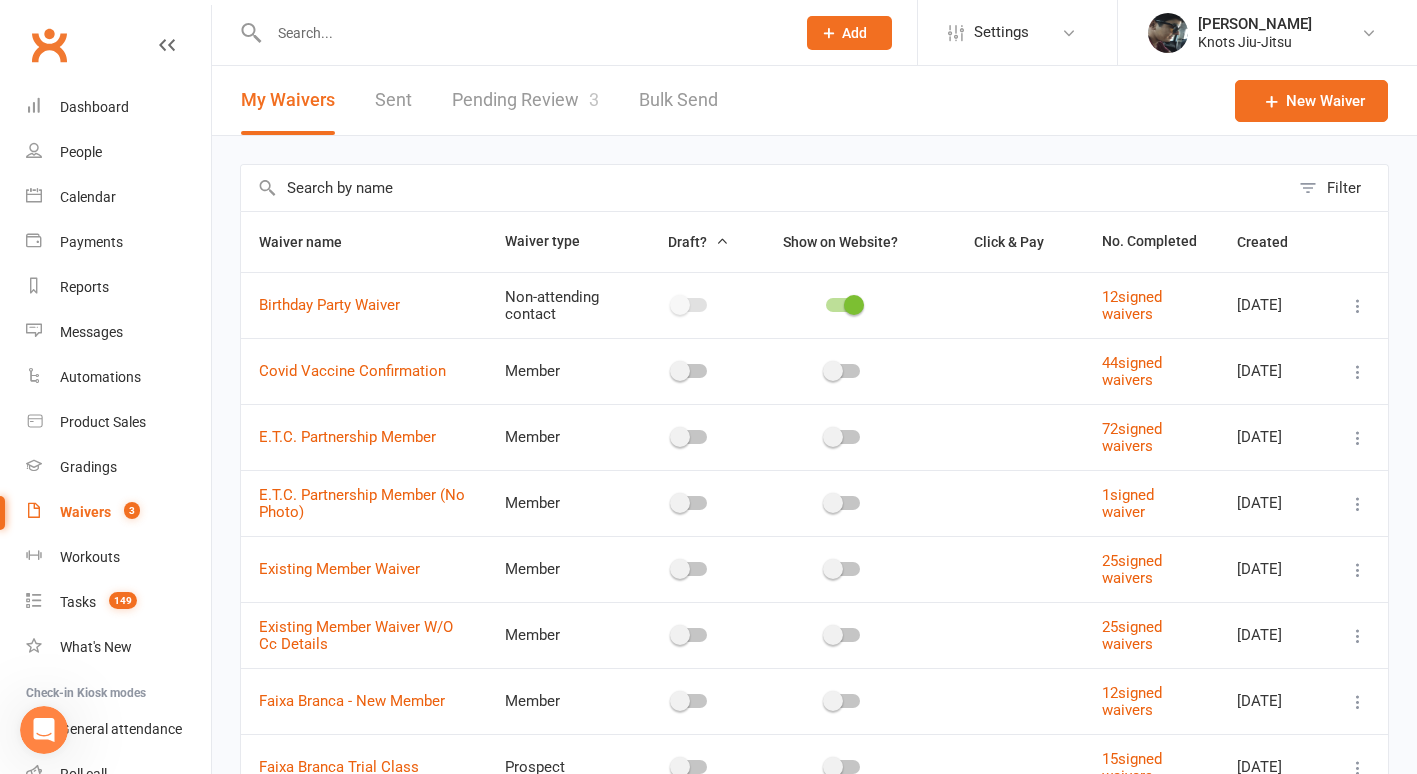 click on "Pending Review 3" at bounding box center [525, 100] 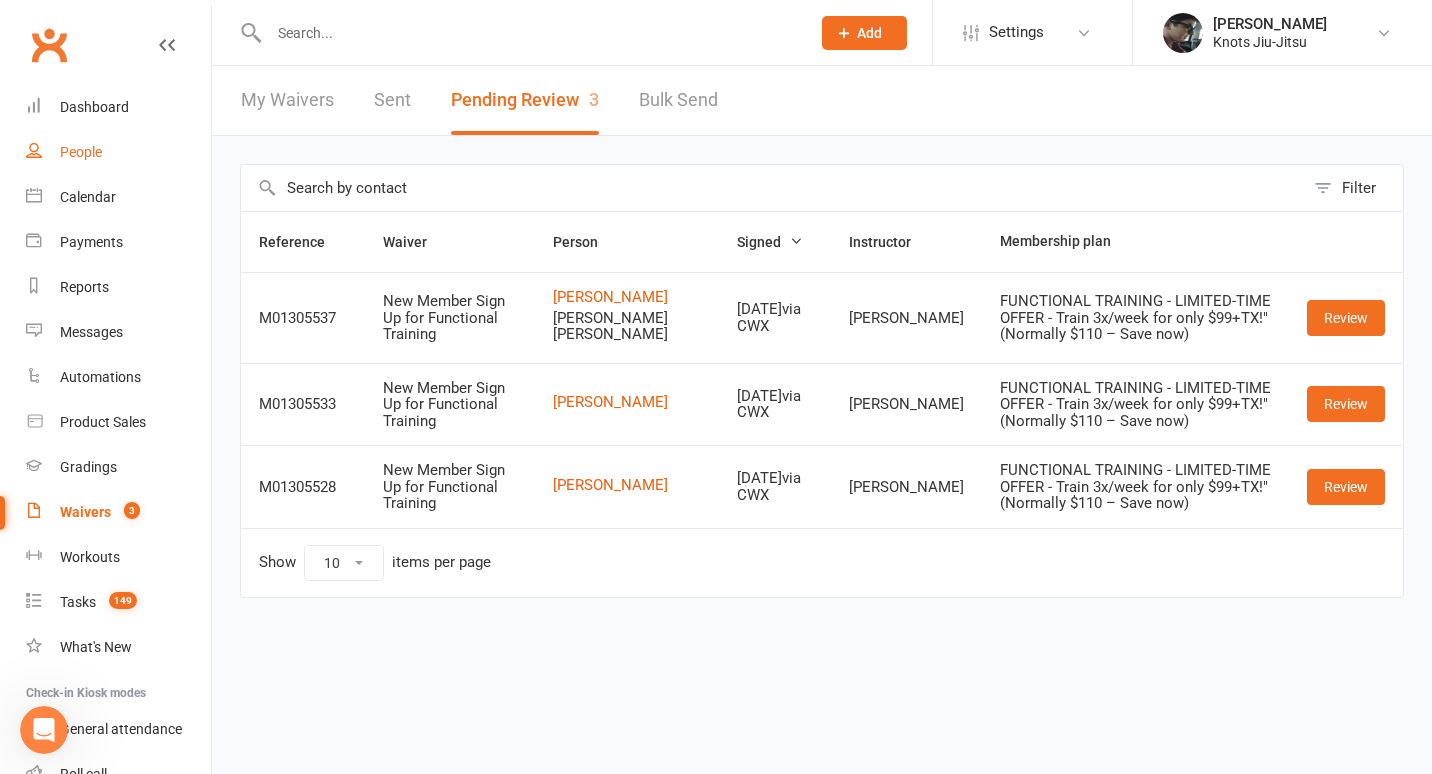 click on "People" at bounding box center [118, 152] 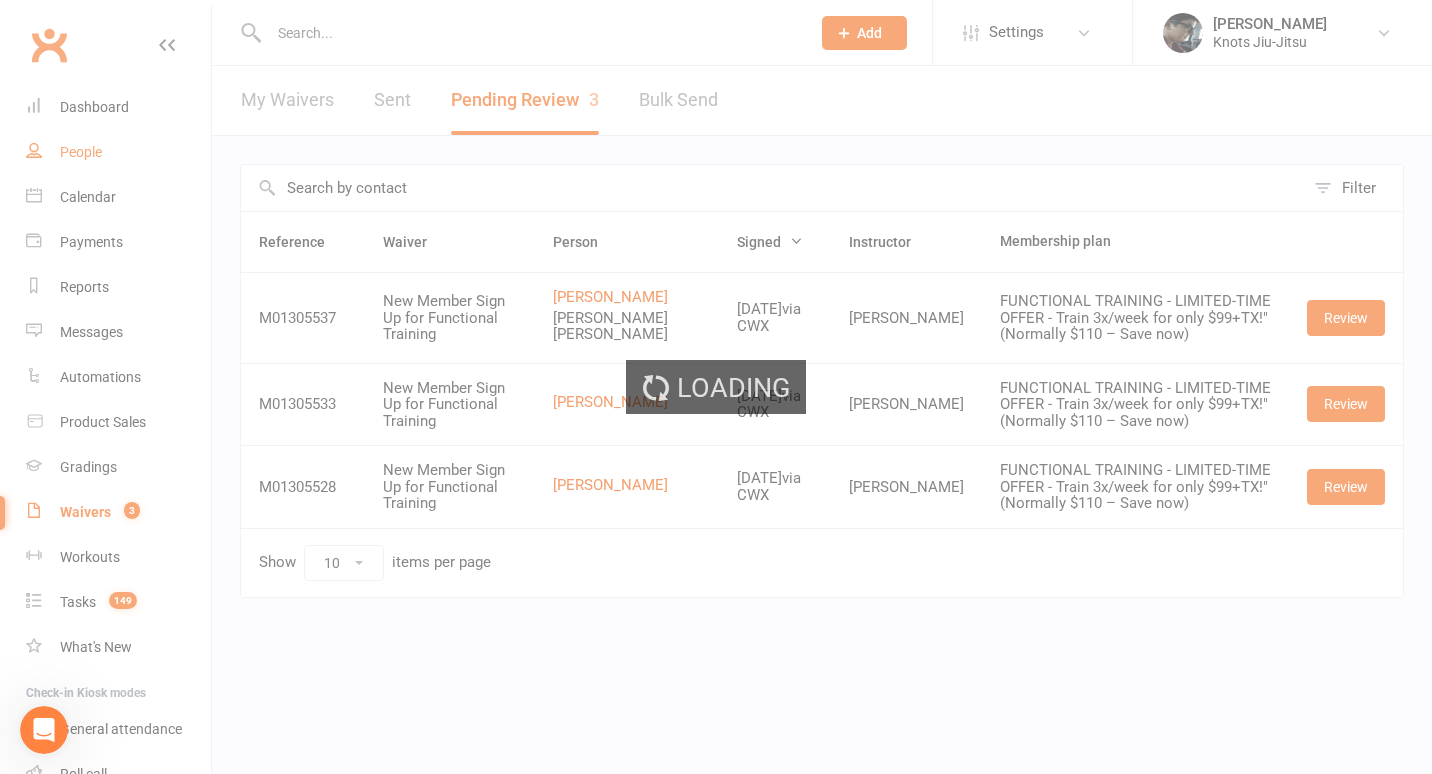 select on "100" 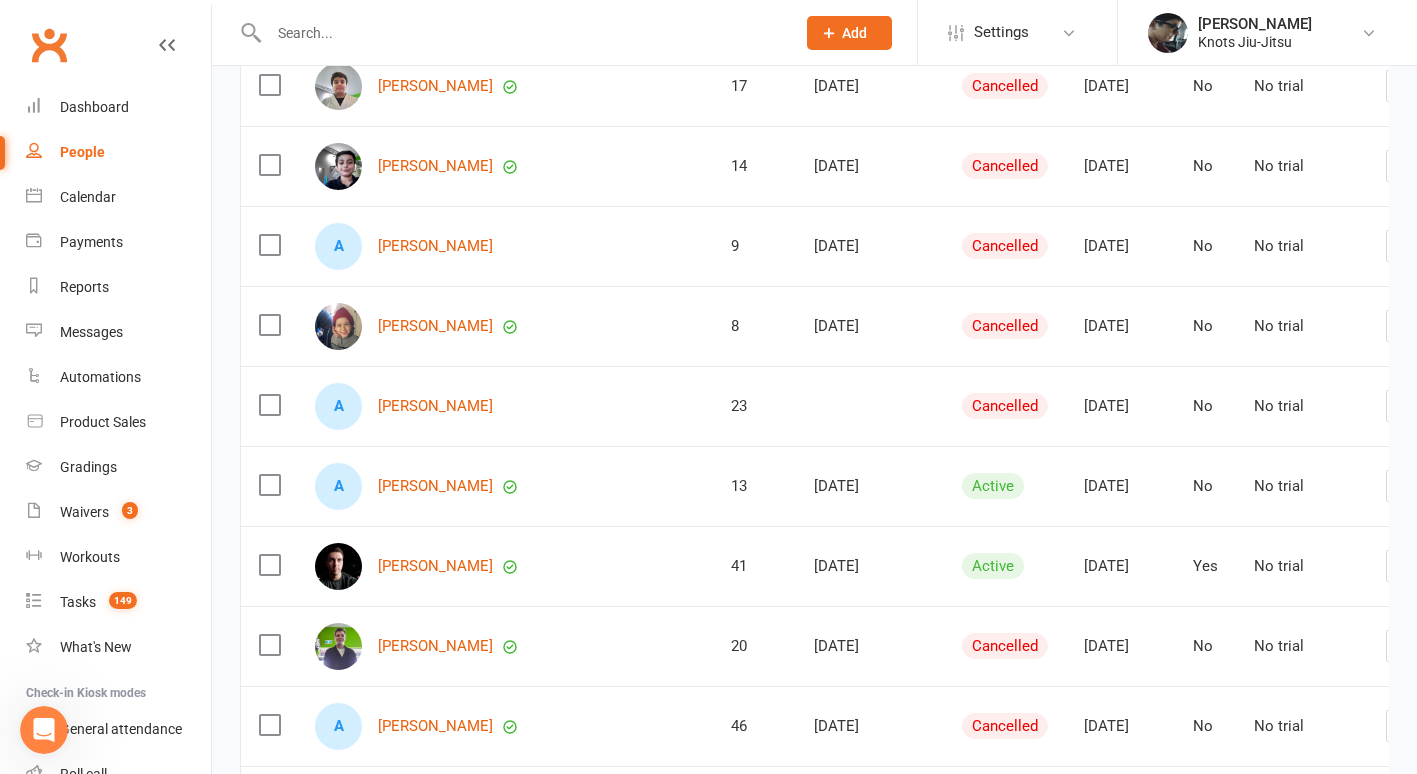 scroll, scrollTop: 0, scrollLeft: 0, axis: both 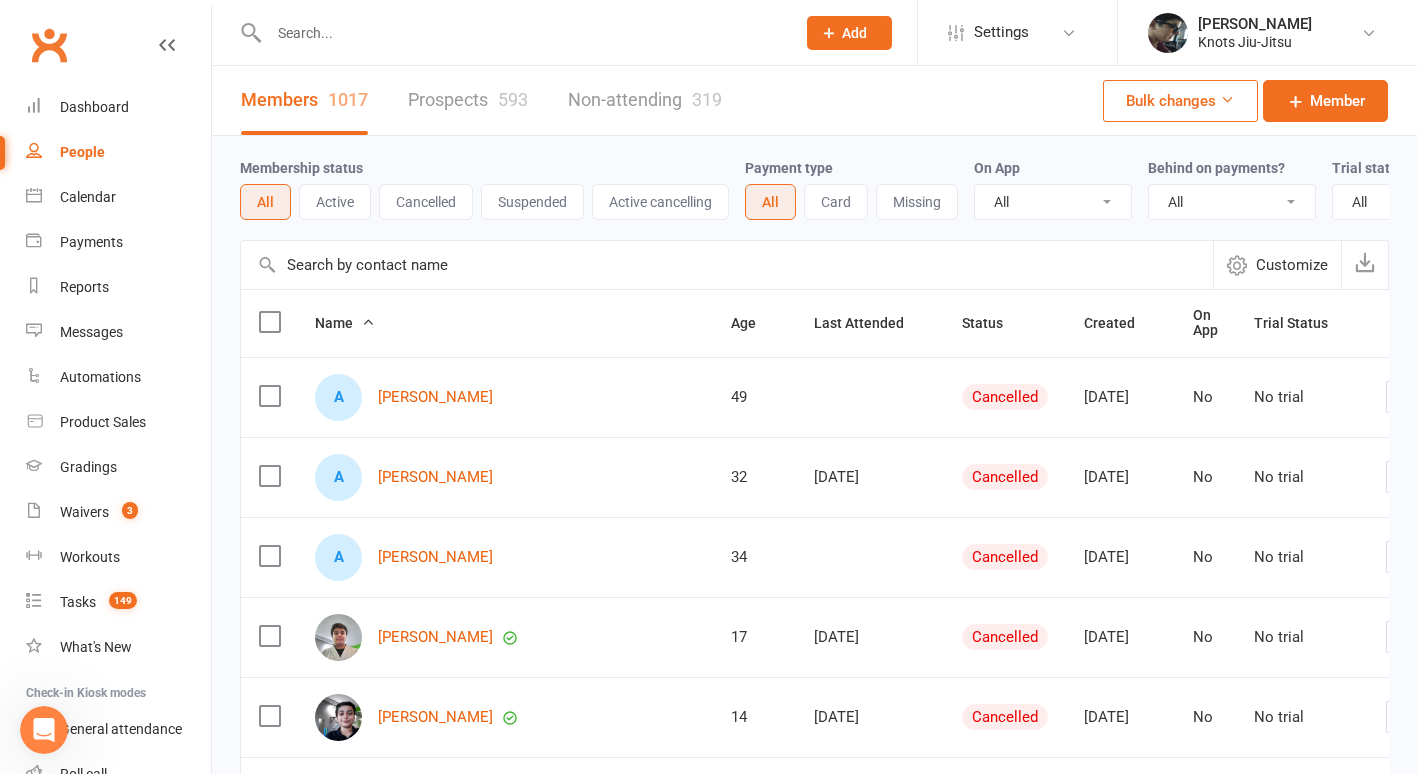 click on "Prospects 593" at bounding box center [468, 100] 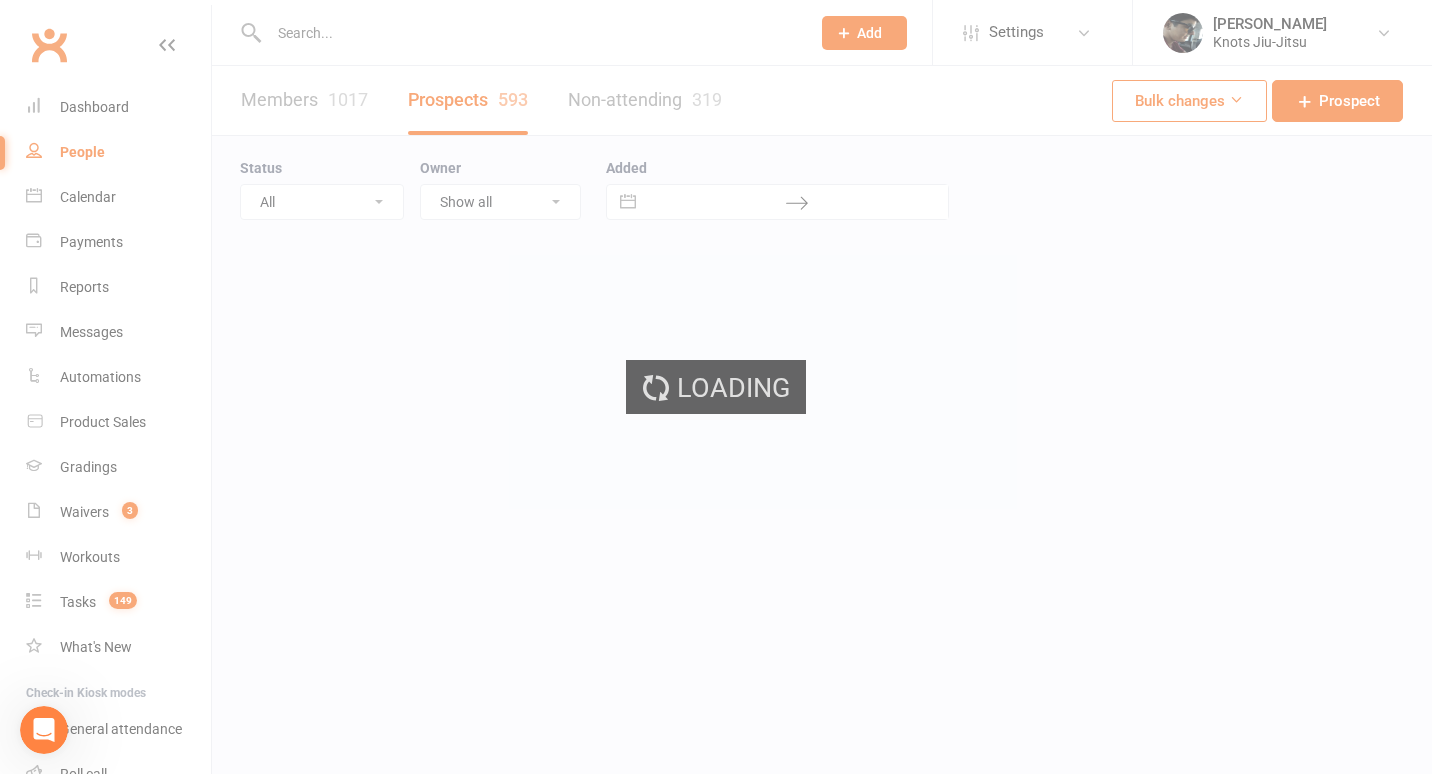 select on "100" 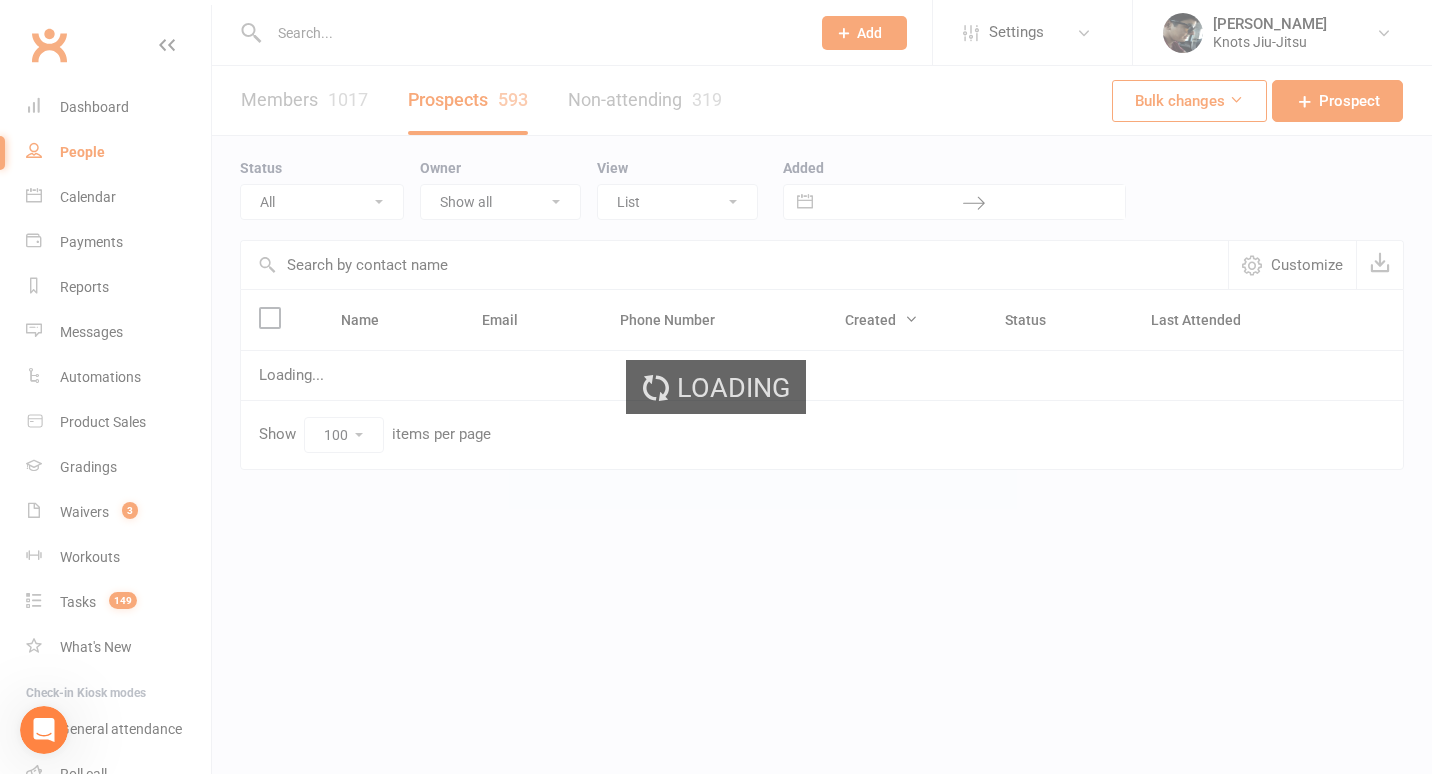 click on "1017" at bounding box center [348, 99] 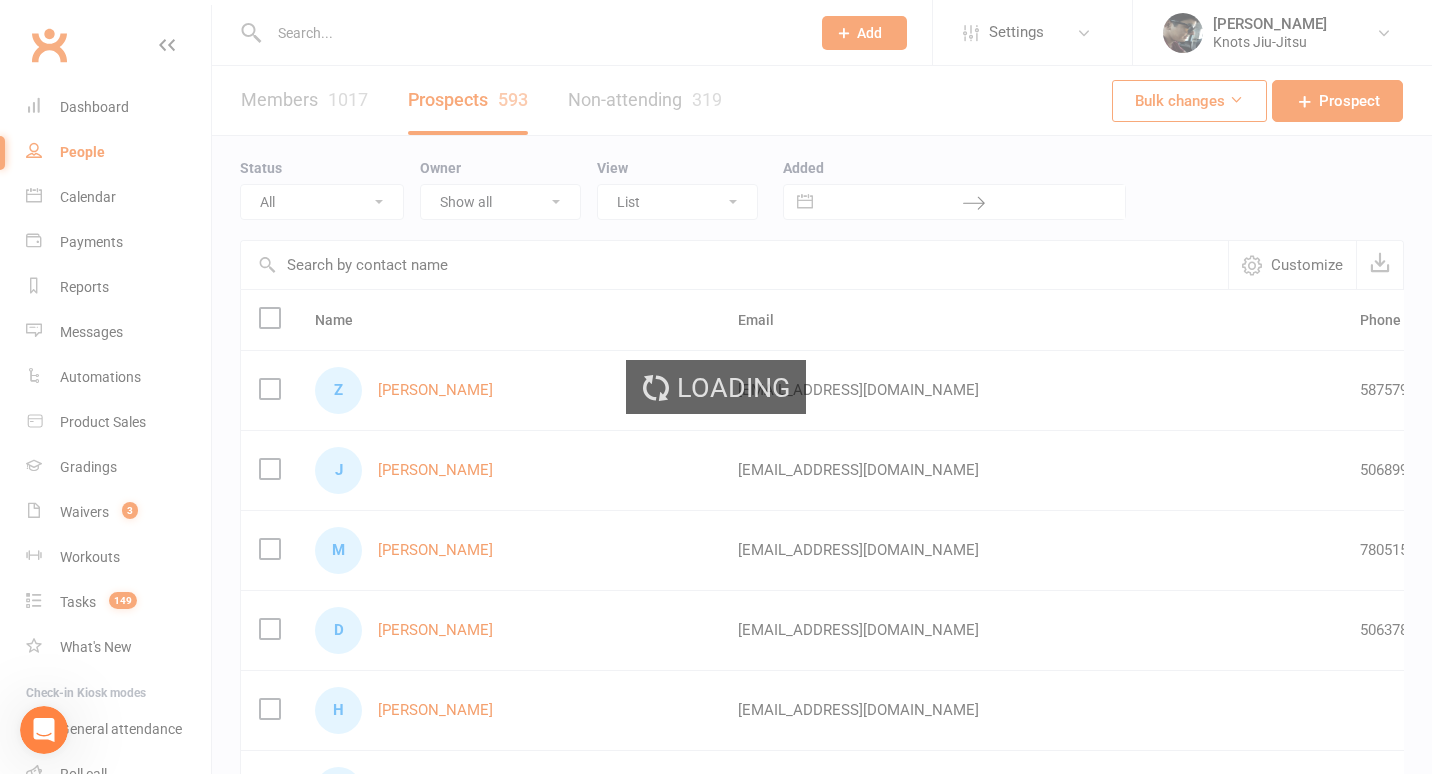 select on "100" 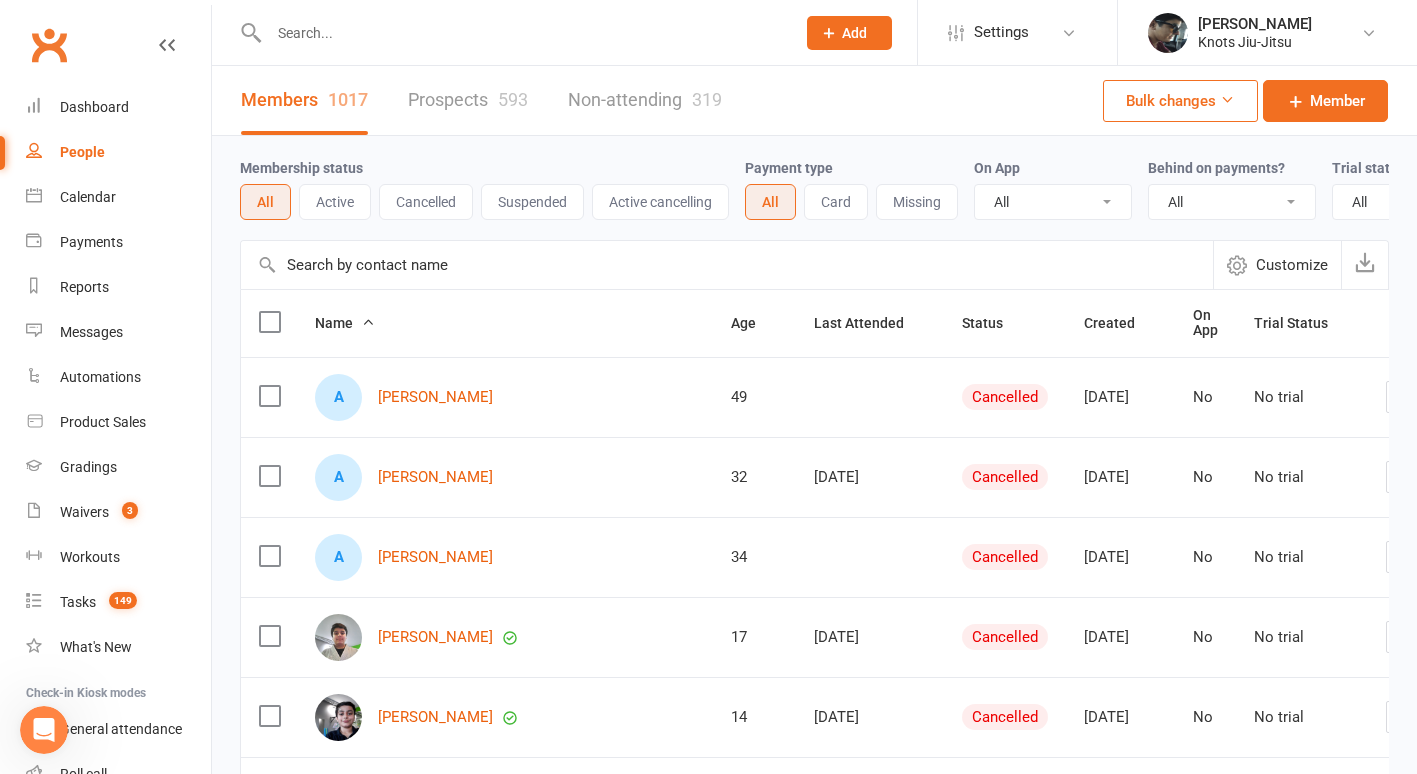 drag, startPoint x: 583, startPoint y: 369, endPoint x: 448, endPoint y: 69, distance: 328.97568 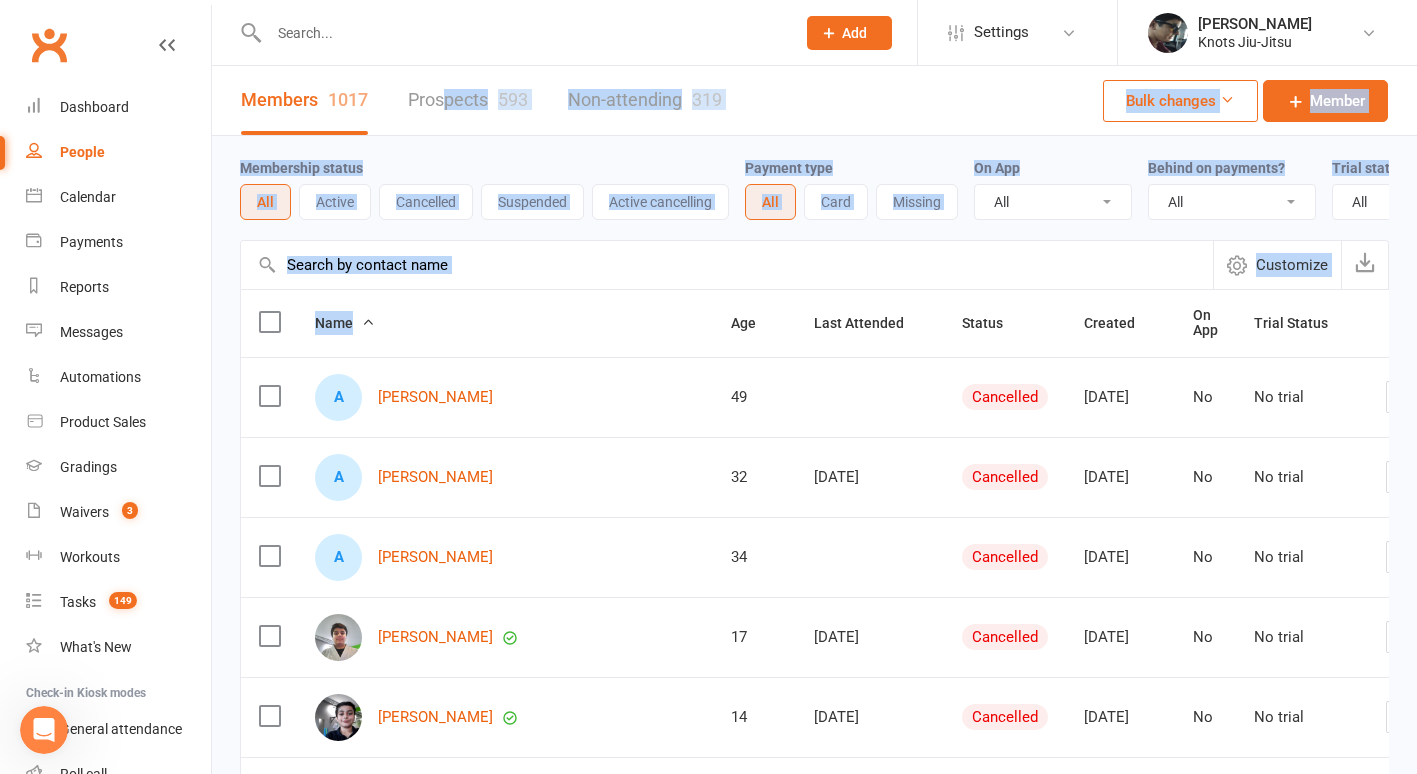 click at bounding box center (727, 265) 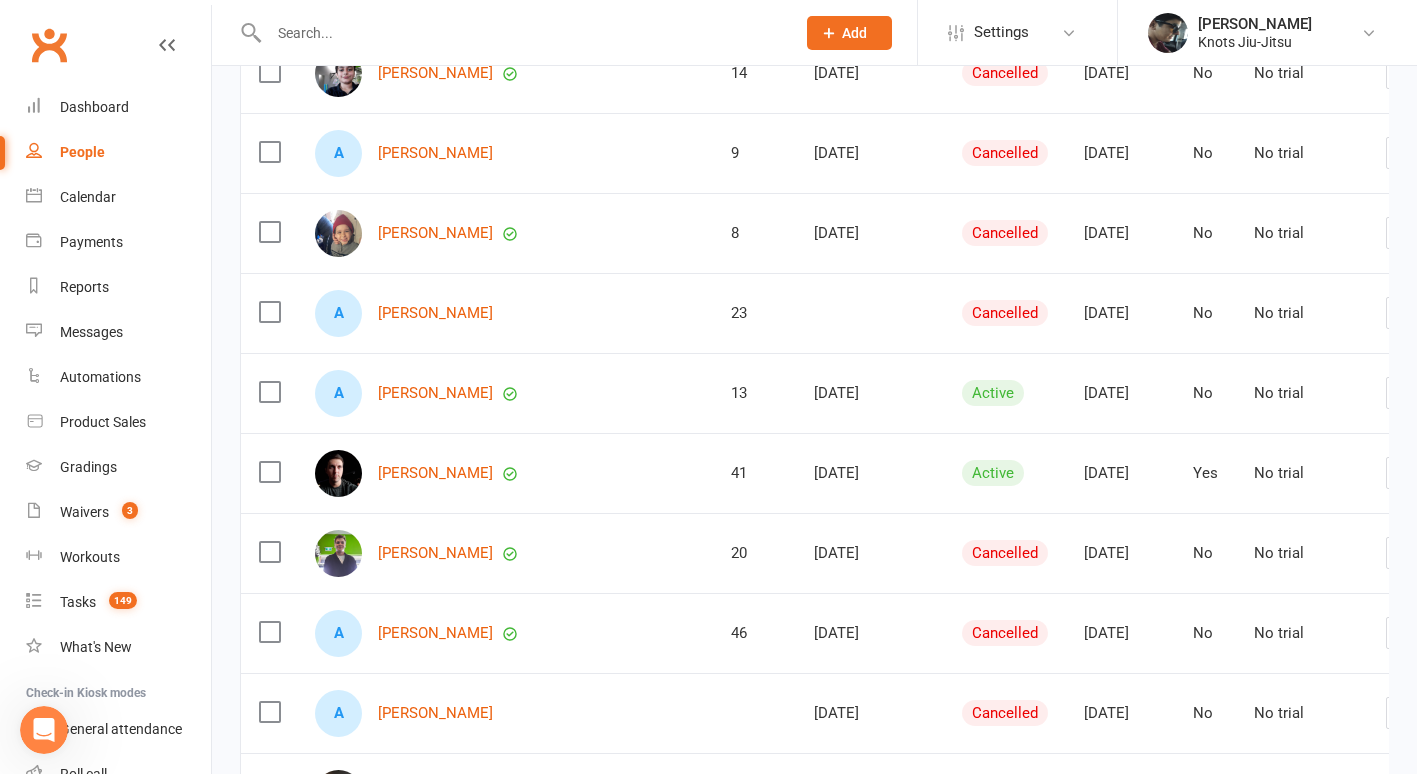 scroll, scrollTop: 647, scrollLeft: 0, axis: vertical 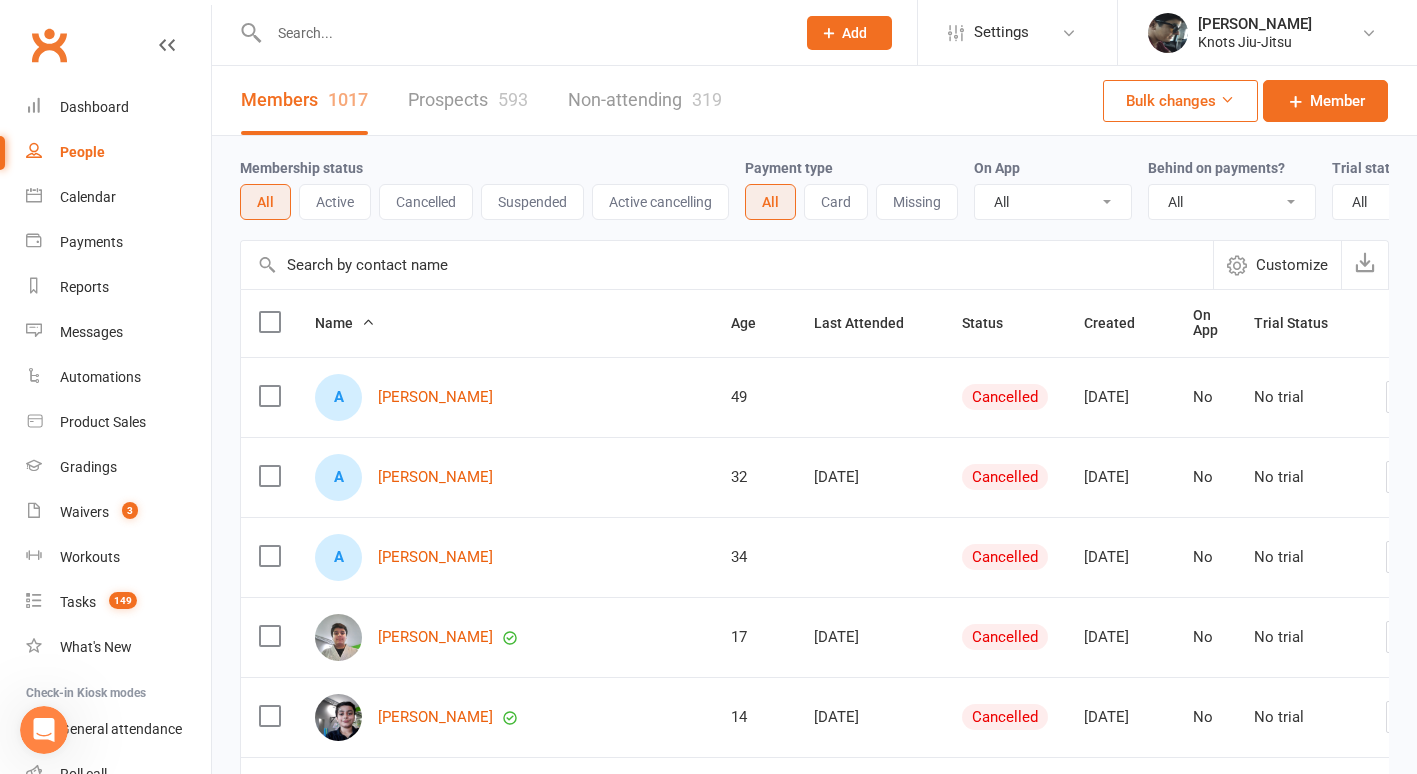 click on "Membership status All Active Cancelled Suspended Active cancelling" at bounding box center (492, 188) 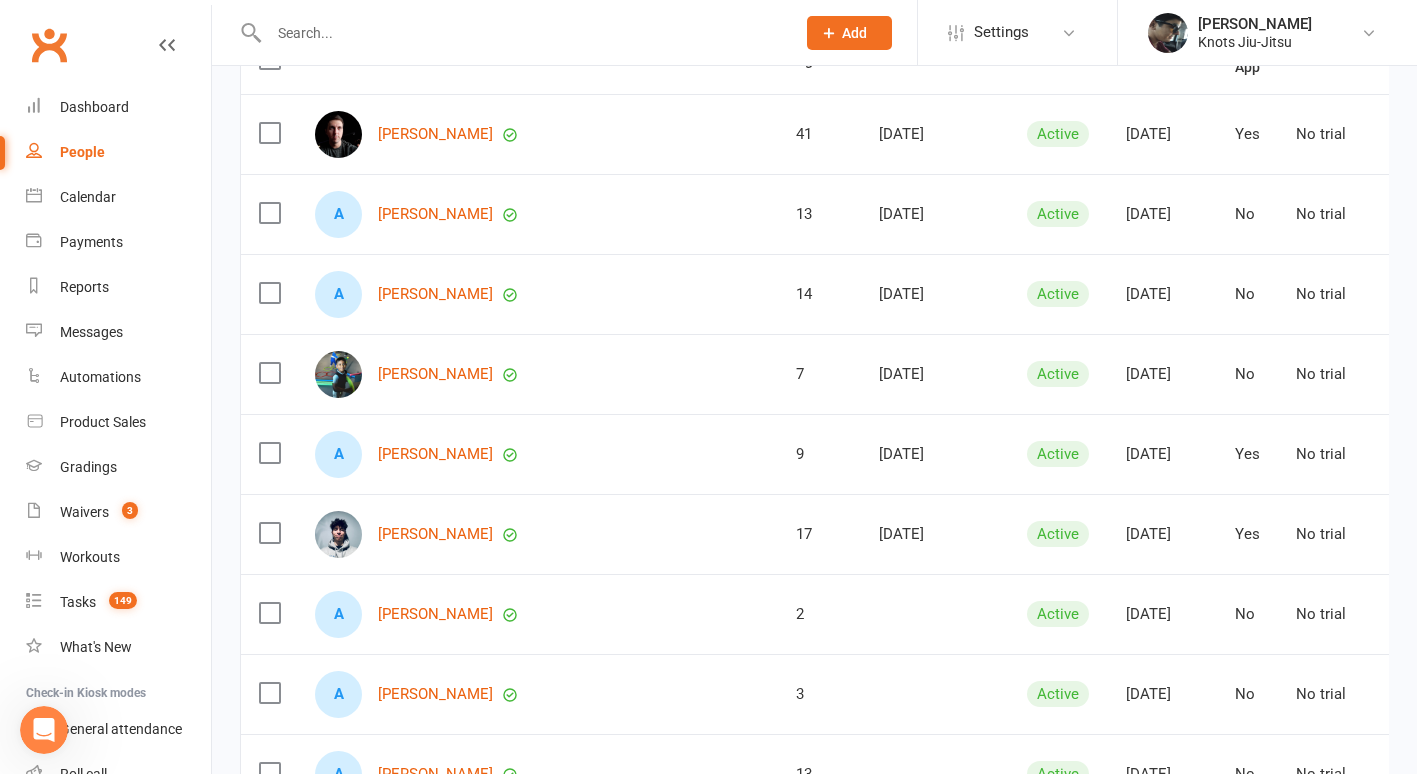 scroll, scrollTop: 0, scrollLeft: 0, axis: both 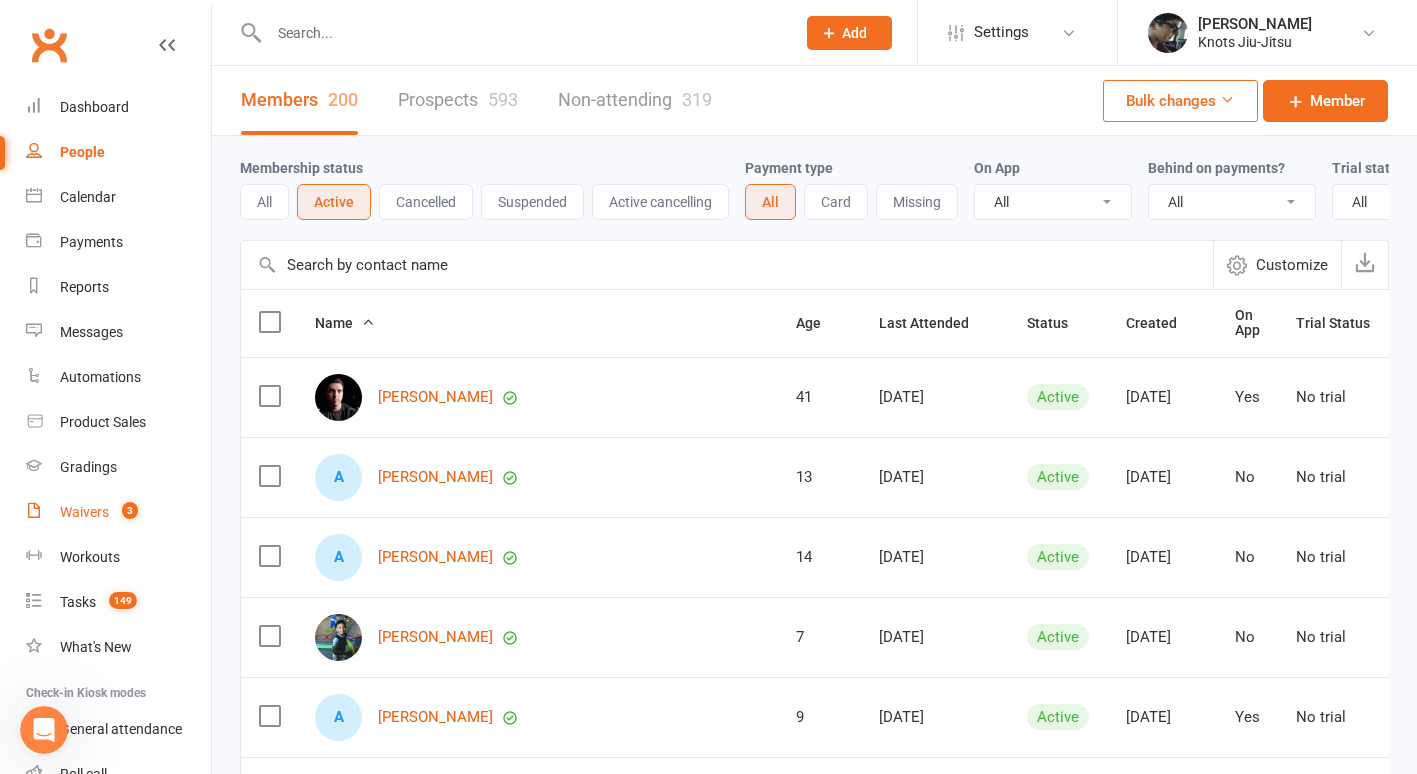 click on "Waivers   3" at bounding box center (118, 512) 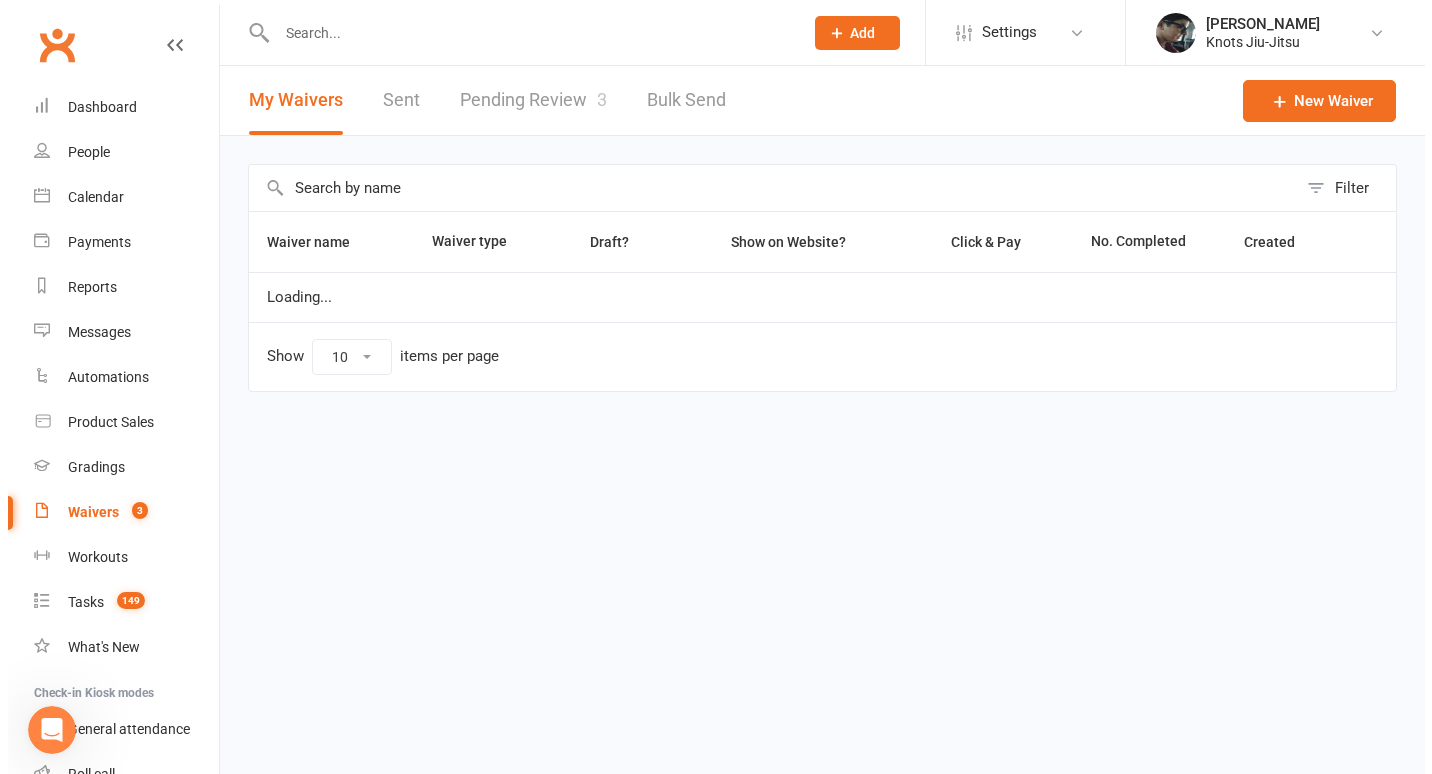 select on "25" 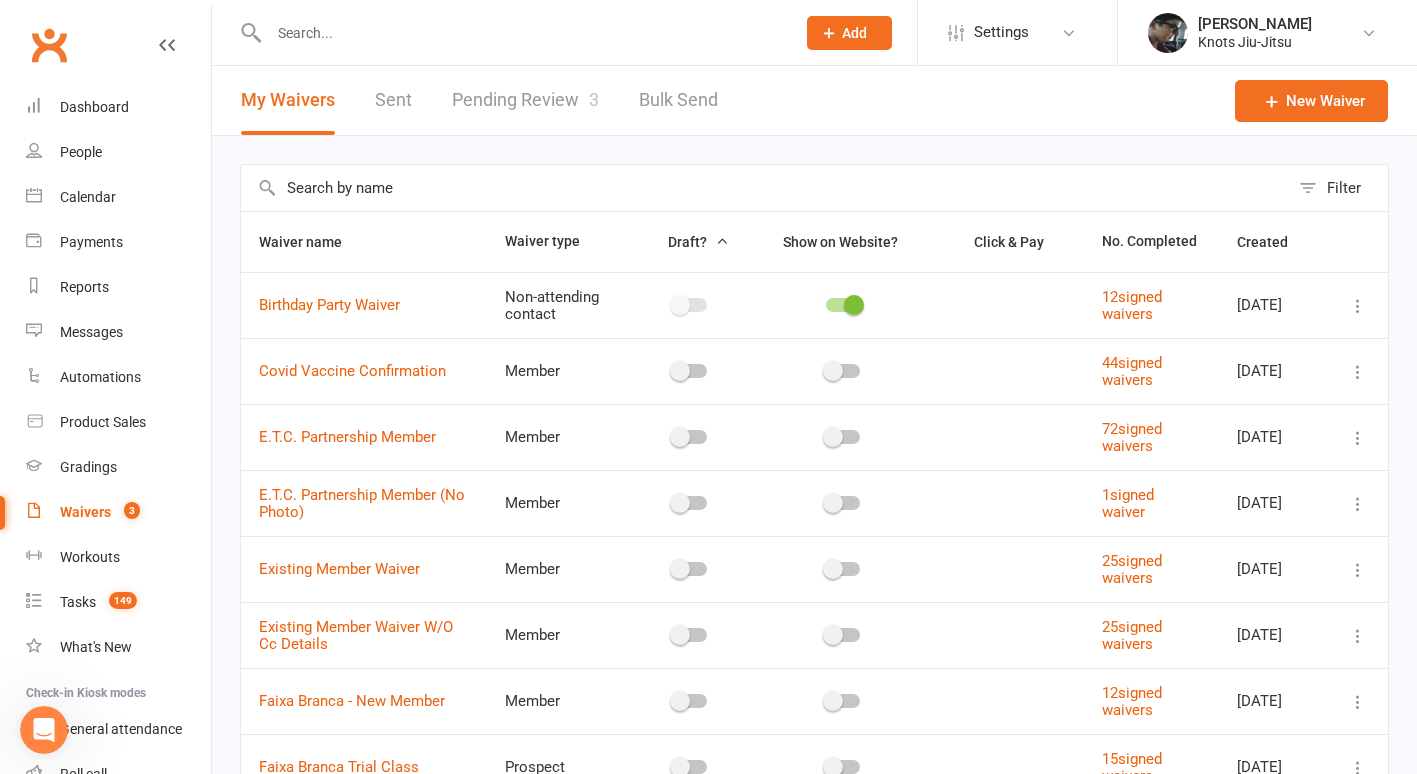 click on "Pending Review 3" at bounding box center [525, 100] 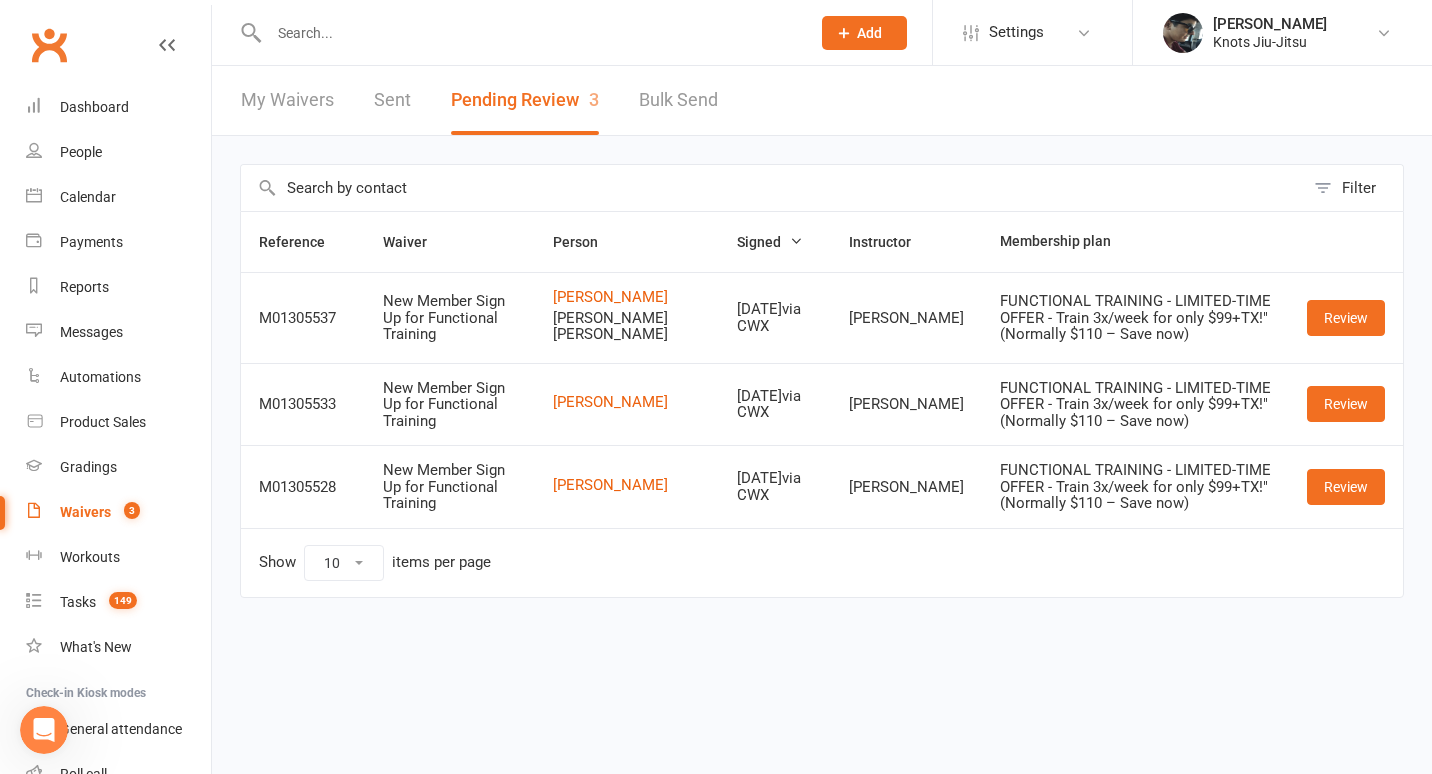 click on "My Waivers" at bounding box center (287, 100) 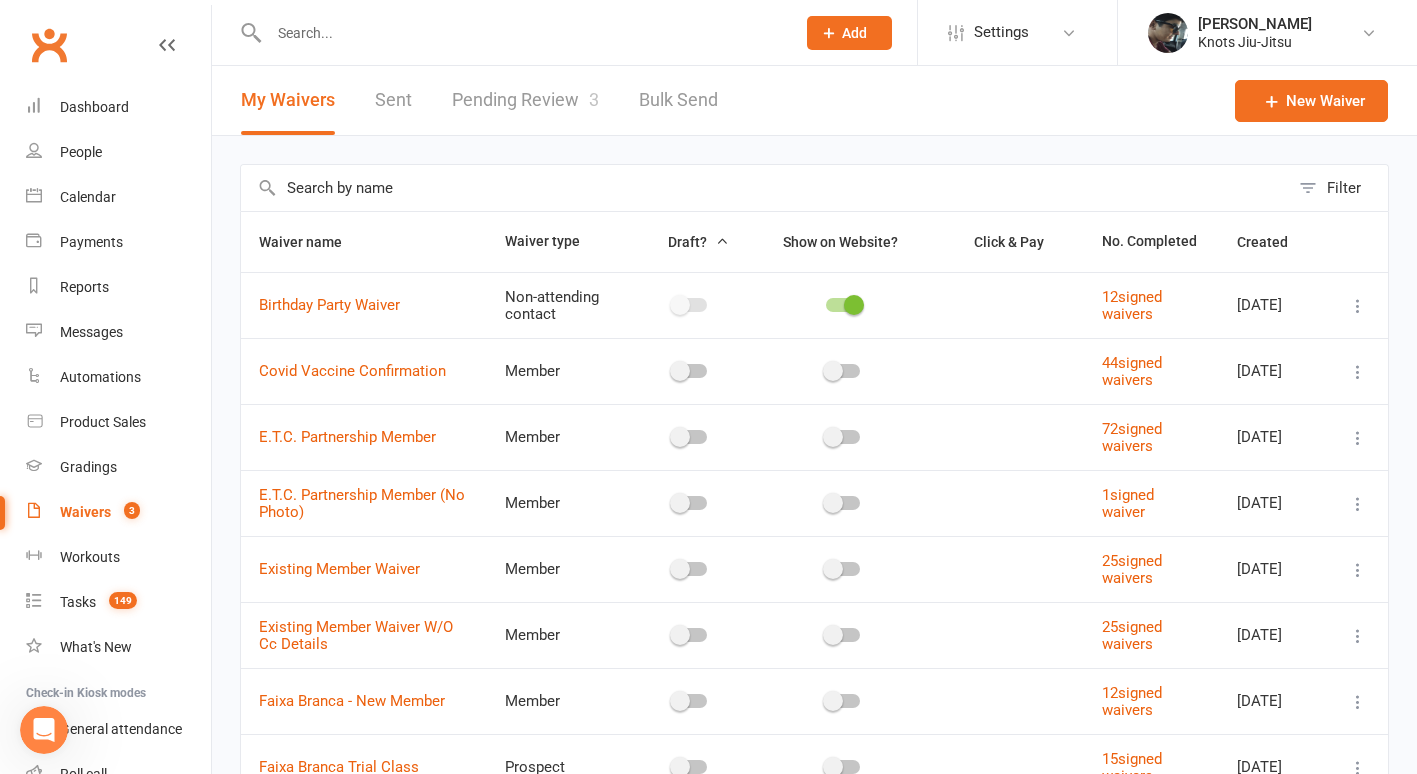 click on "Pending Review 3" at bounding box center [525, 100] 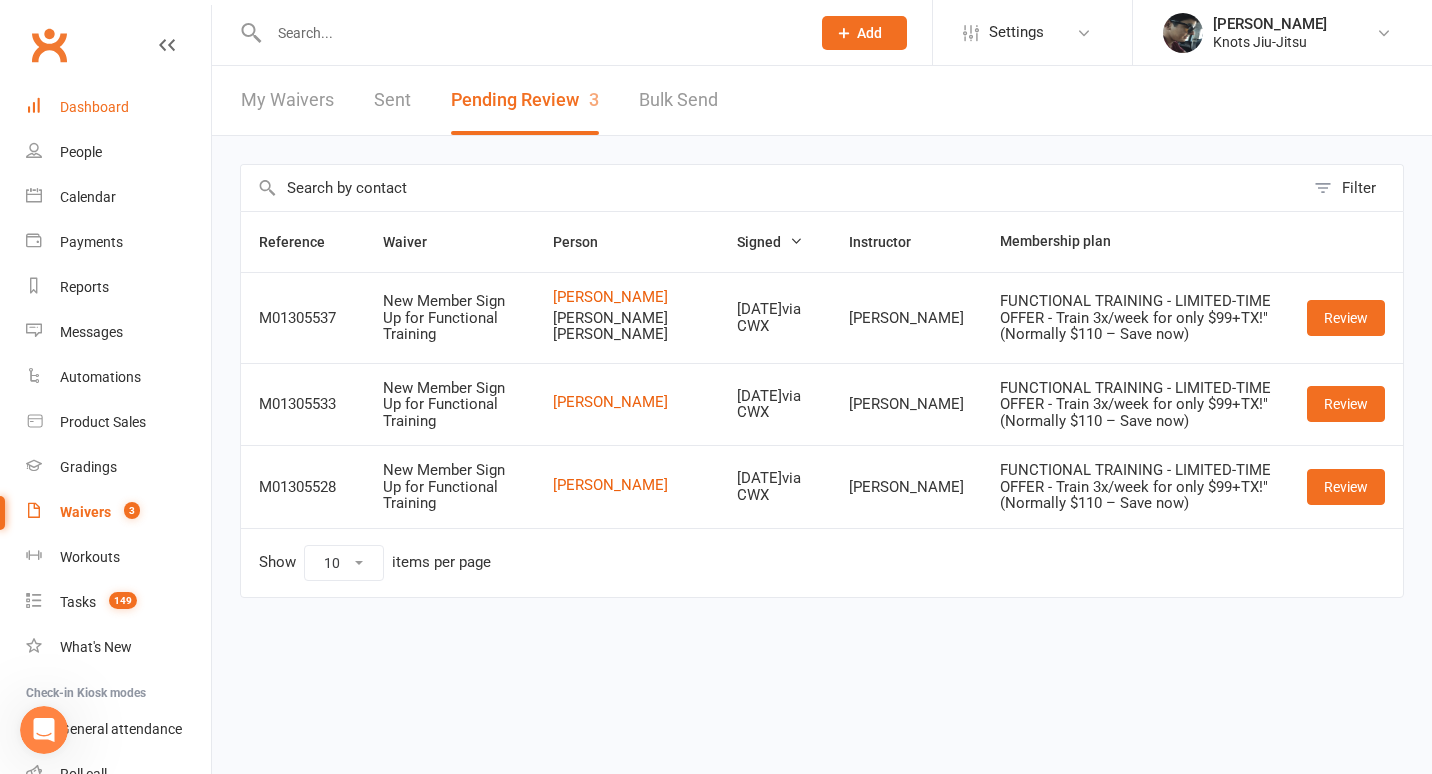 click on "Dashboard" at bounding box center [94, 107] 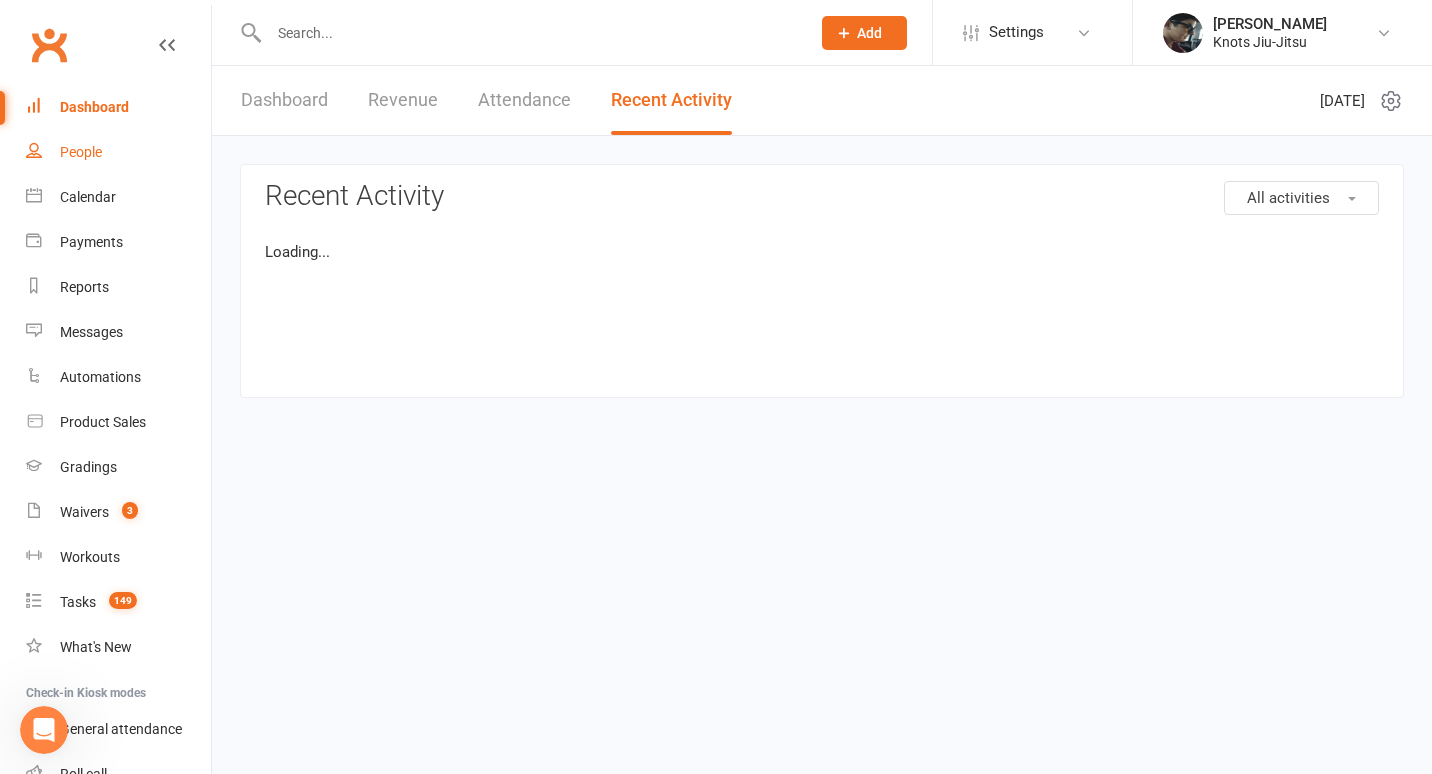 click on "People" at bounding box center [81, 152] 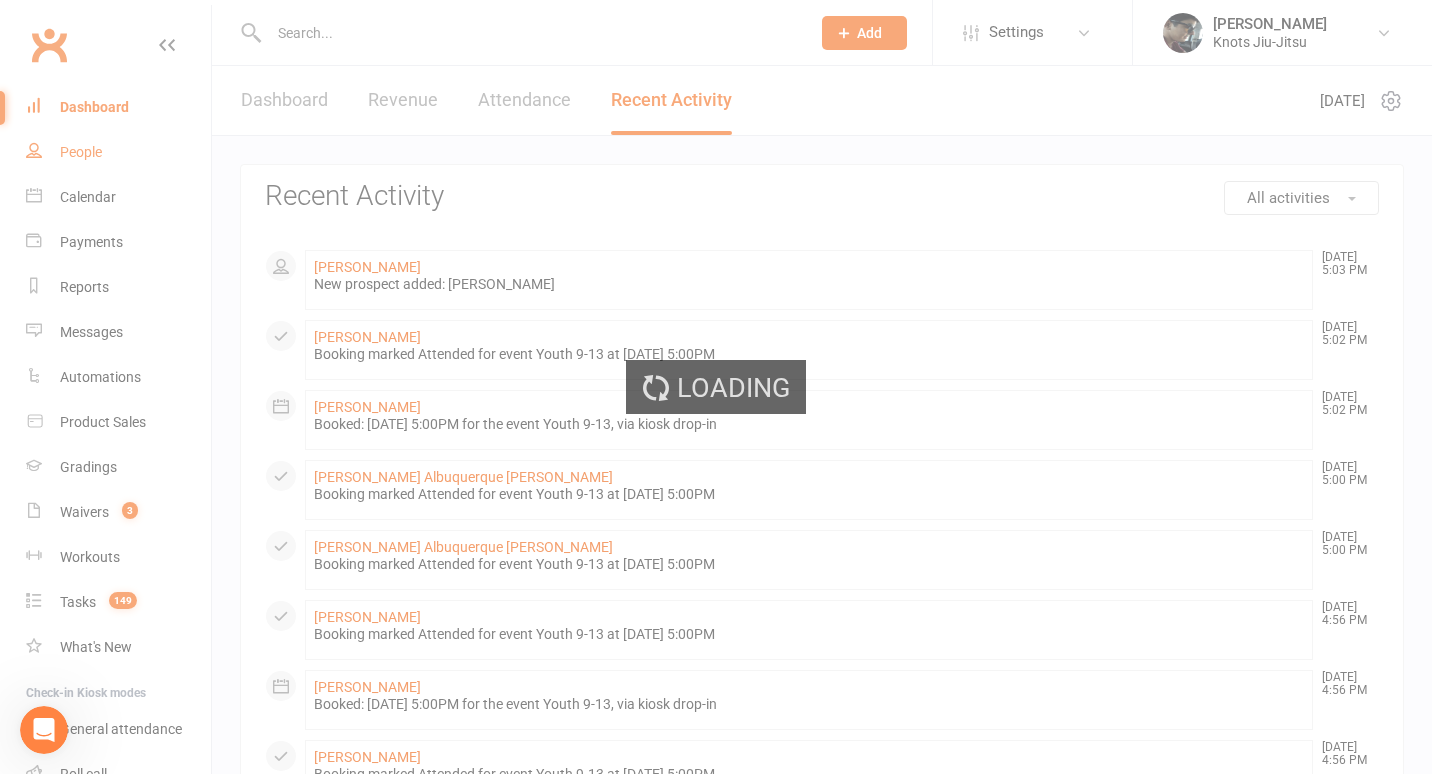 select on "100" 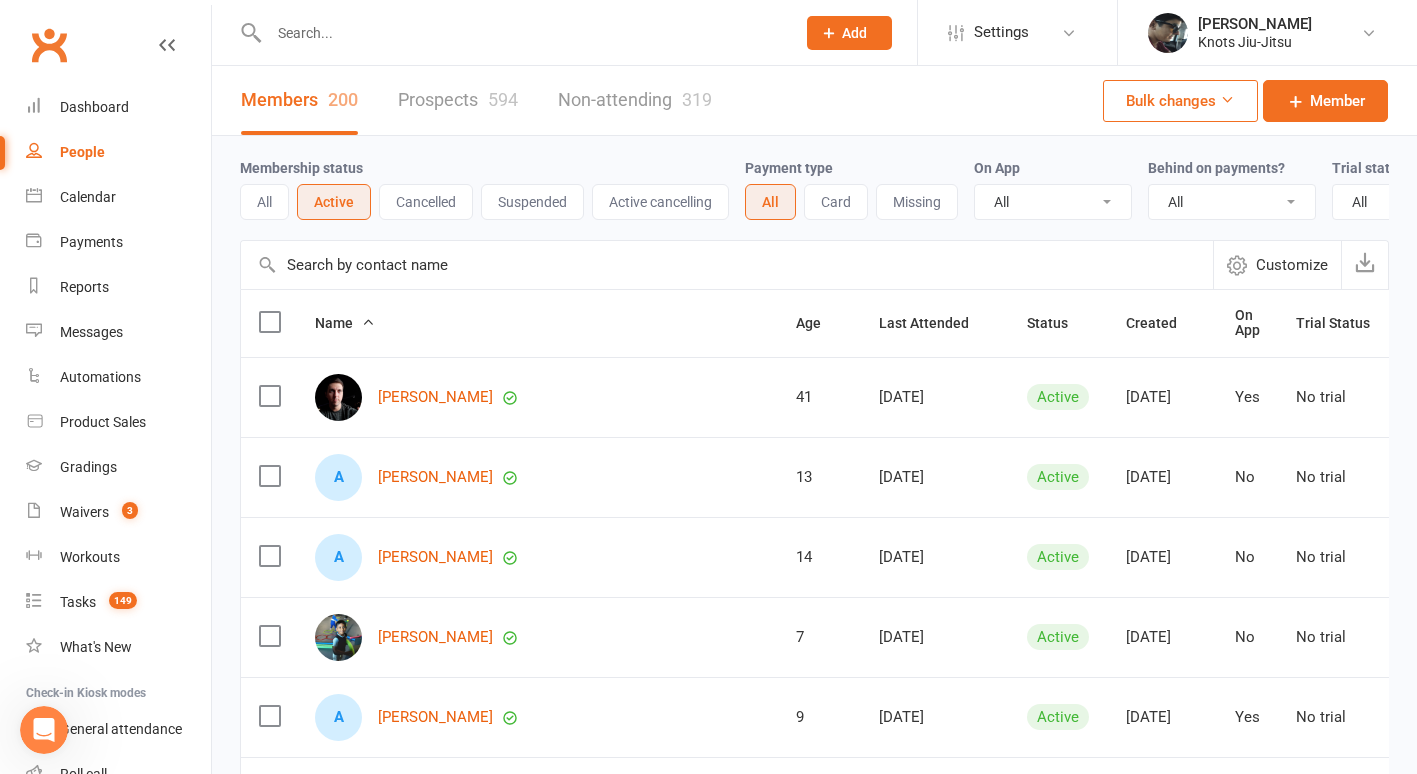 click at bounding box center [522, 33] 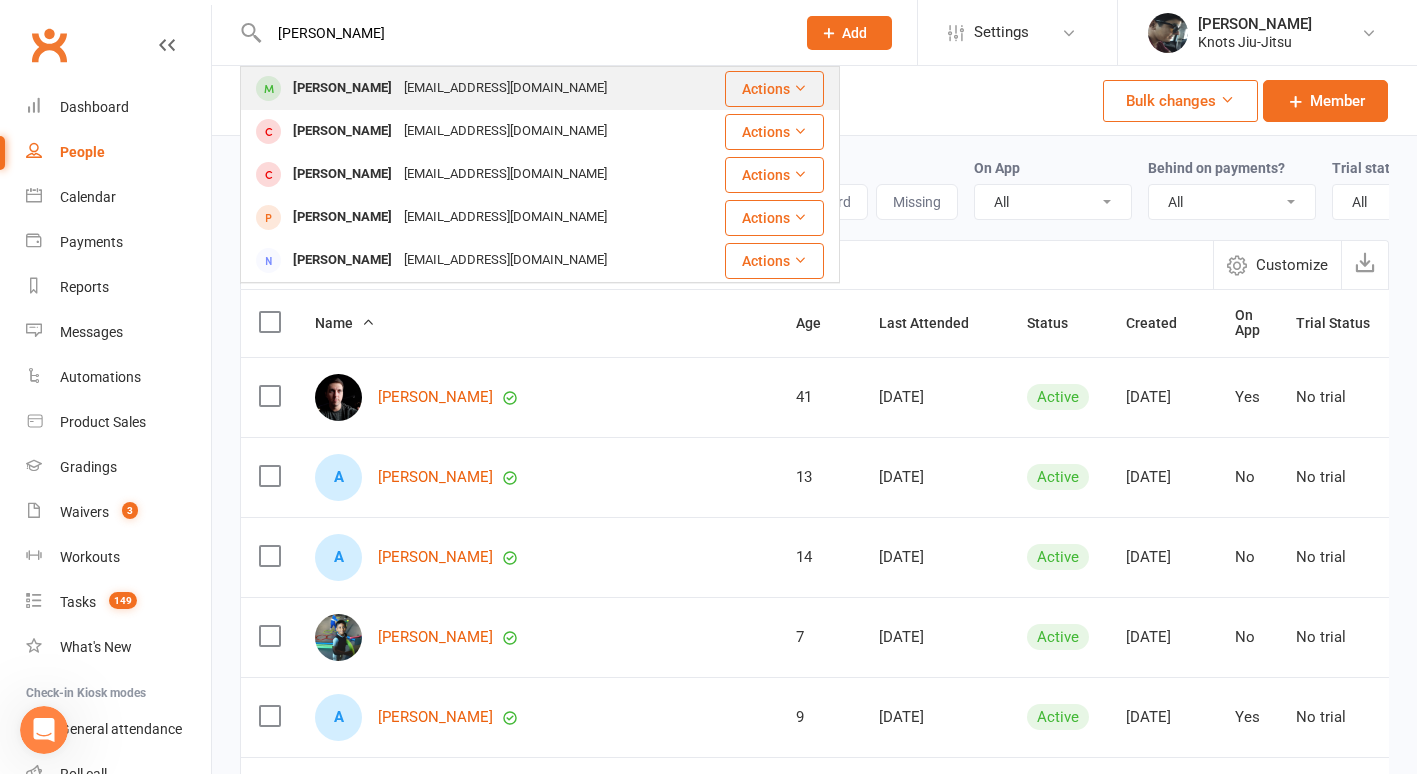 type on "[PERSON_NAME]" 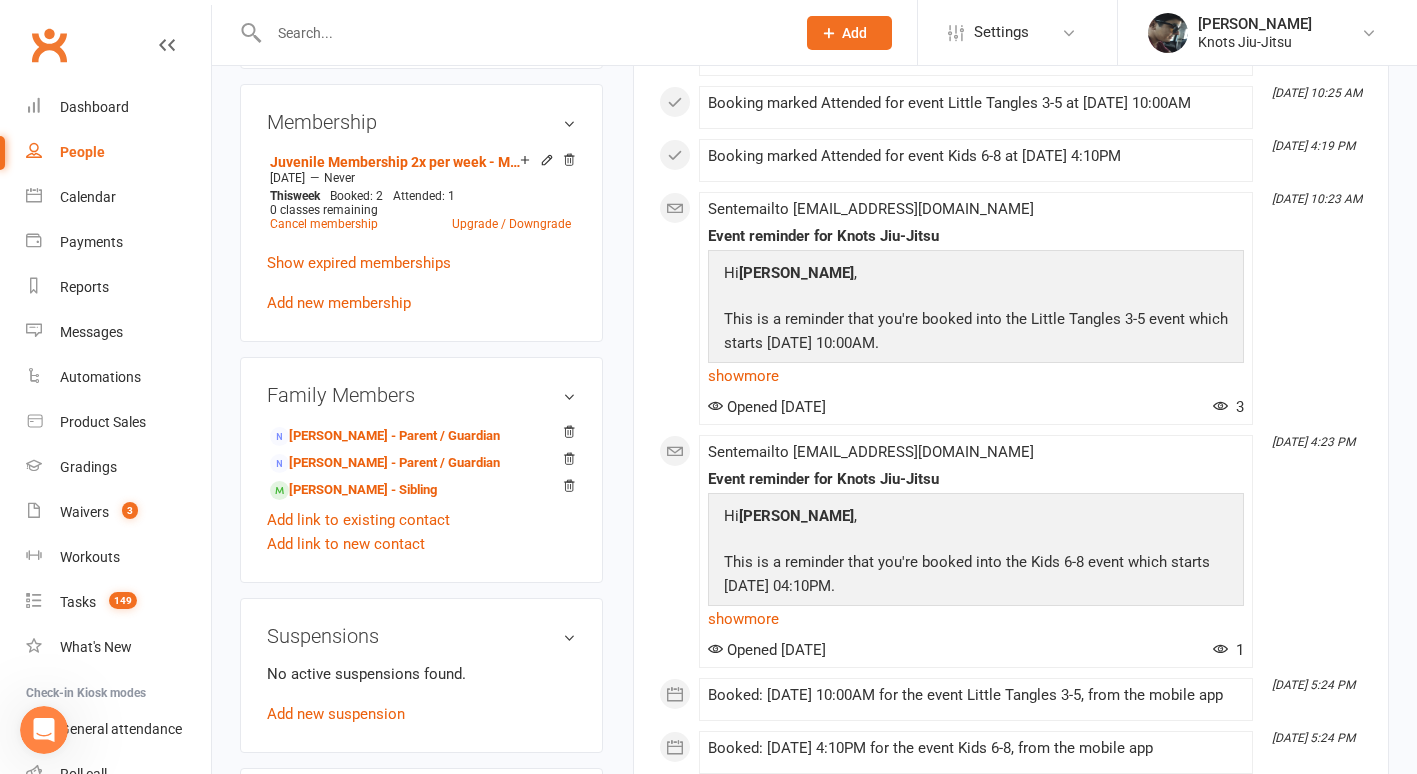 scroll, scrollTop: 972, scrollLeft: 0, axis: vertical 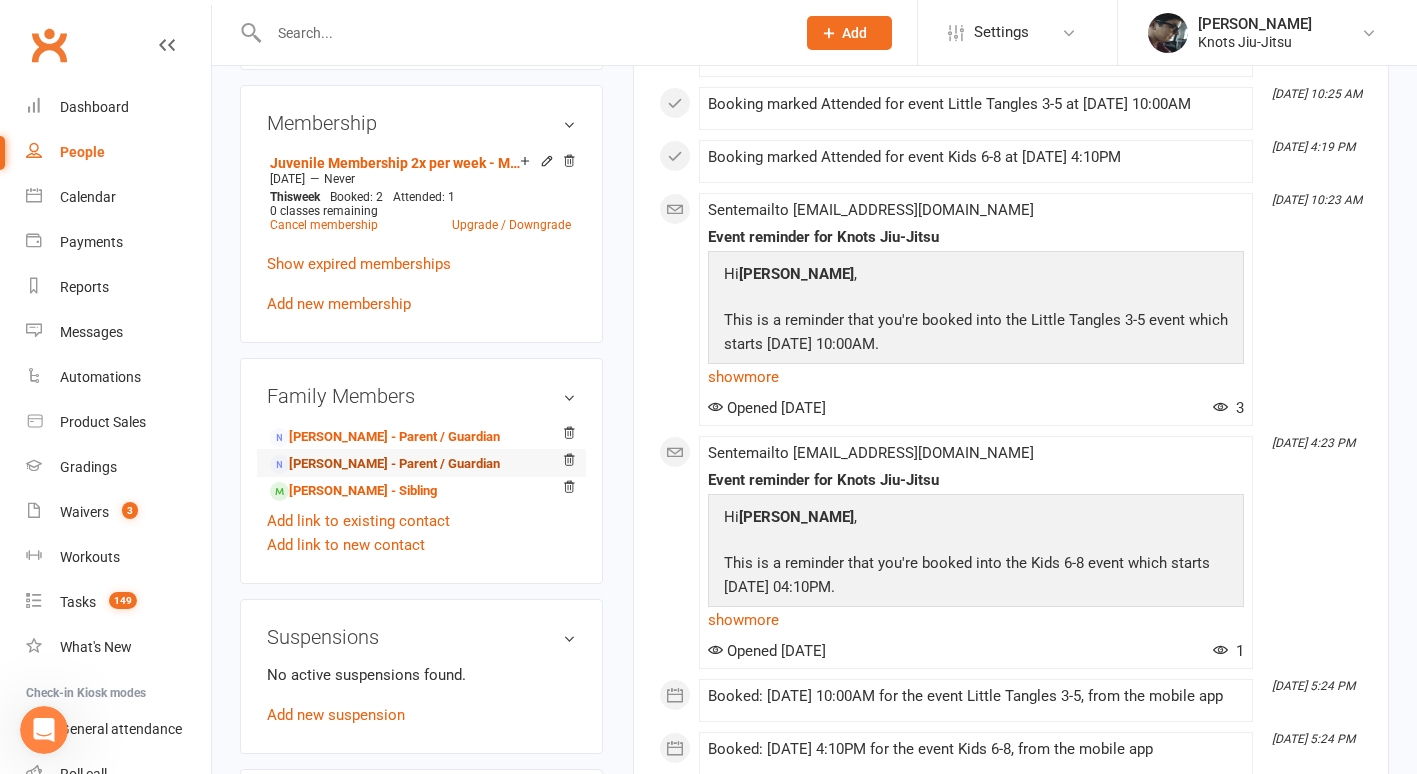click on "[PERSON_NAME] - Parent / Guardian" at bounding box center (385, 464) 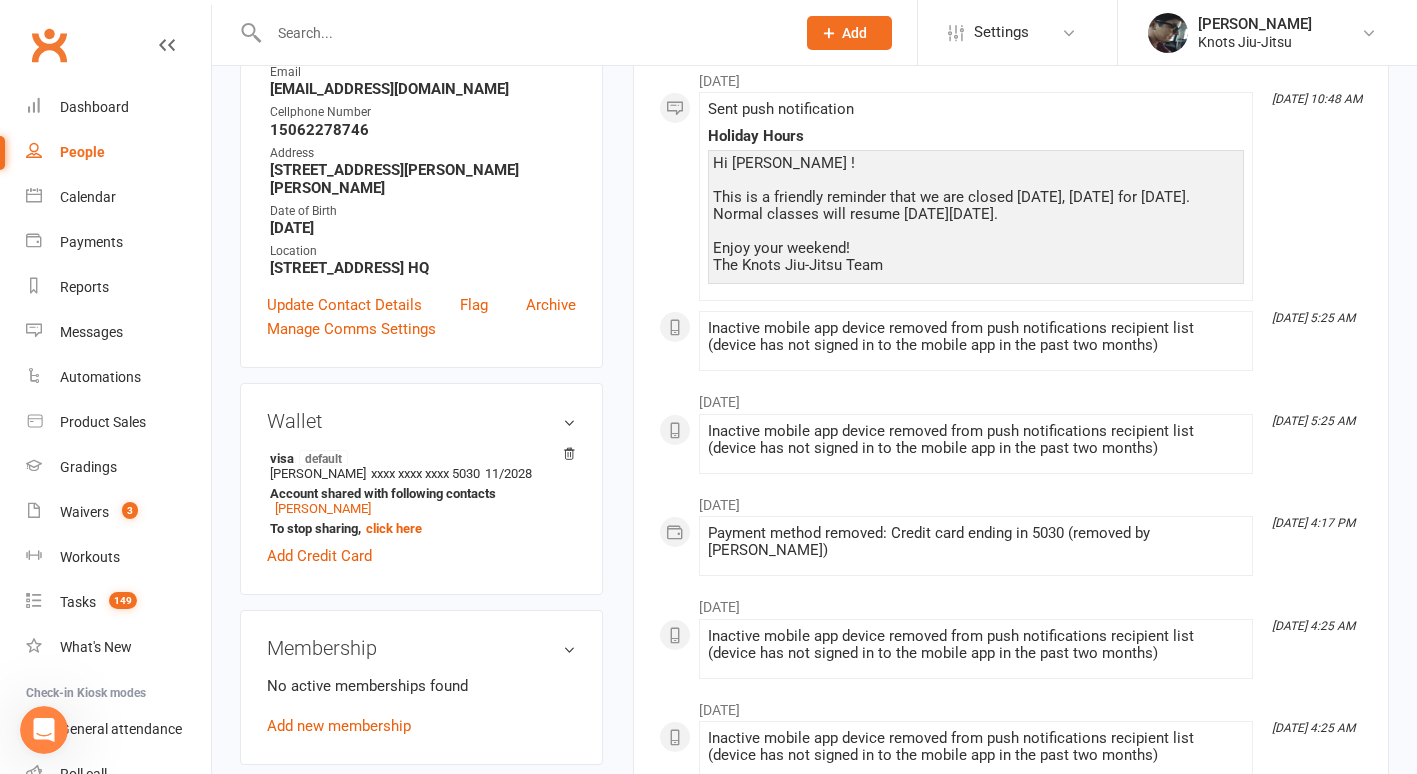 scroll, scrollTop: 0, scrollLeft: 0, axis: both 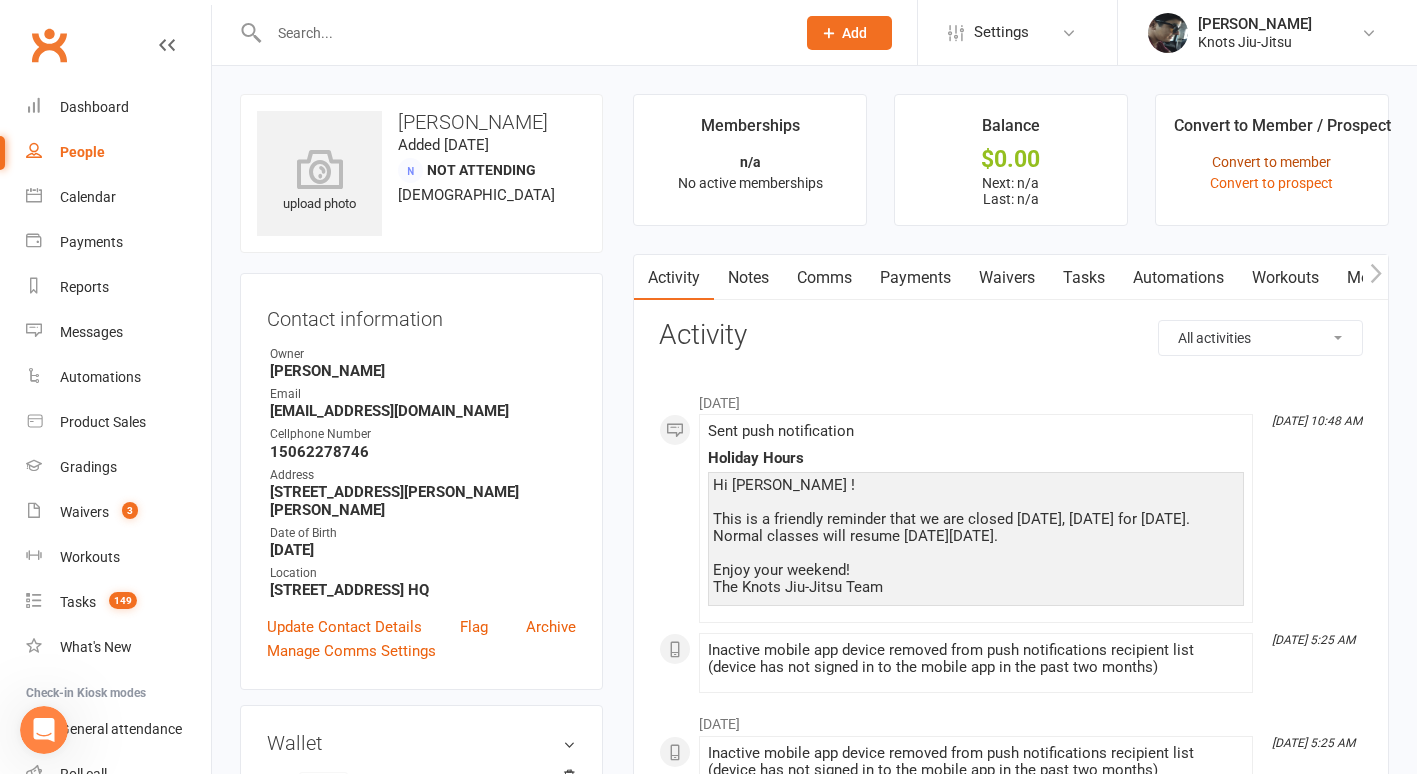 click on "Convert to member" at bounding box center (1271, 162) 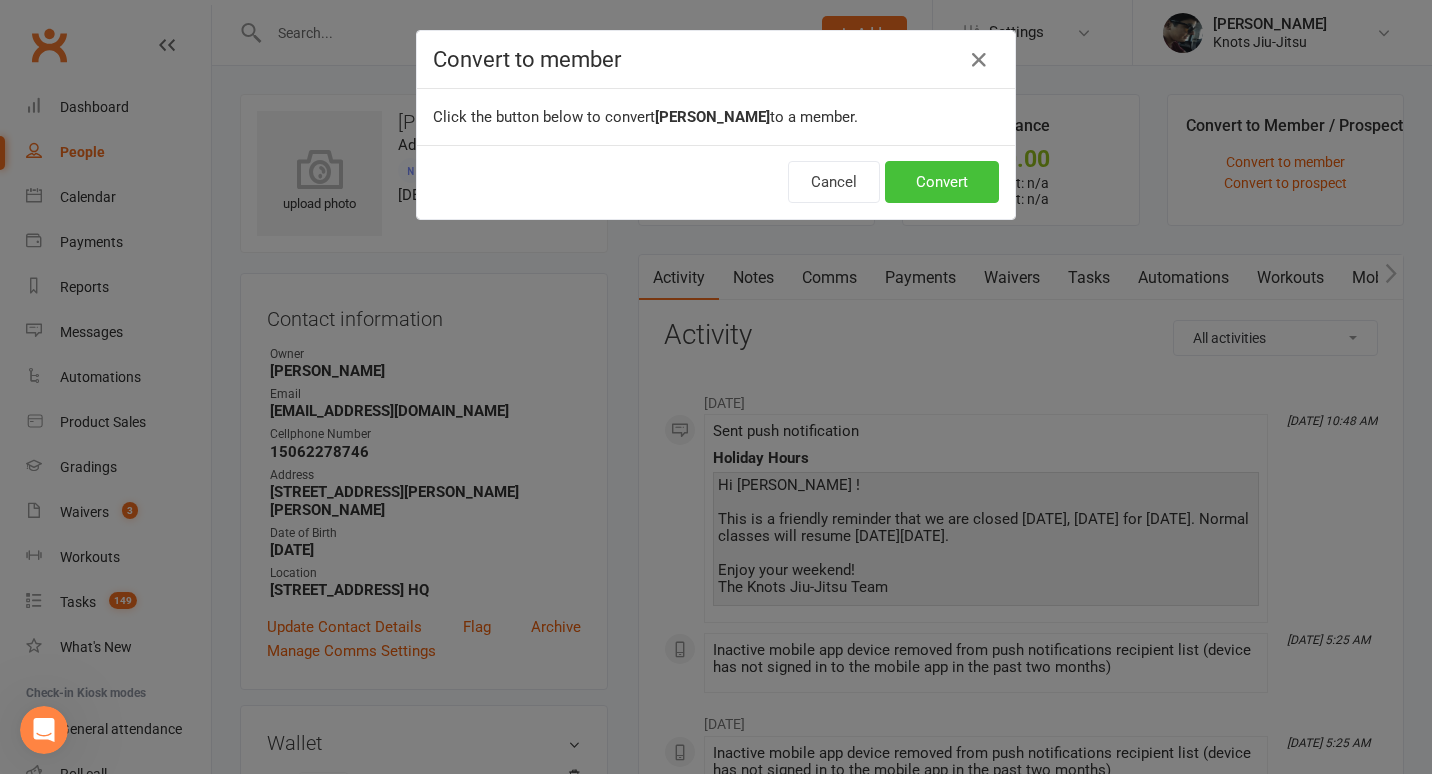 click on "Convert" at bounding box center [942, 182] 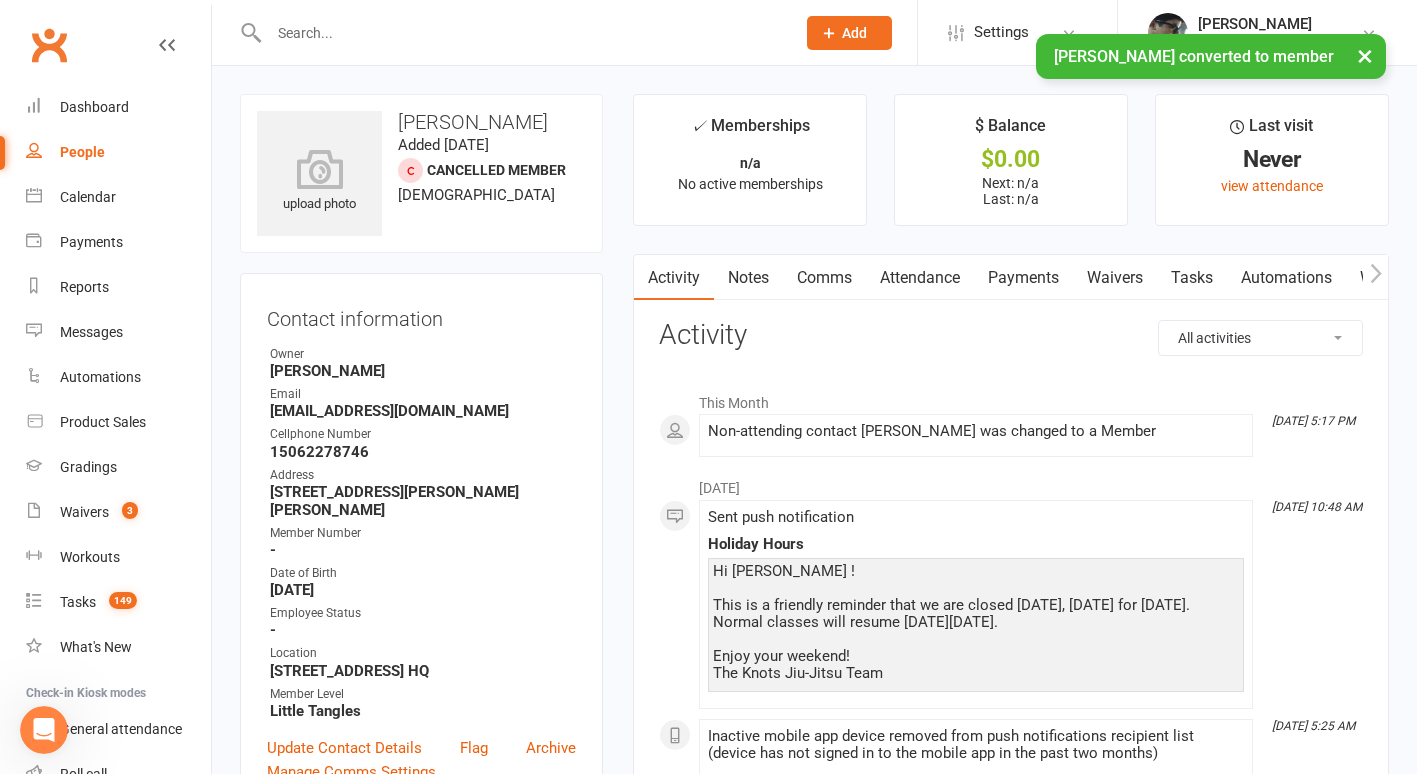 click on "Waivers" at bounding box center (1115, 278) 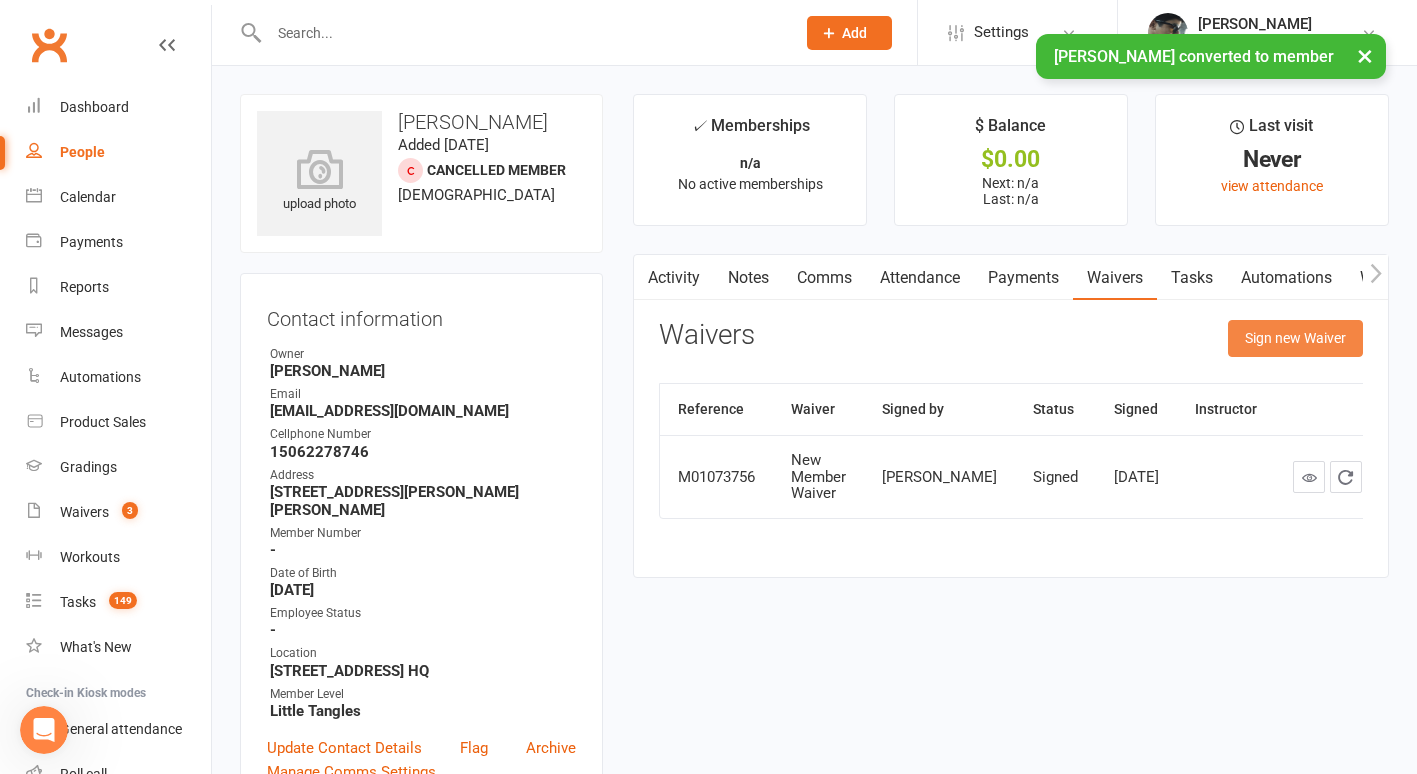 click on "Sign new Waiver" at bounding box center (1295, 338) 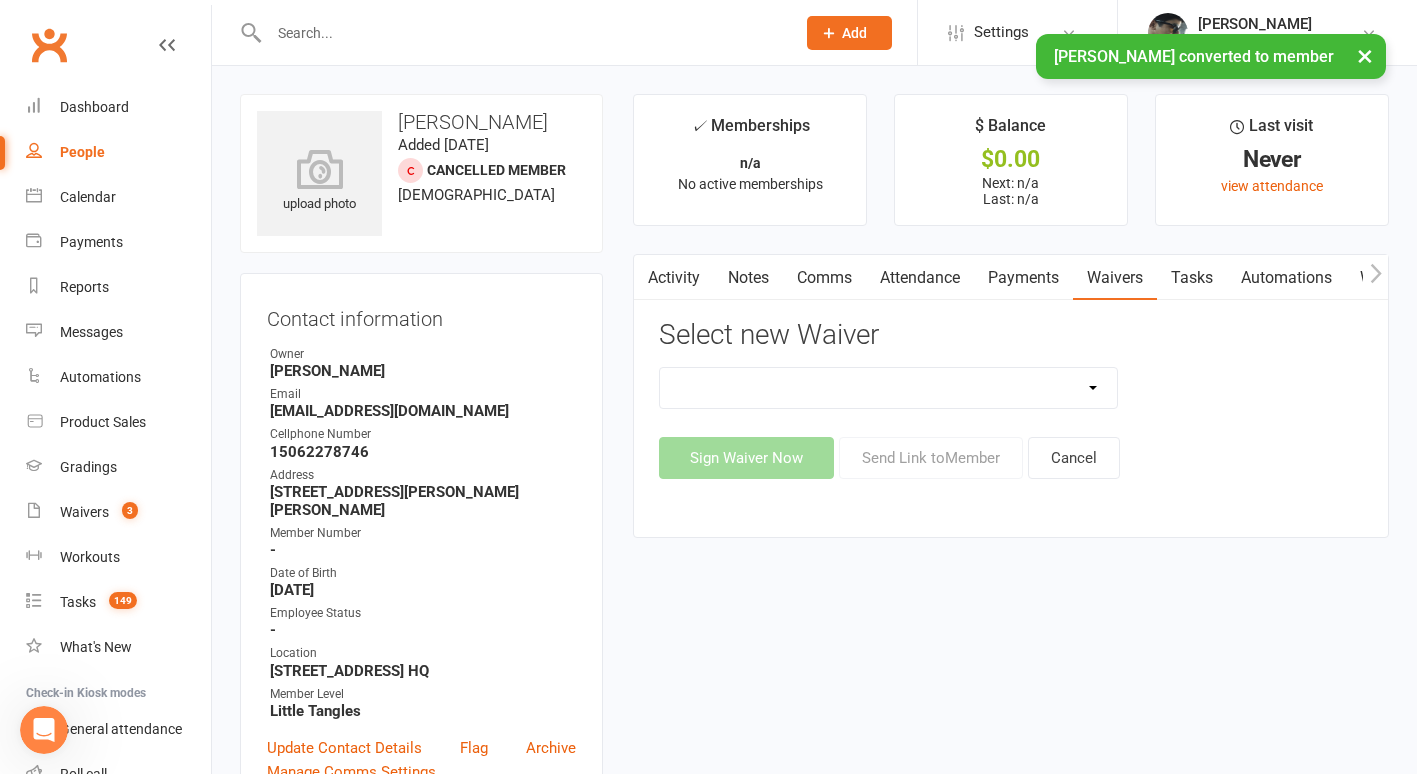 click on "Covid Vaccine Confirmation E.T.C. Partnership Member E.T.C. Partnership Member (No Photo) Existing Member Waiver Existing Member Waiver W/O Cc Details Faixa Branca - New Member Faixa Branca Trial Class Family Member Sign-Up New Member (No Photo) New Member Sign Up New Member Sign Up for Functional Training New Member Sign Up for Muay Thai New Member Waiver (Without CC) Permission To Use Credit Card Trial Class Waiver" at bounding box center (888, 388) 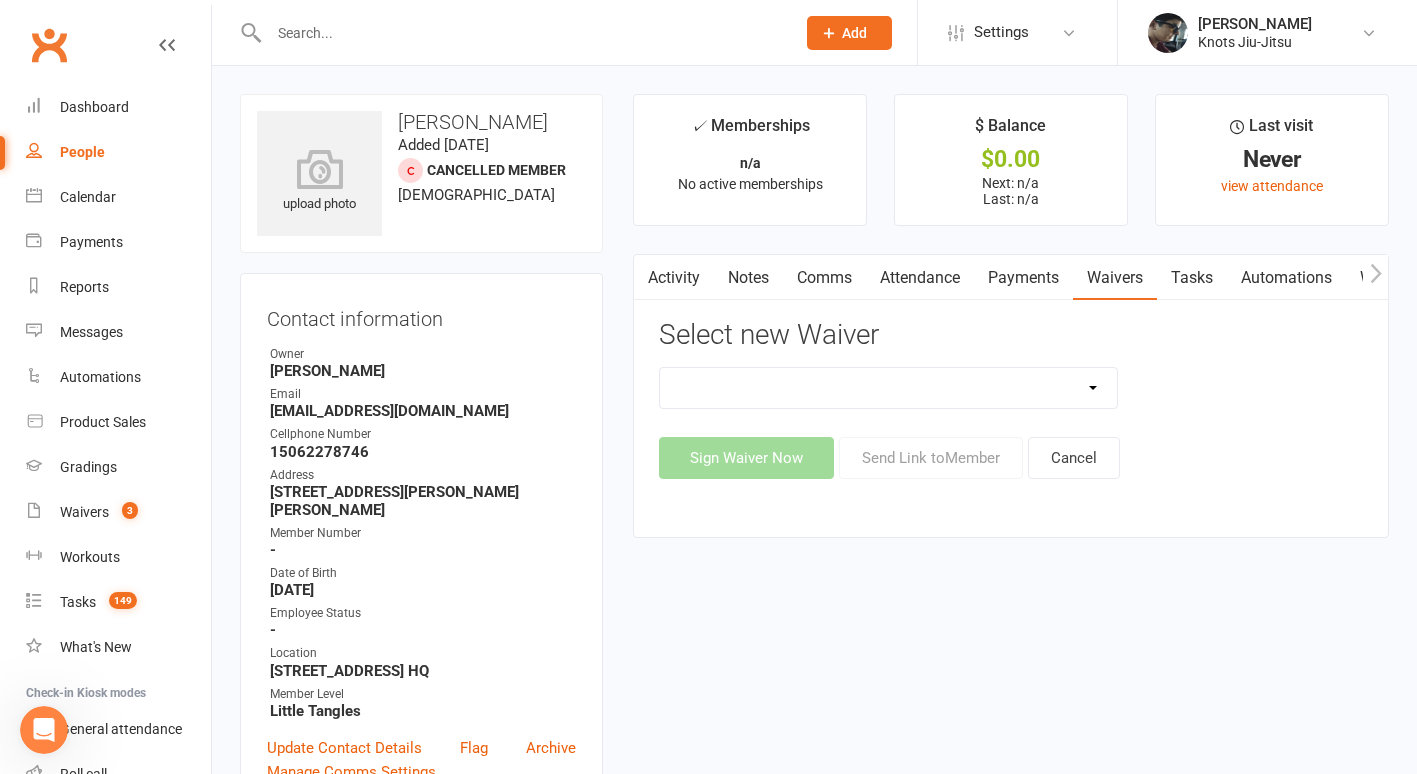 select on "8539" 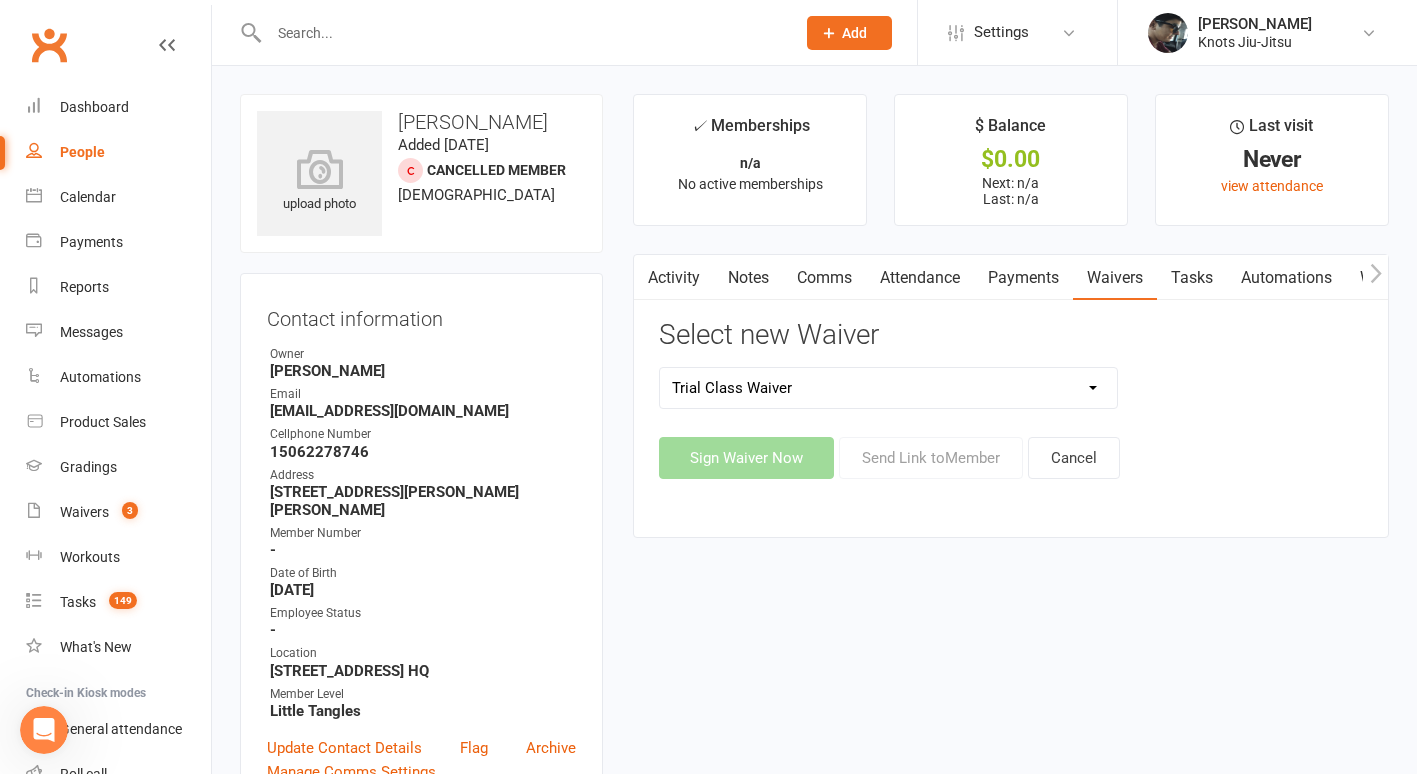 click on "Covid Vaccine Confirmation E.T.C. Partnership Member E.T.C. Partnership Member (No Photo) Existing Member Waiver Existing Member Waiver W/O Cc Details Faixa Branca - New Member Faixa Branca Trial Class Family Member Sign-Up New Member (No Photo) New Member Sign Up New Member Sign Up for Functional Training New Member Sign Up for Muay Thai New Member Waiver (Without CC) Permission To Use Credit Card Trial Class Waiver" at bounding box center (888, 388) 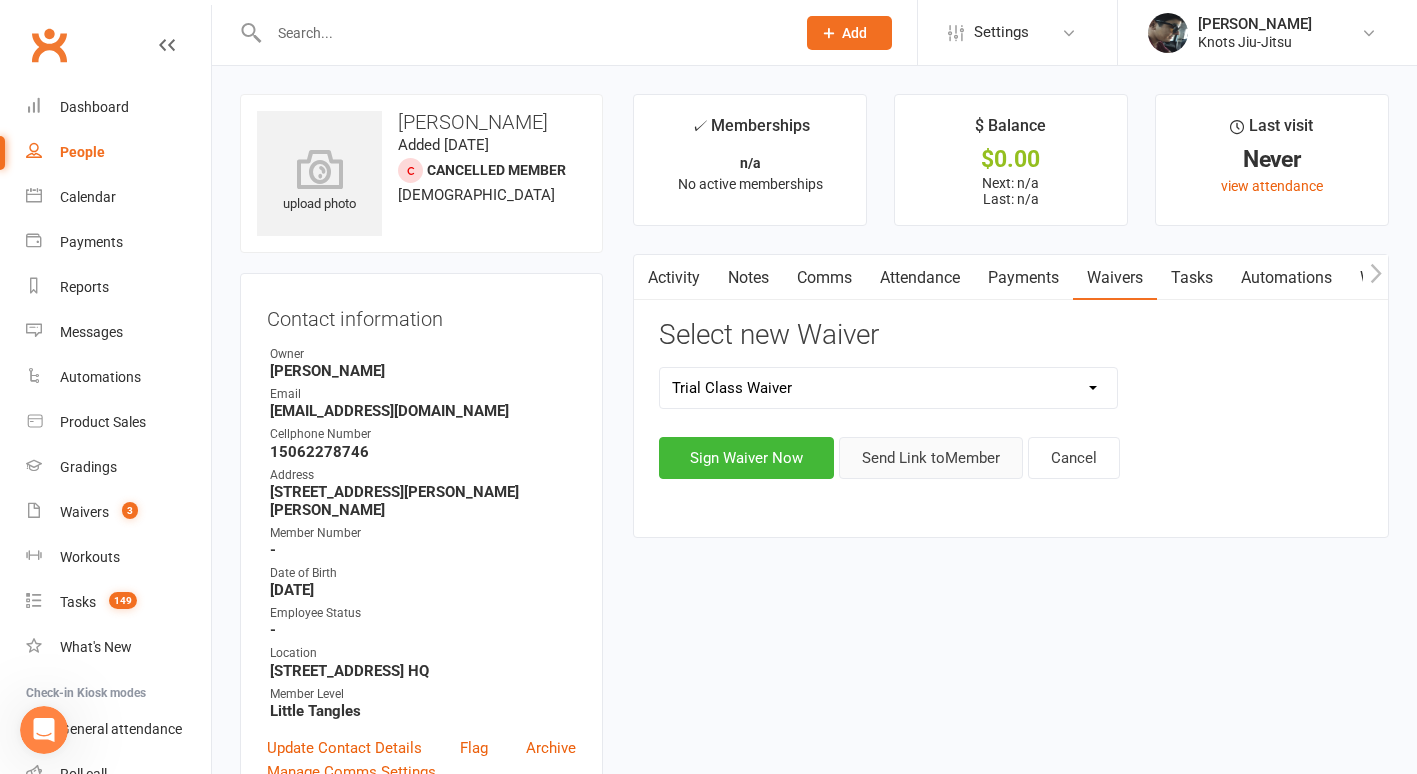 click on "Send Link to  Member" at bounding box center [931, 458] 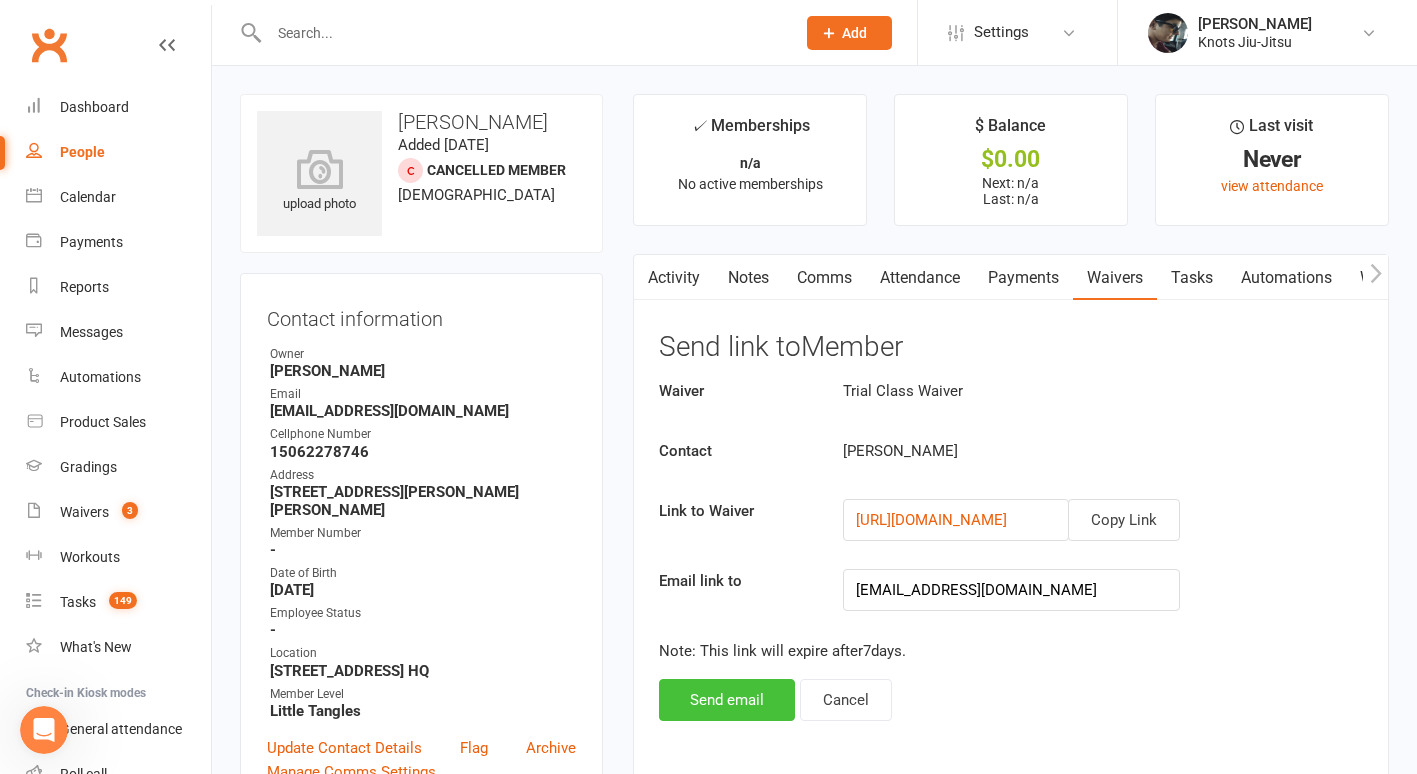 click on "Send email" at bounding box center [727, 700] 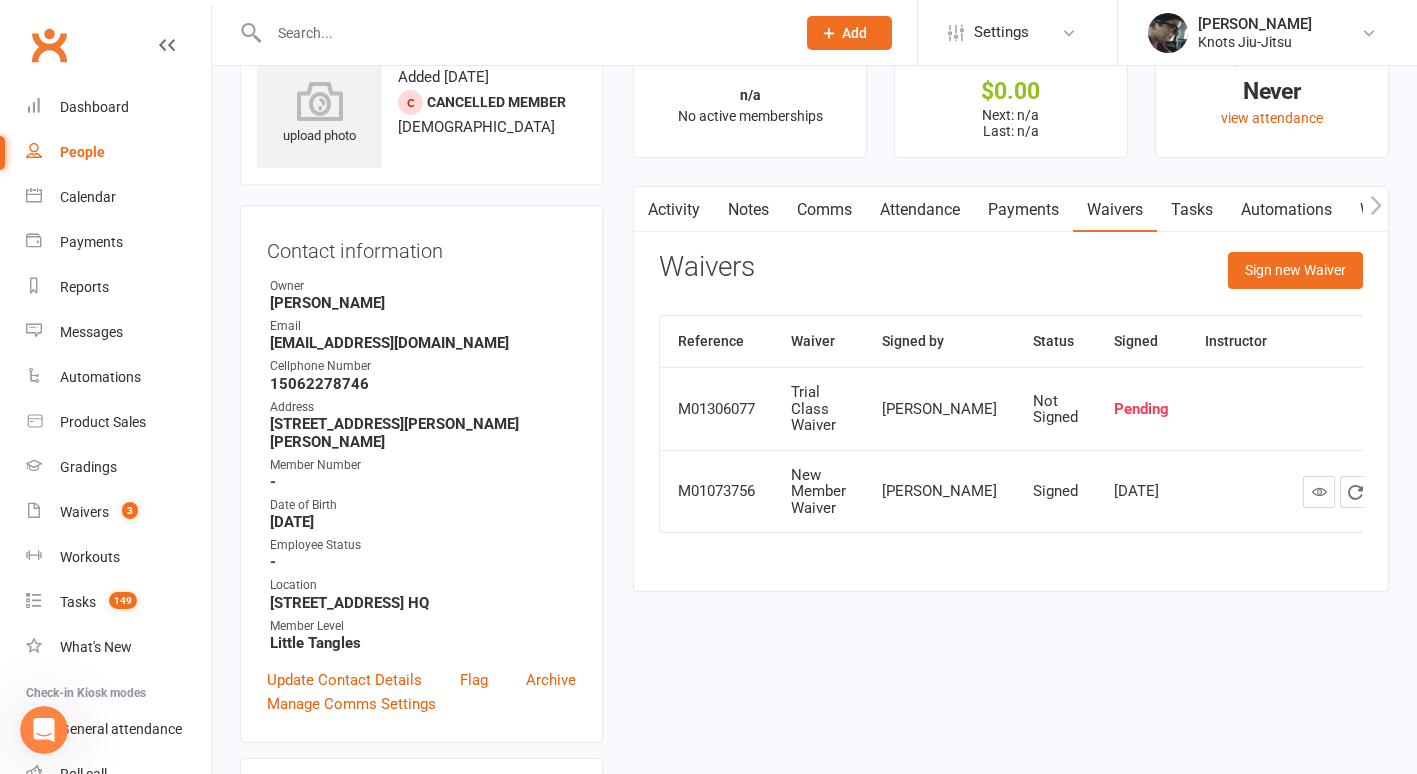 scroll, scrollTop: 0, scrollLeft: 0, axis: both 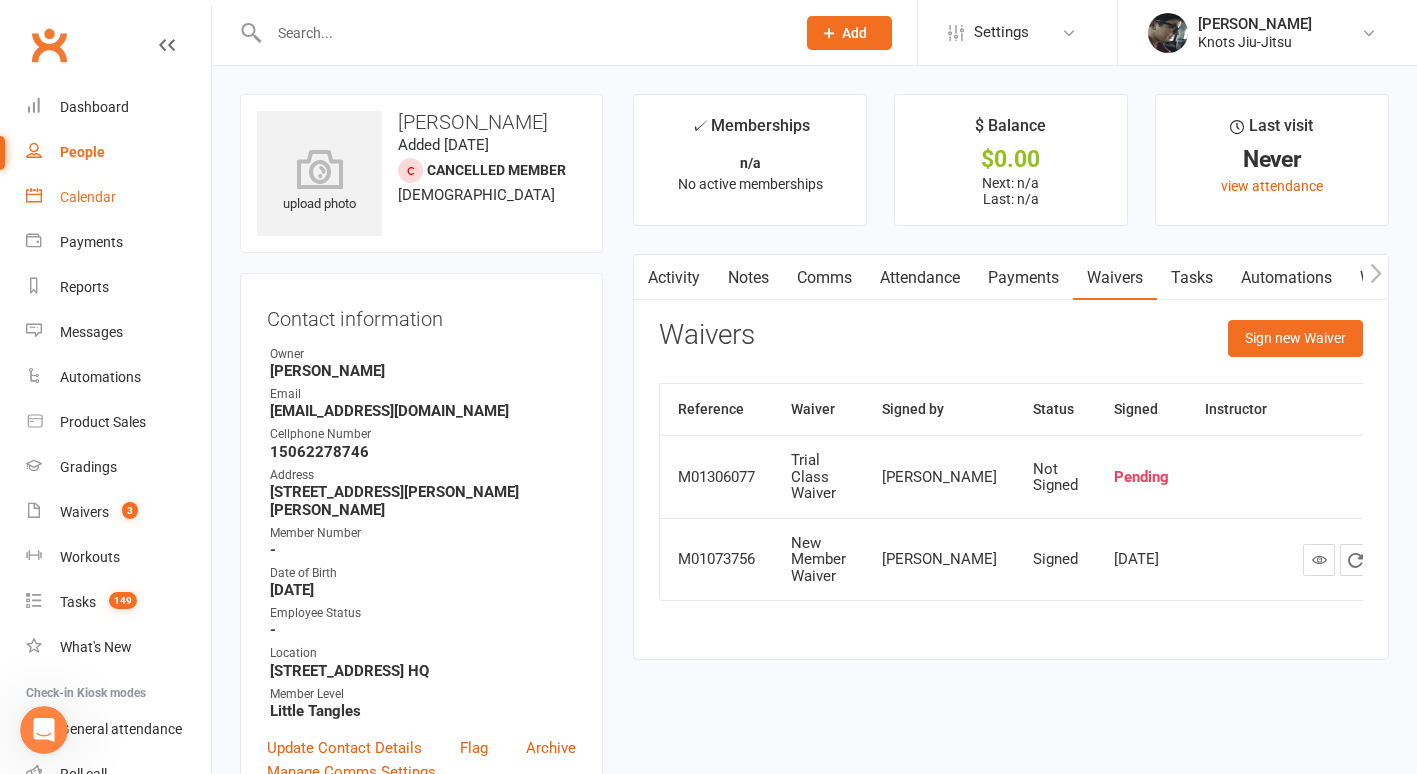 click on "Calendar" at bounding box center [88, 197] 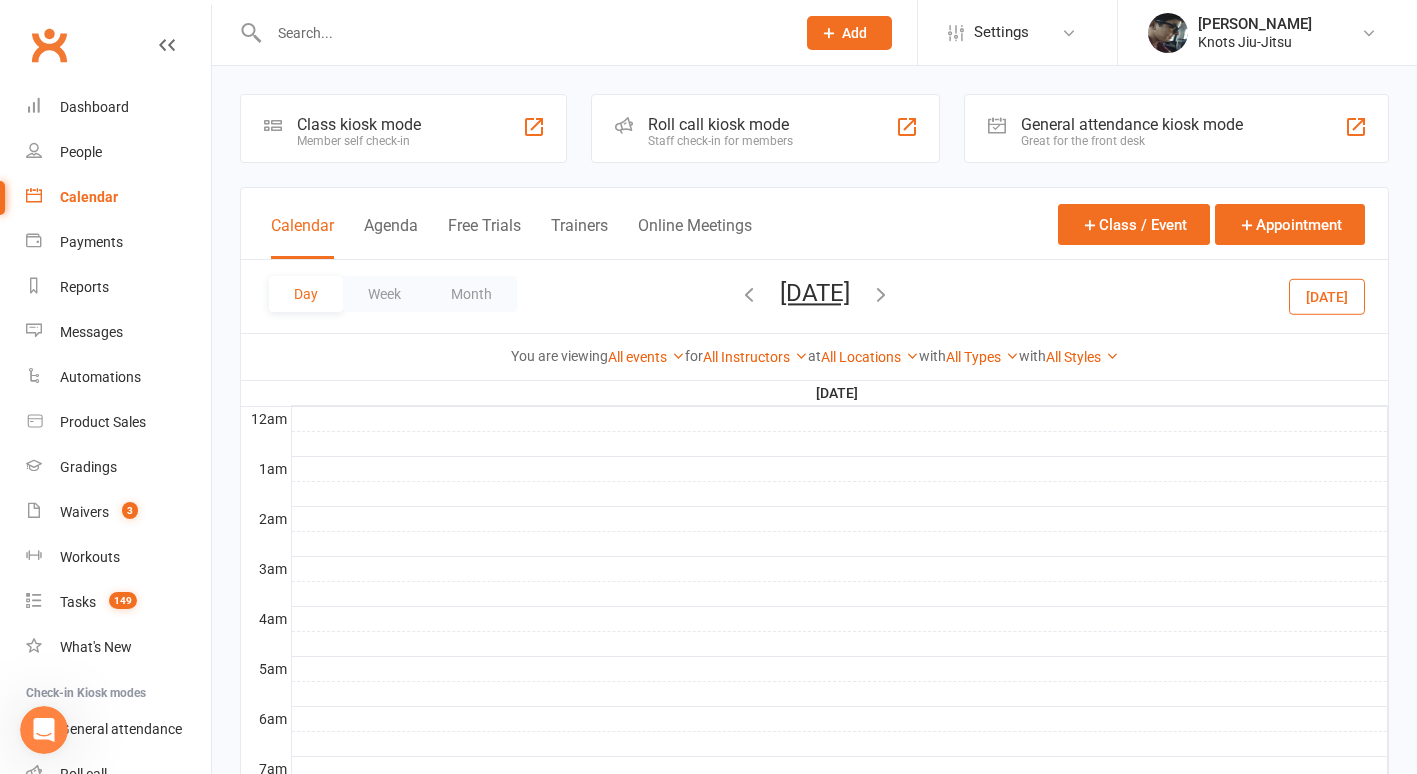click at bounding box center [881, 294] 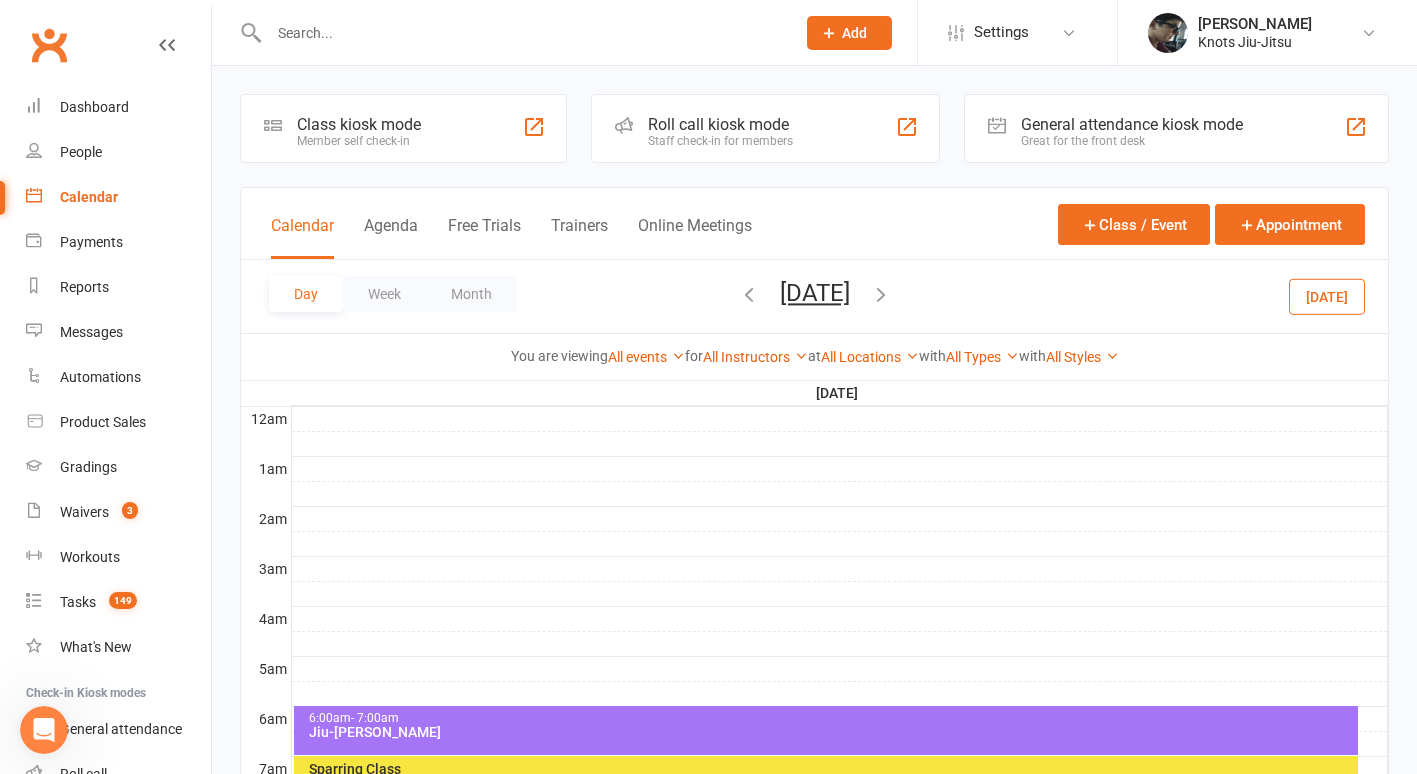 click on "Prospect
Member
Non-attending contact
Class / event
Appointment
Grading event
Task
Membership plan
Bulk message
Add
Settings Membership Plans Event Templates Appointment Types Mobile App  Website Image Library Customize Contacts Bulk Imports Access Control Users Account Profile Clubworx API [PERSON_NAME] Knots Jiu-Jitsu My profile My subscription Help Terms & conditions  Privacy policy  Sign out Clubworx Dashboard People Calendar Payments Reports Messages   Automations   Product Sales Gradings   Waivers   3 Workouts   Tasks   149 What's New Check-in Kiosk modes General attendance Roll call Class check-in × Link sent successfully × Please fix the errors below × Class kiosk mode Member self check-in Roll call kiosk mode Kiosk modes:" at bounding box center [708, 820] 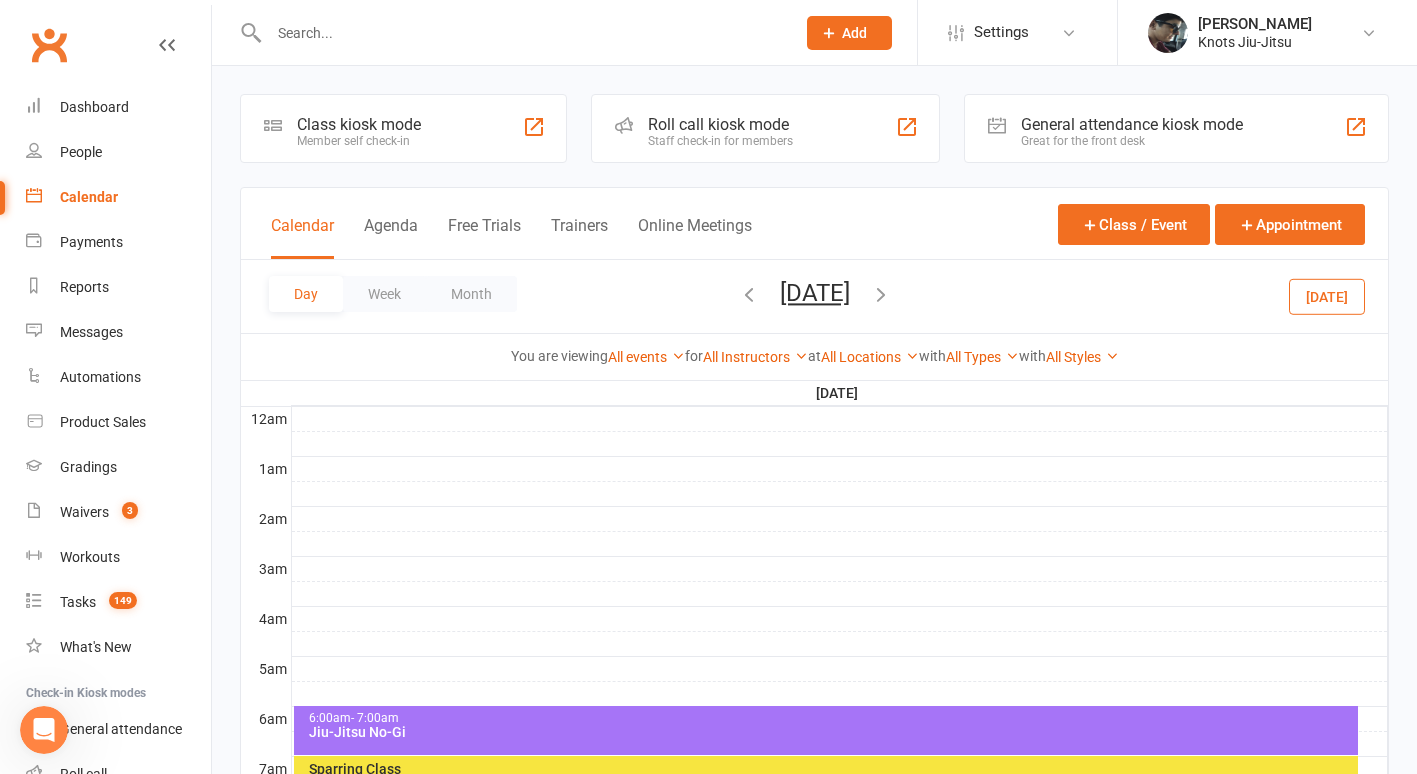 click at bounding box center (881, 294) 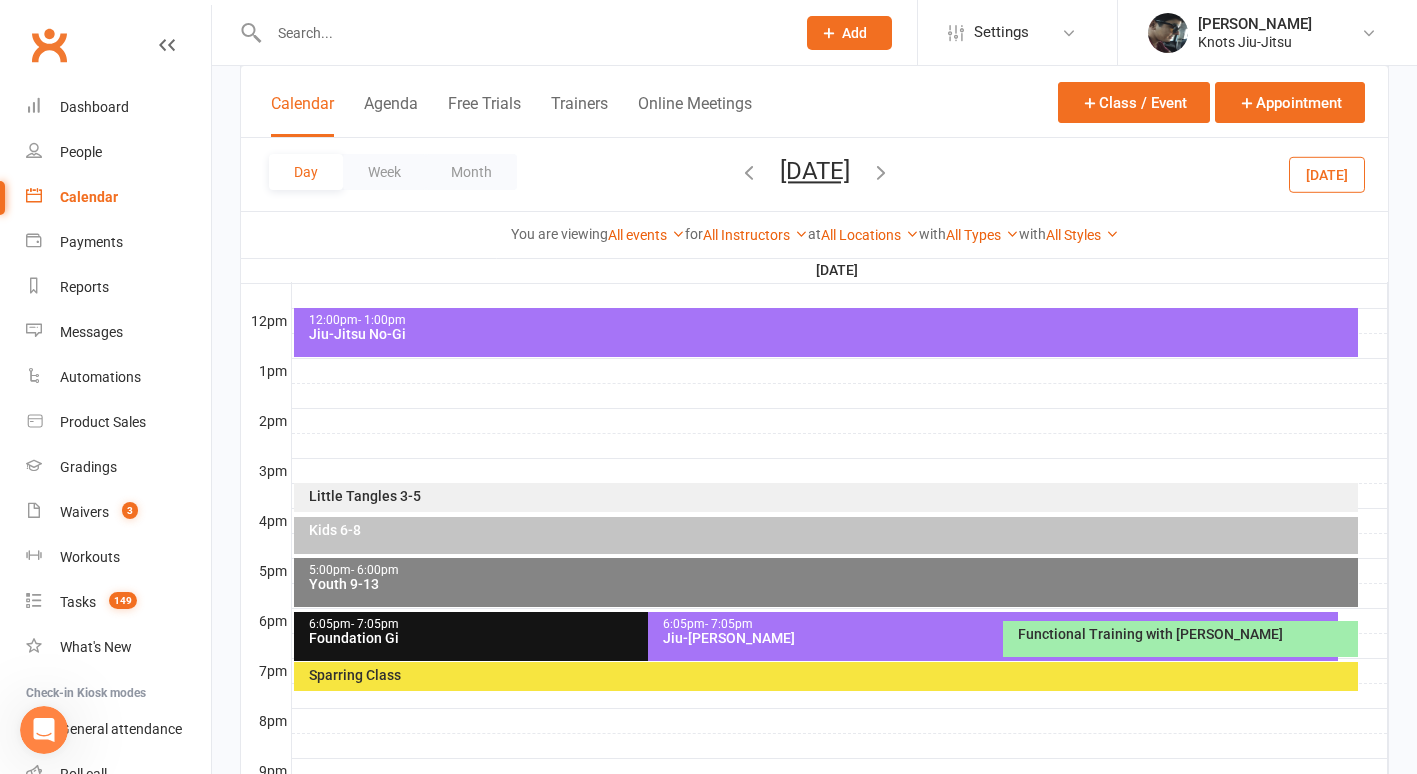 scroll, scrollTop: 699, scrollLeft: 0, axis: vertical 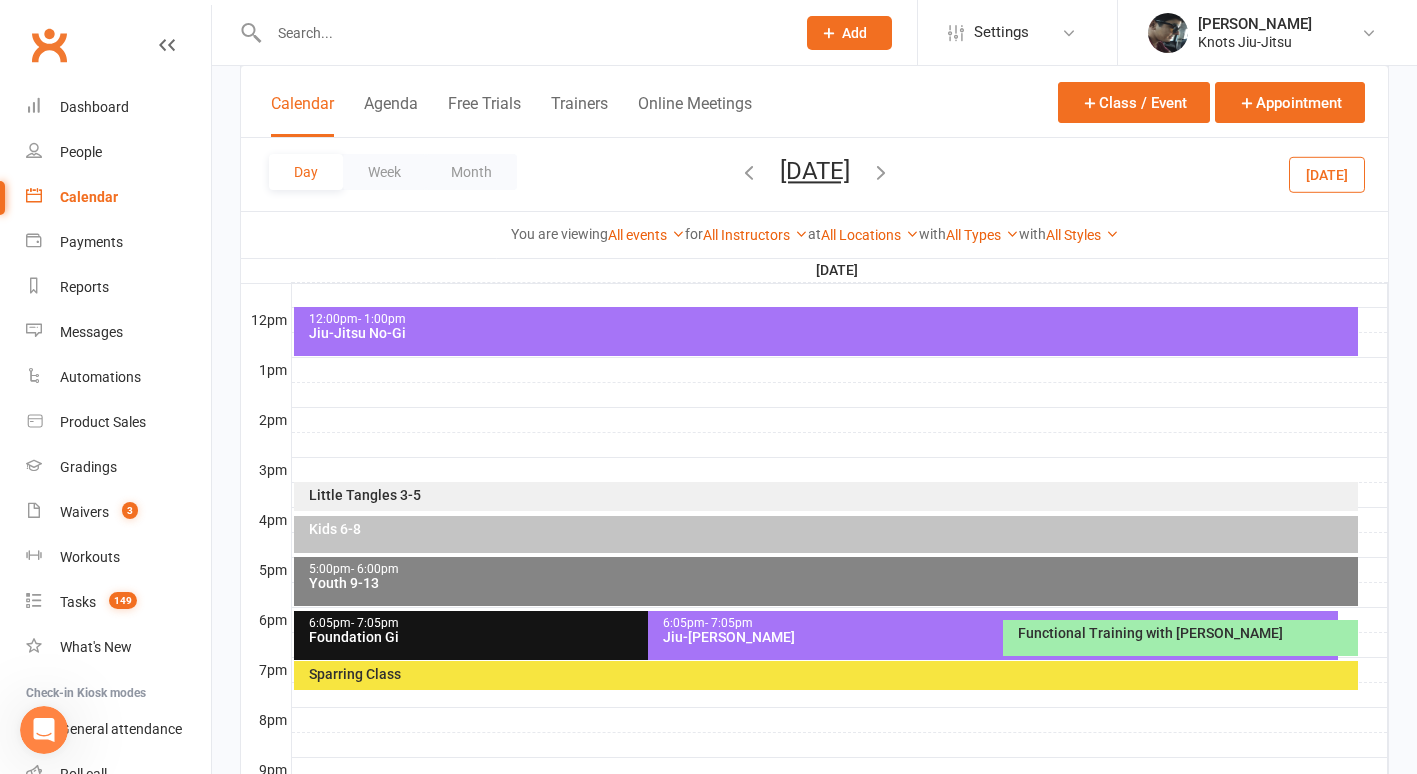 click on "Functional Training with [PERSON_NAME]" at bounding box center [1180, 638] 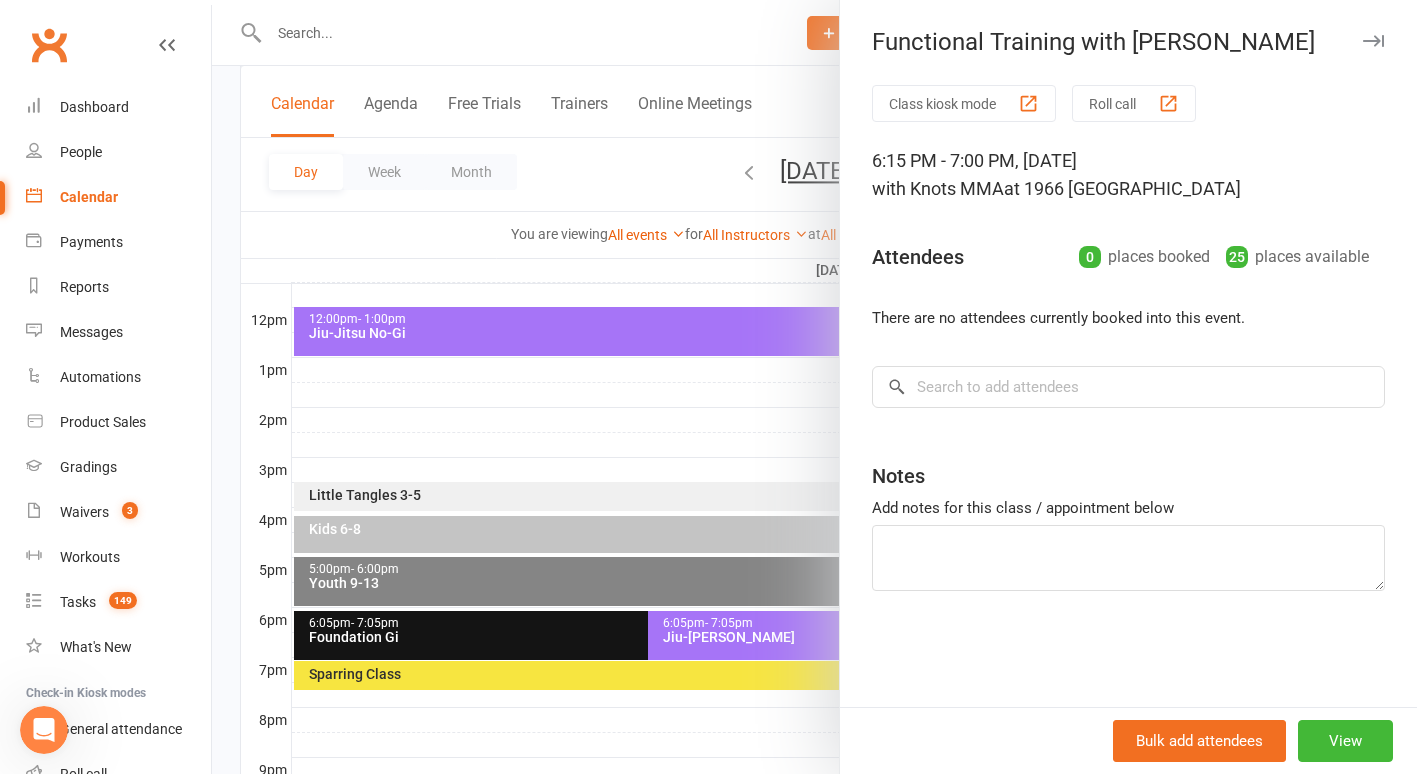 click at bounding box center (814, 387) 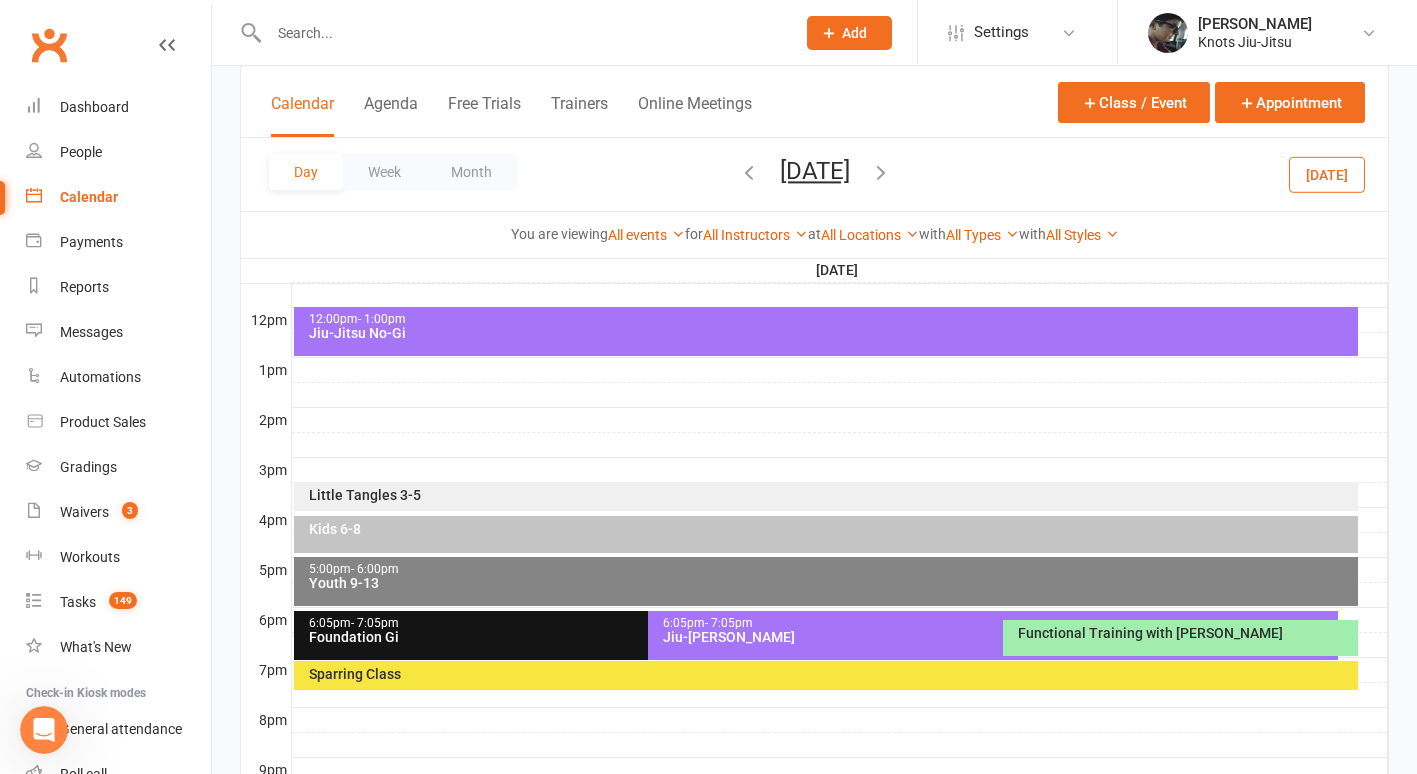 click on "Functional Training with [PERSON_NAME]" at bounding box center [1180, 638] 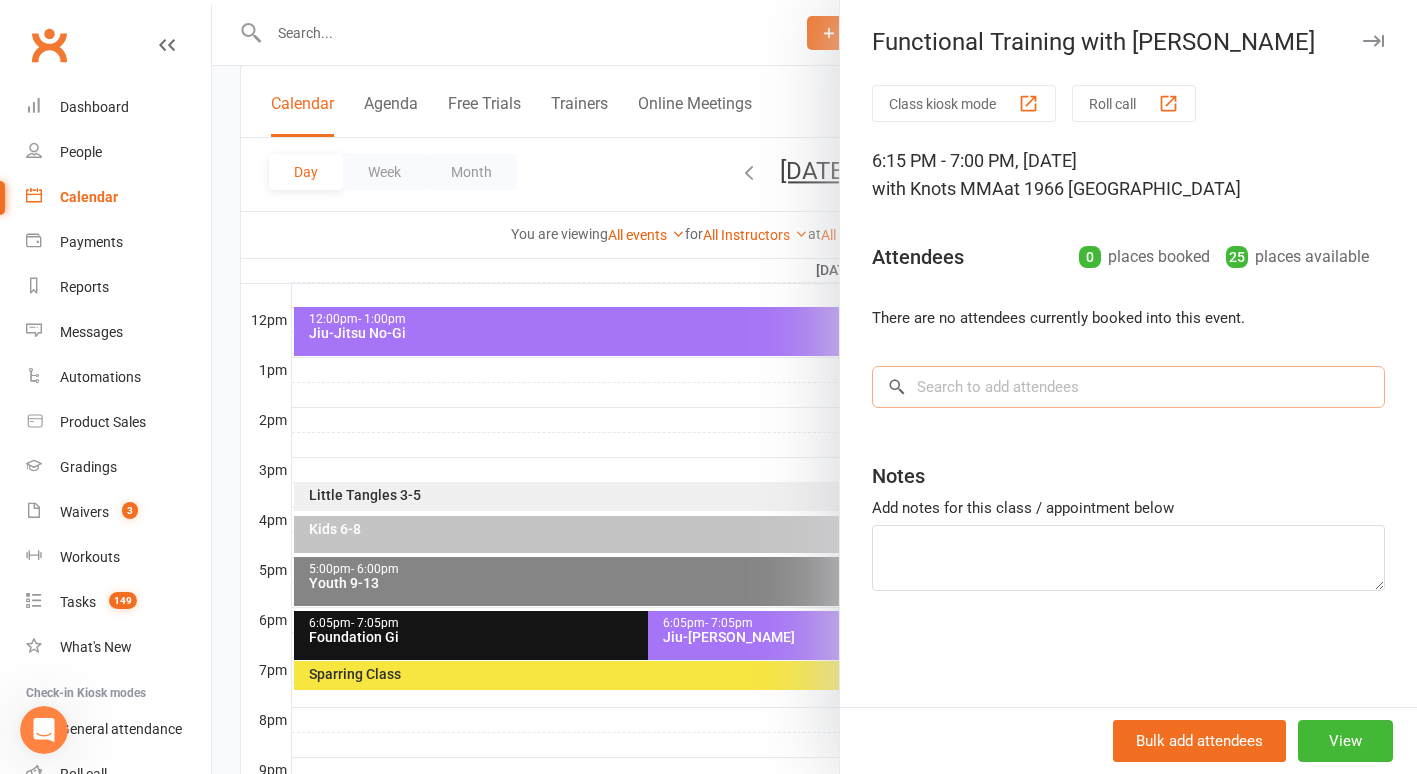 click at bounding box center (1128, 387) 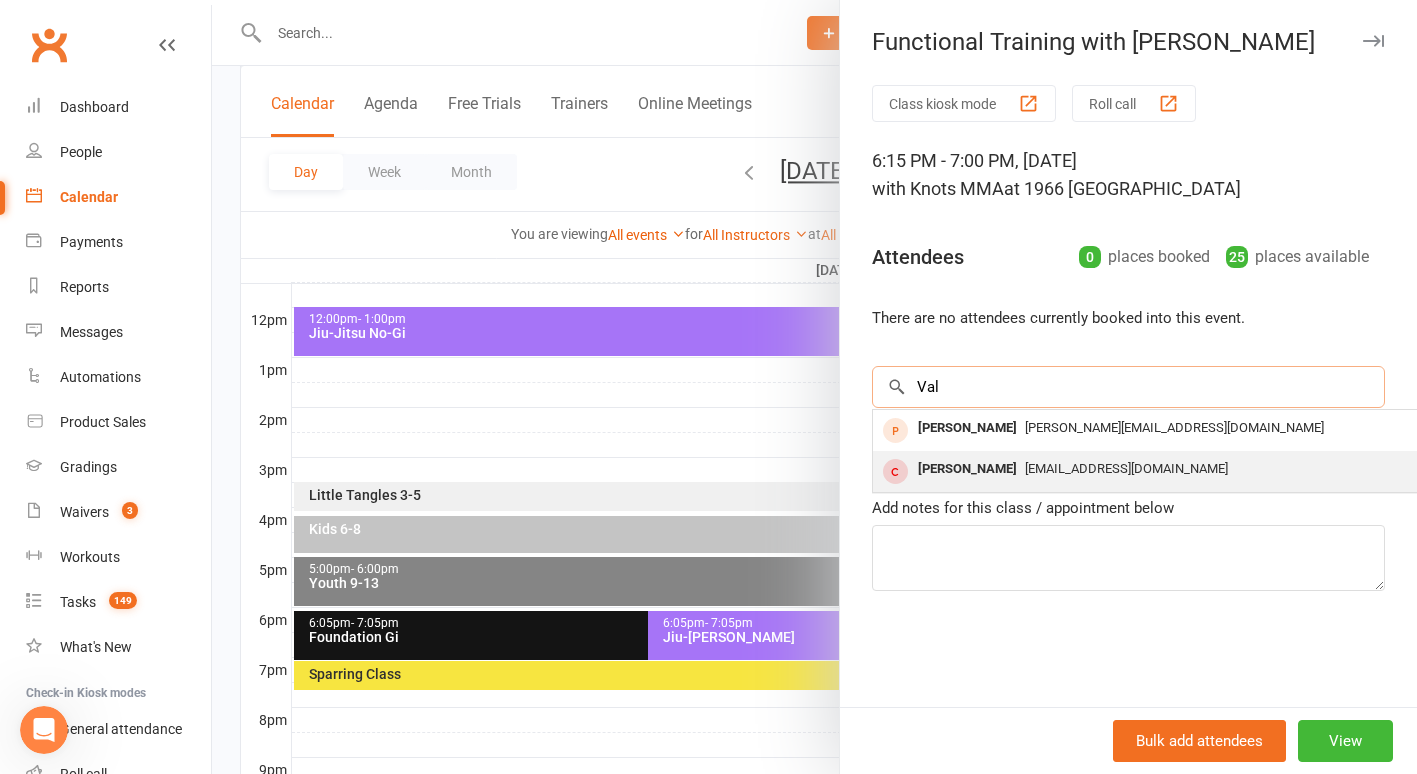 type on "Val" 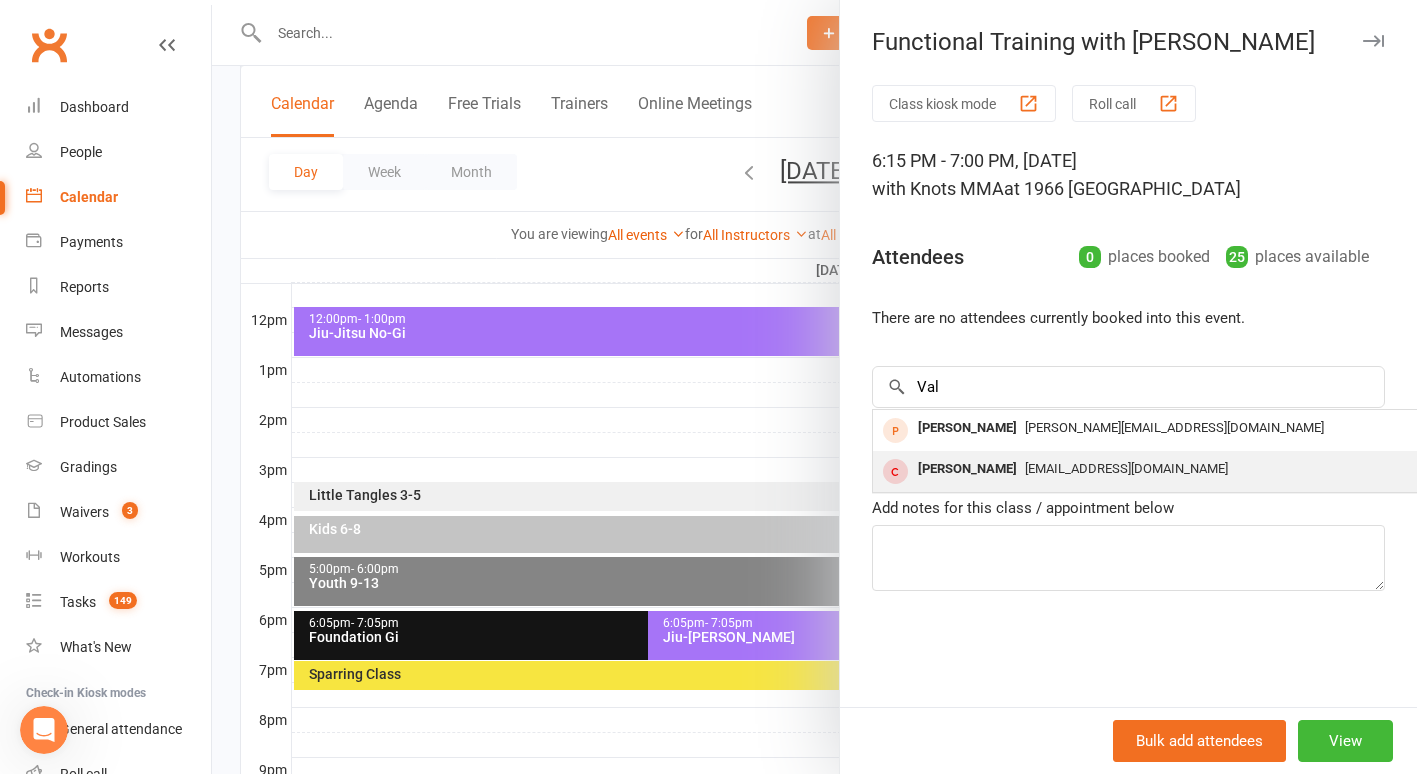 click on "[EMAIL_ADDRESS][DOMAIN_NAME]" at bounding box center [1172, 469] 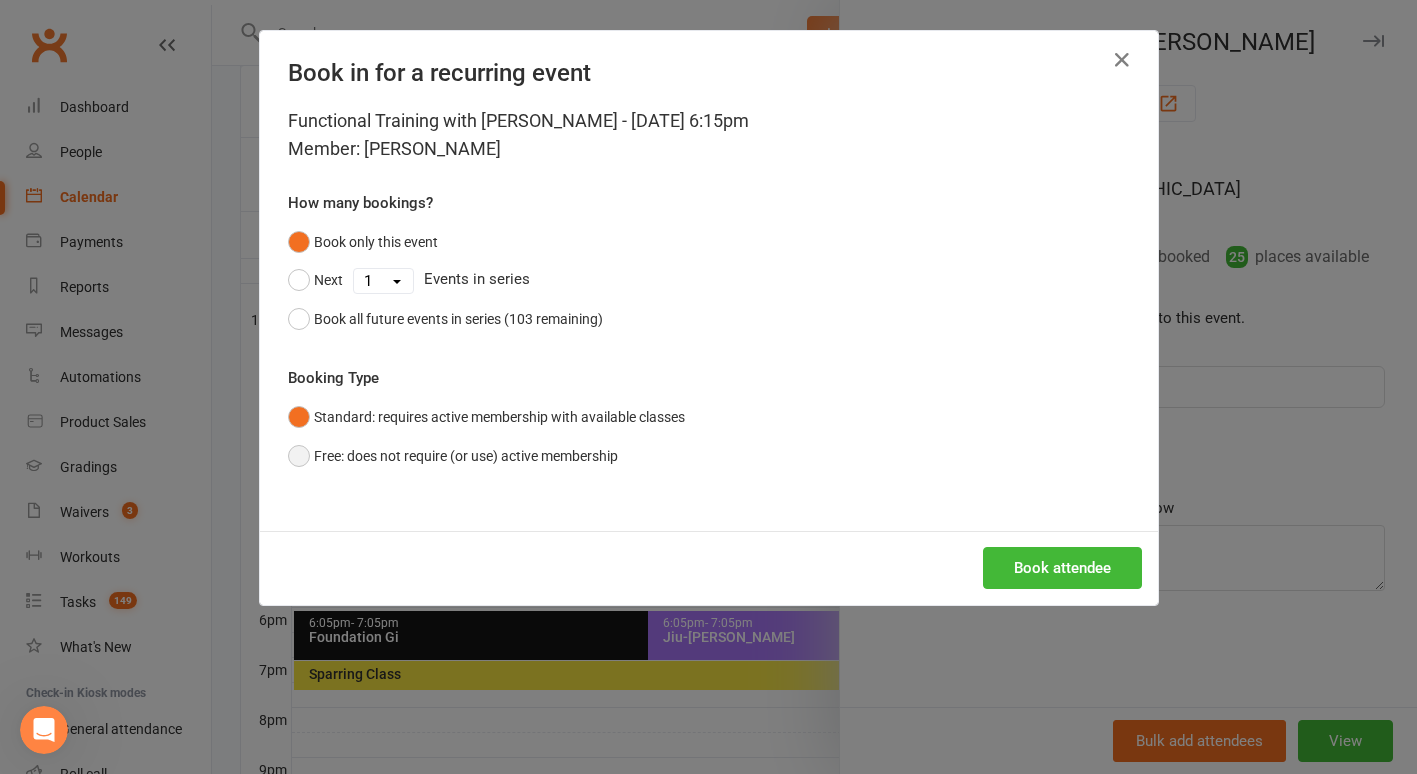 click on "Free: does not require (or use) active membership" at bounding box center (453, 456) 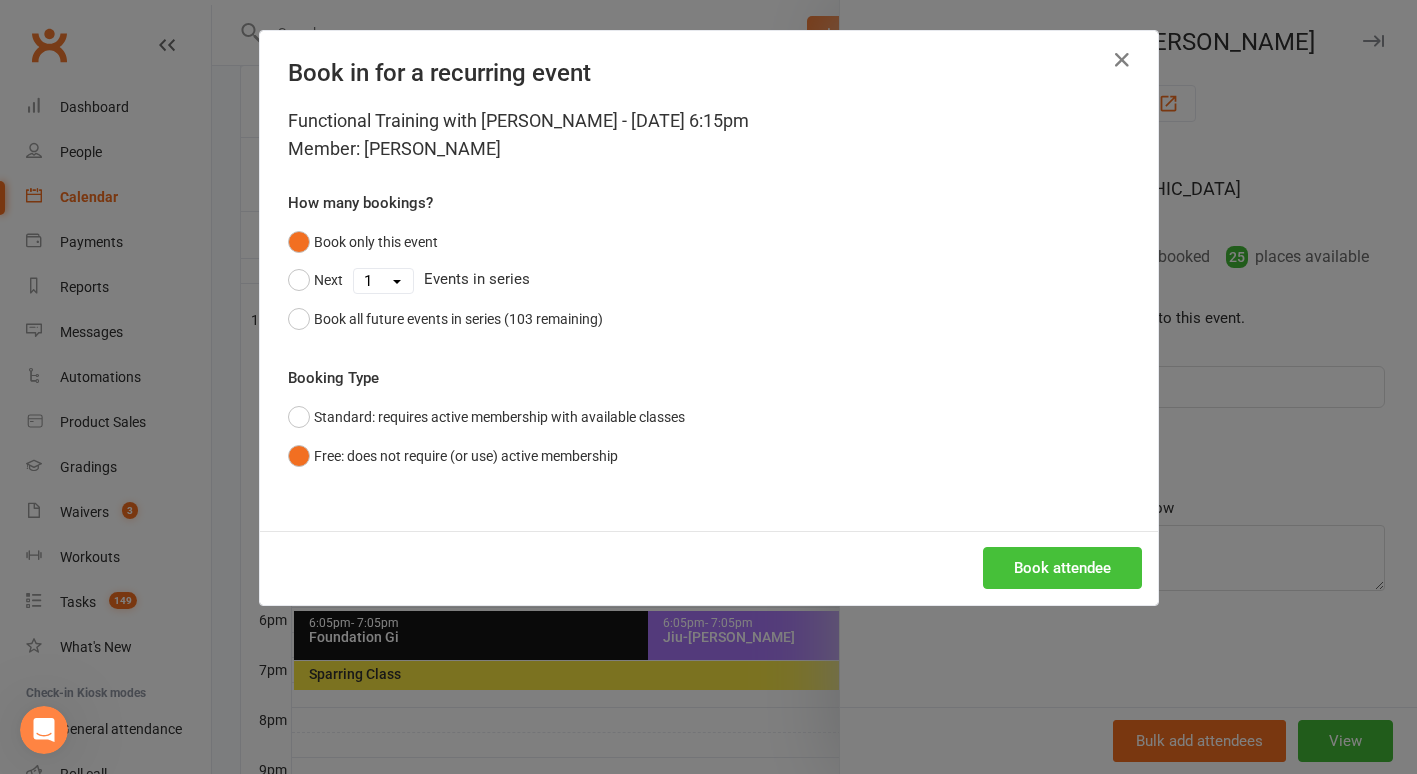 click on "Book attendee" at bounding box center (1062, 568) 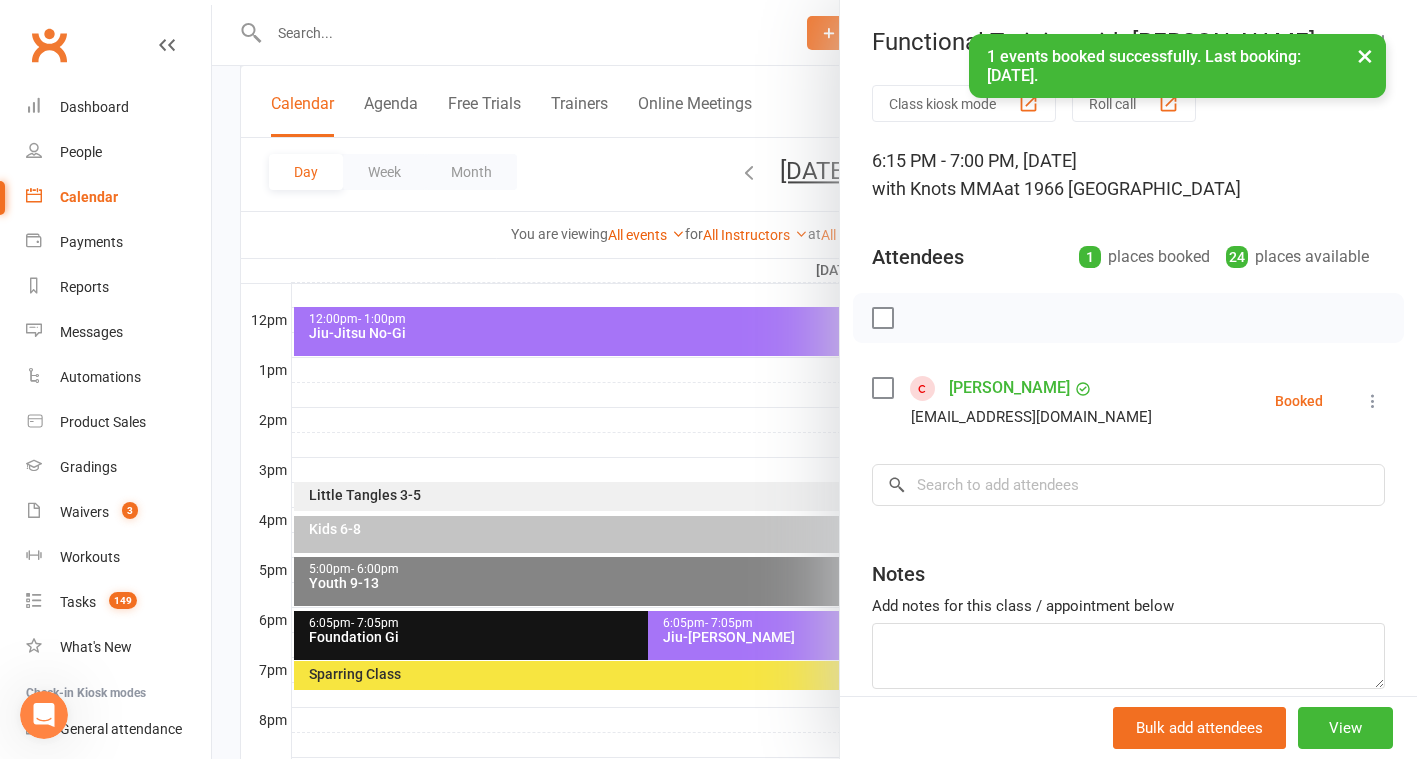 click on "× 1 events booked successfully. Last booking: [DATE]." at bounding box center [695, 34] 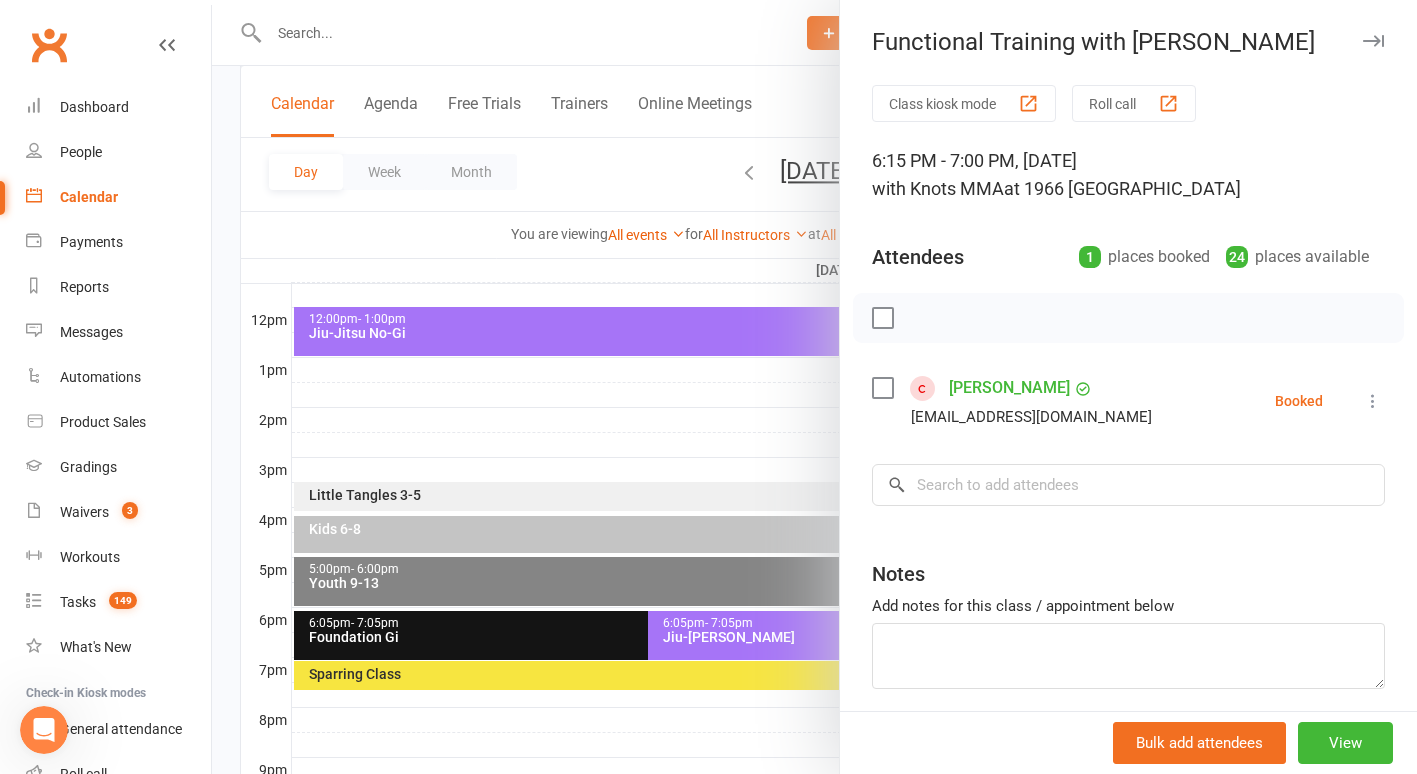 click at bounding box center [814, 387] 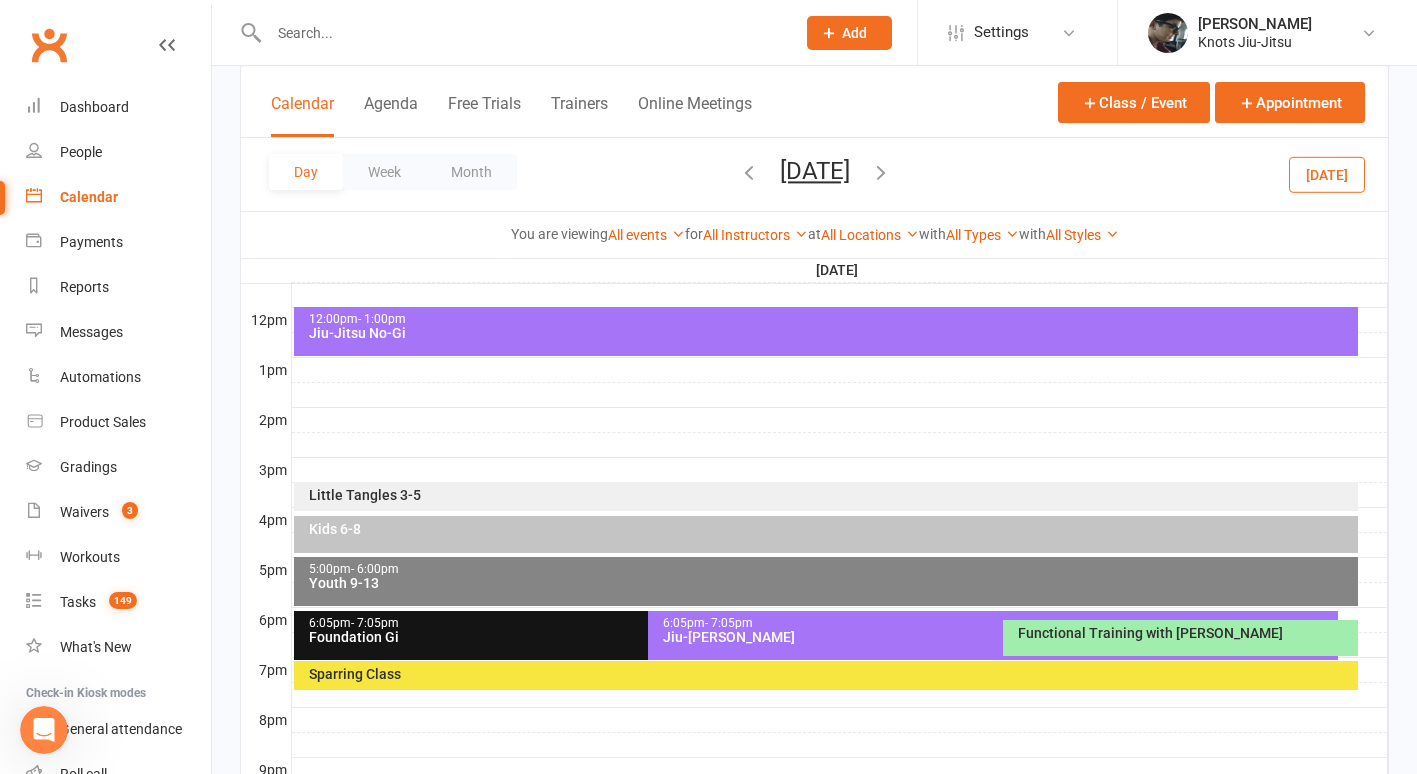 click at bounding box center (522, 33) 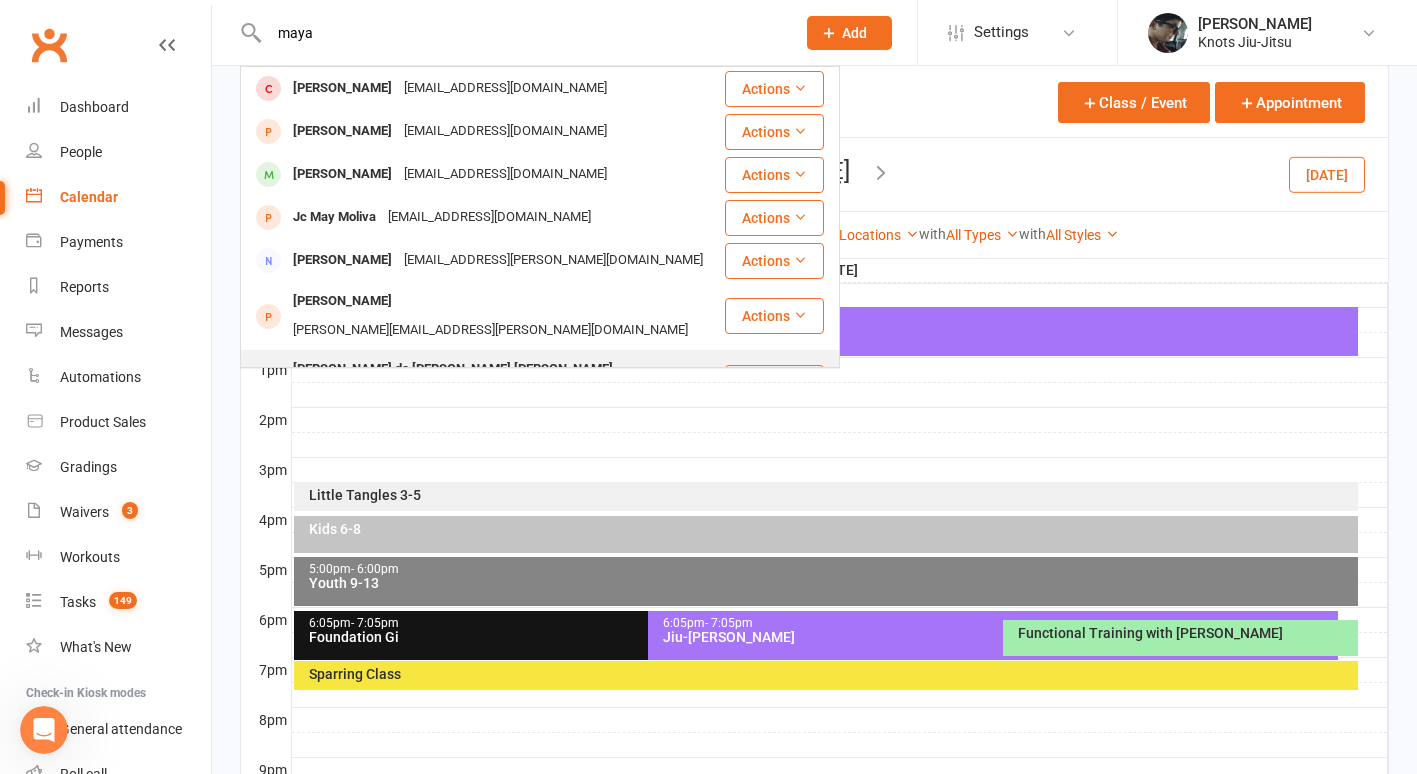 type on "maya" 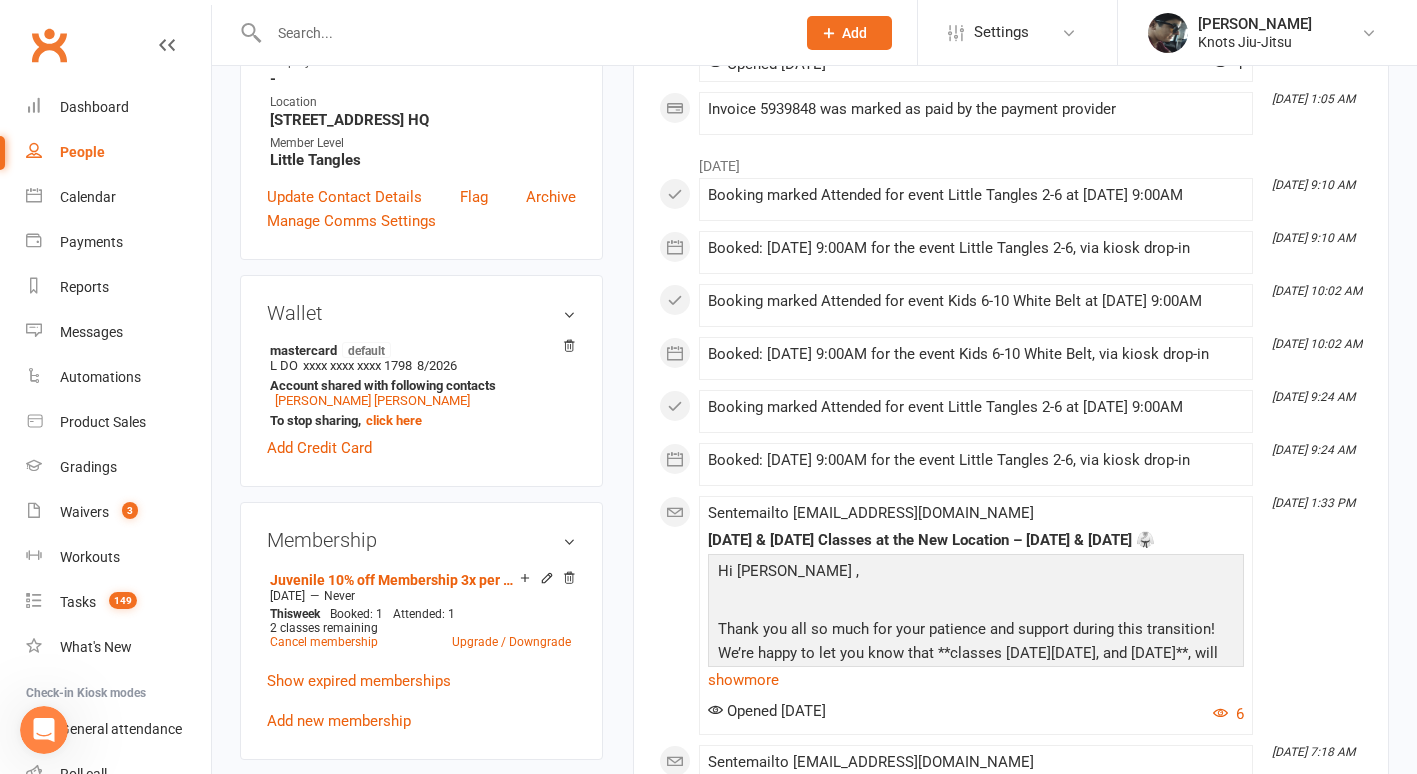 scroll, scrollTop: 757, scrollLeft: 0, axis: vertical 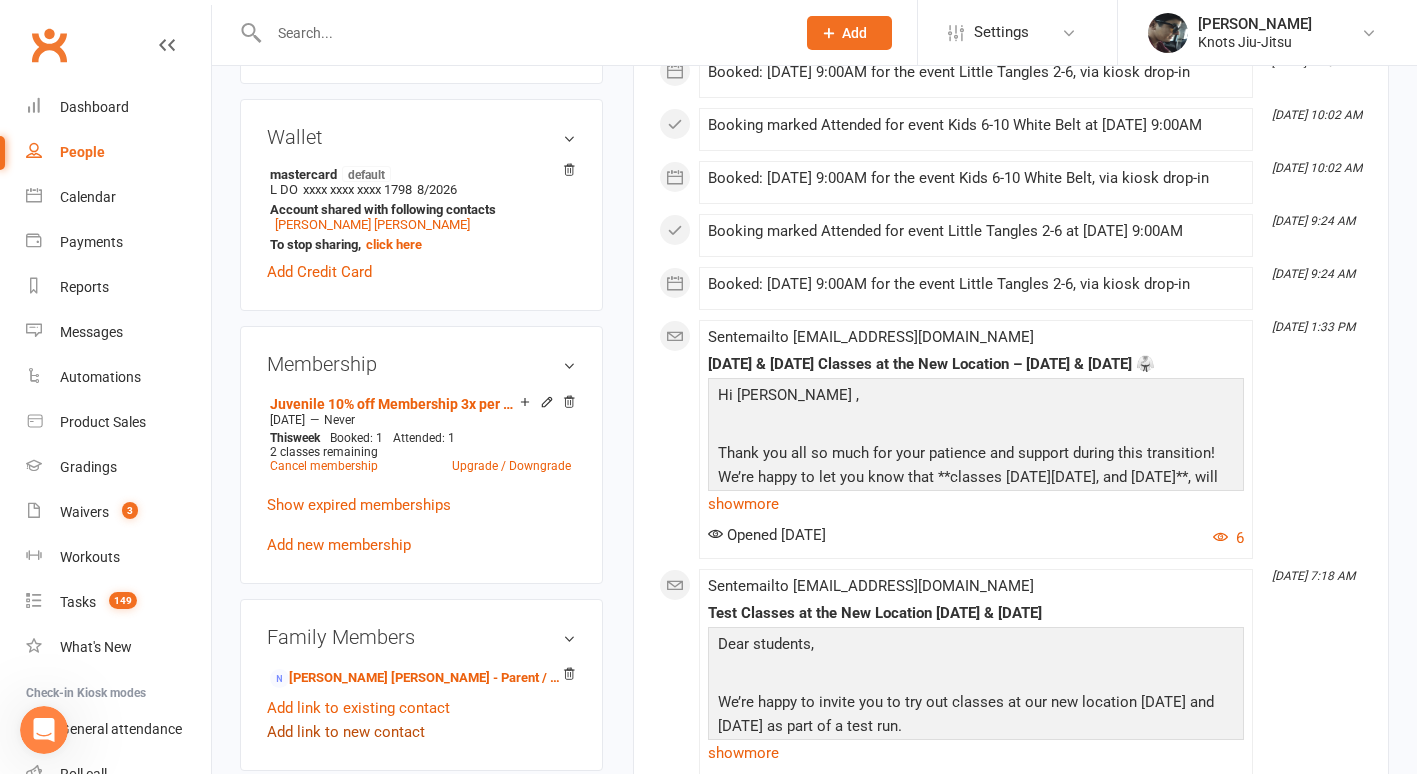 click on "Add link to new contact" at bounding box center [346, 732] 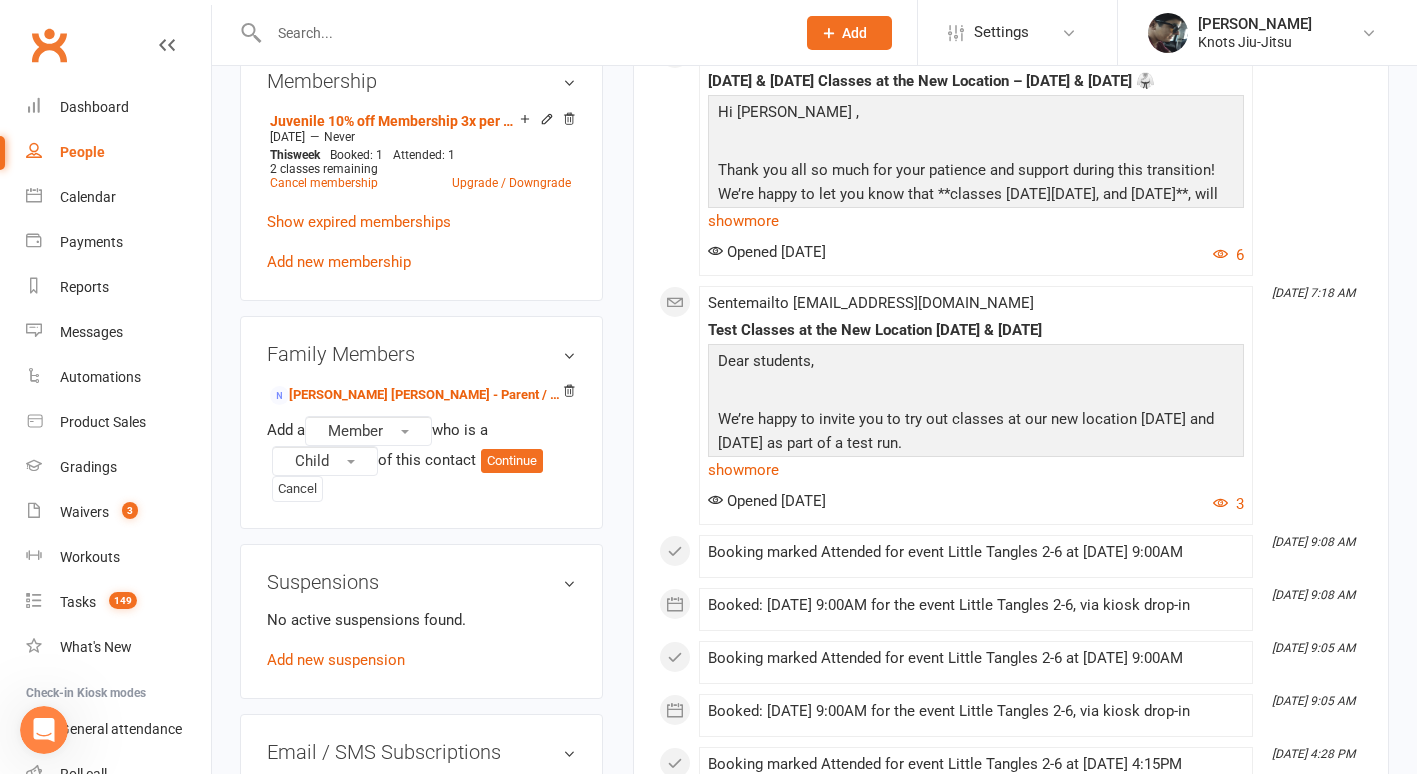 scroll, scrollTop: 1046, scrollLeft: 0, axis: vertical 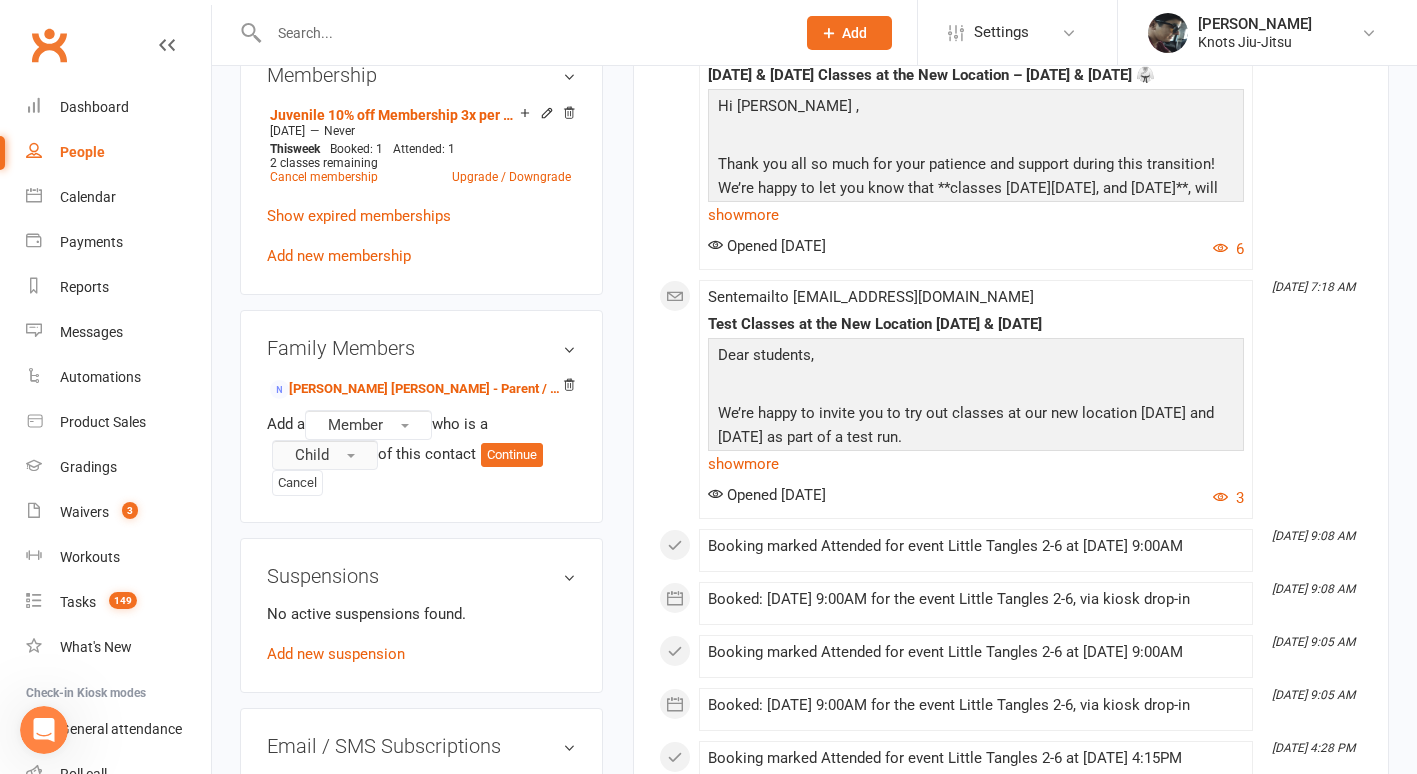 click on "Child" at bounding box center (325, 455) 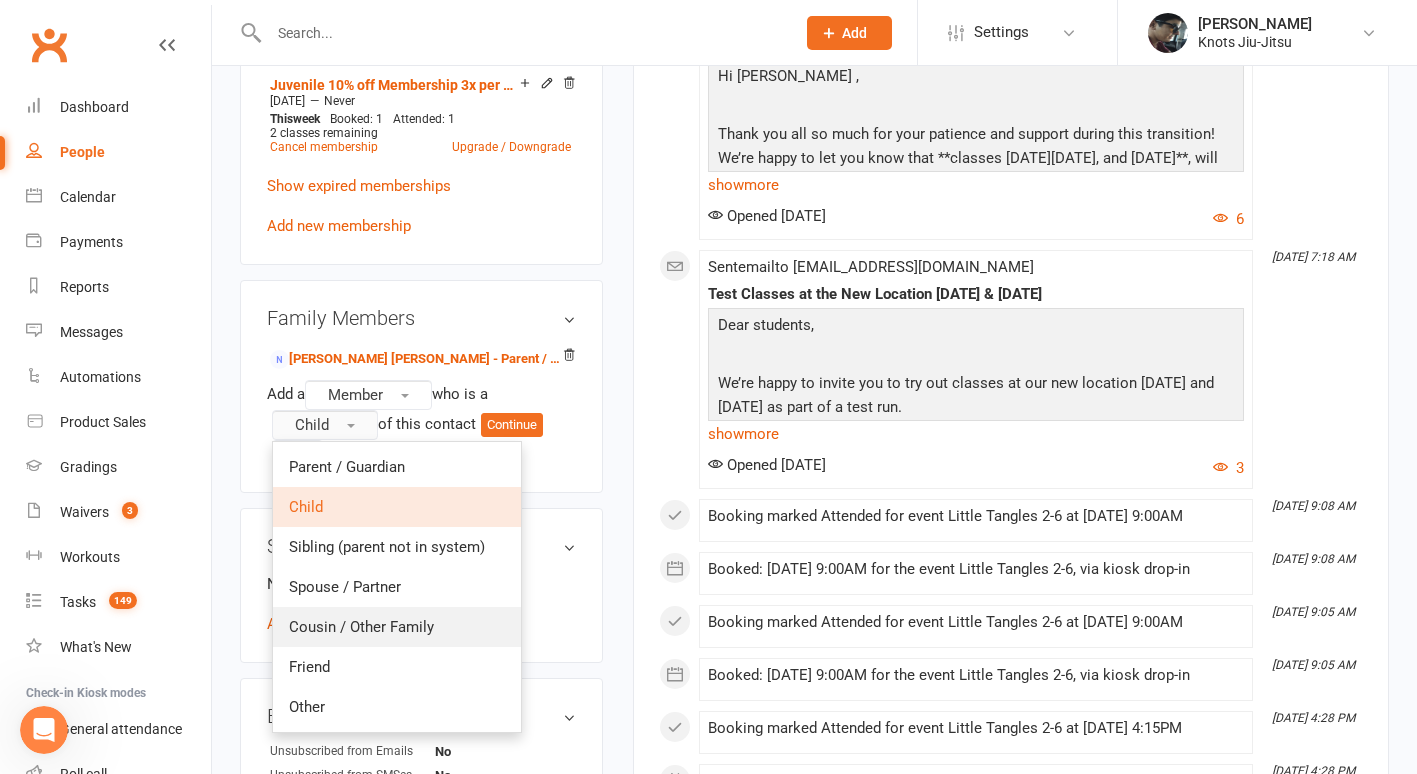 scroll, scrollTop: 1077, scrollLeft: 0, axis: vertical 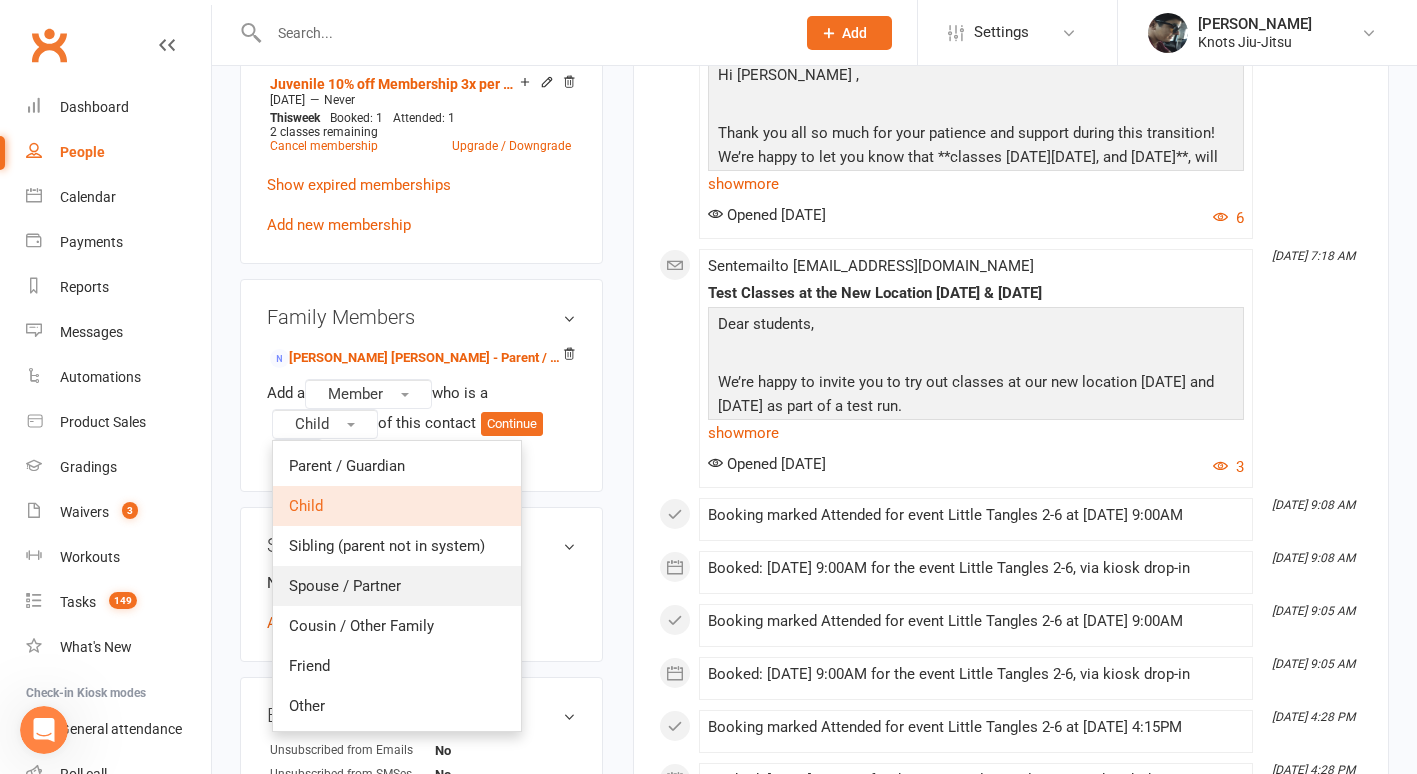 click on "Spouse / Partner" at bounding box center (345, 586) 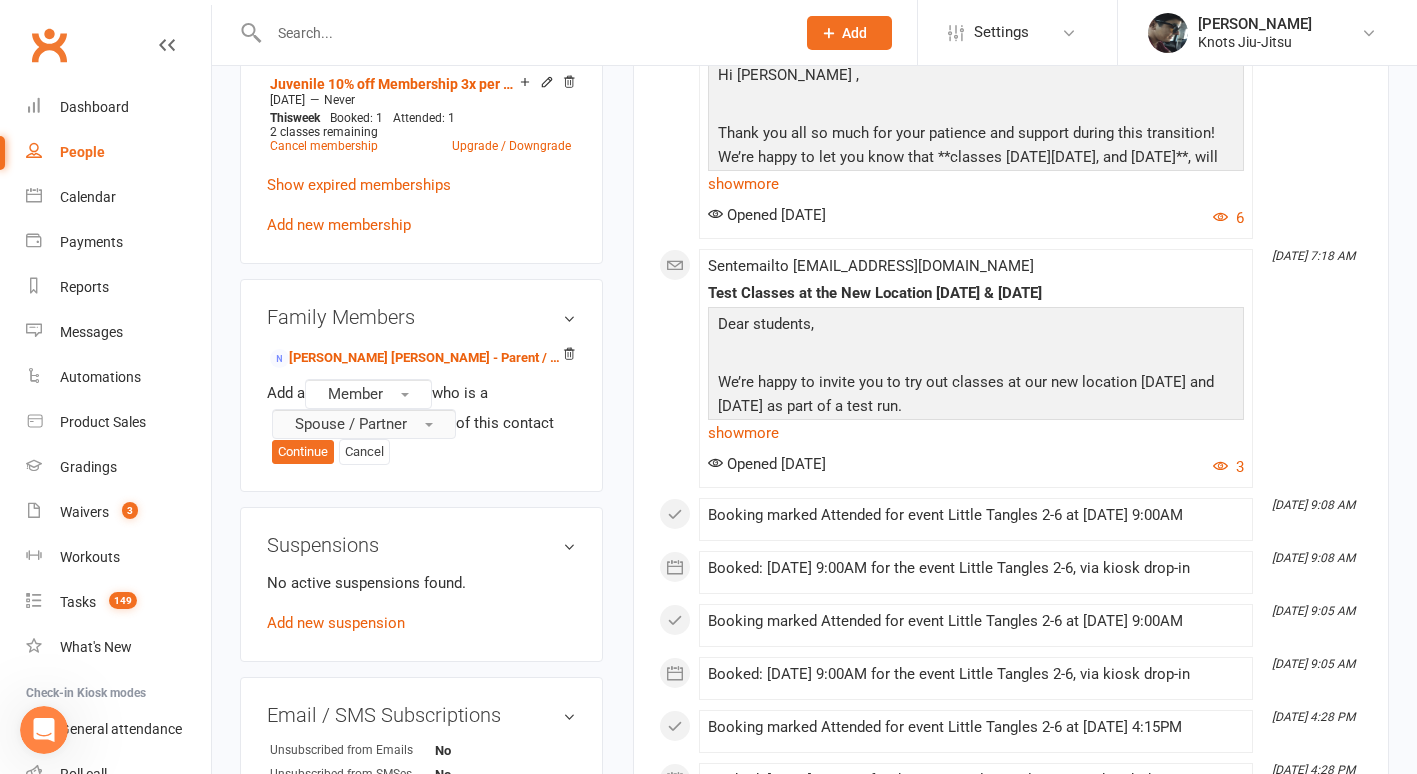 click on "Spouse / Partner" at bounding box center [351, 424] 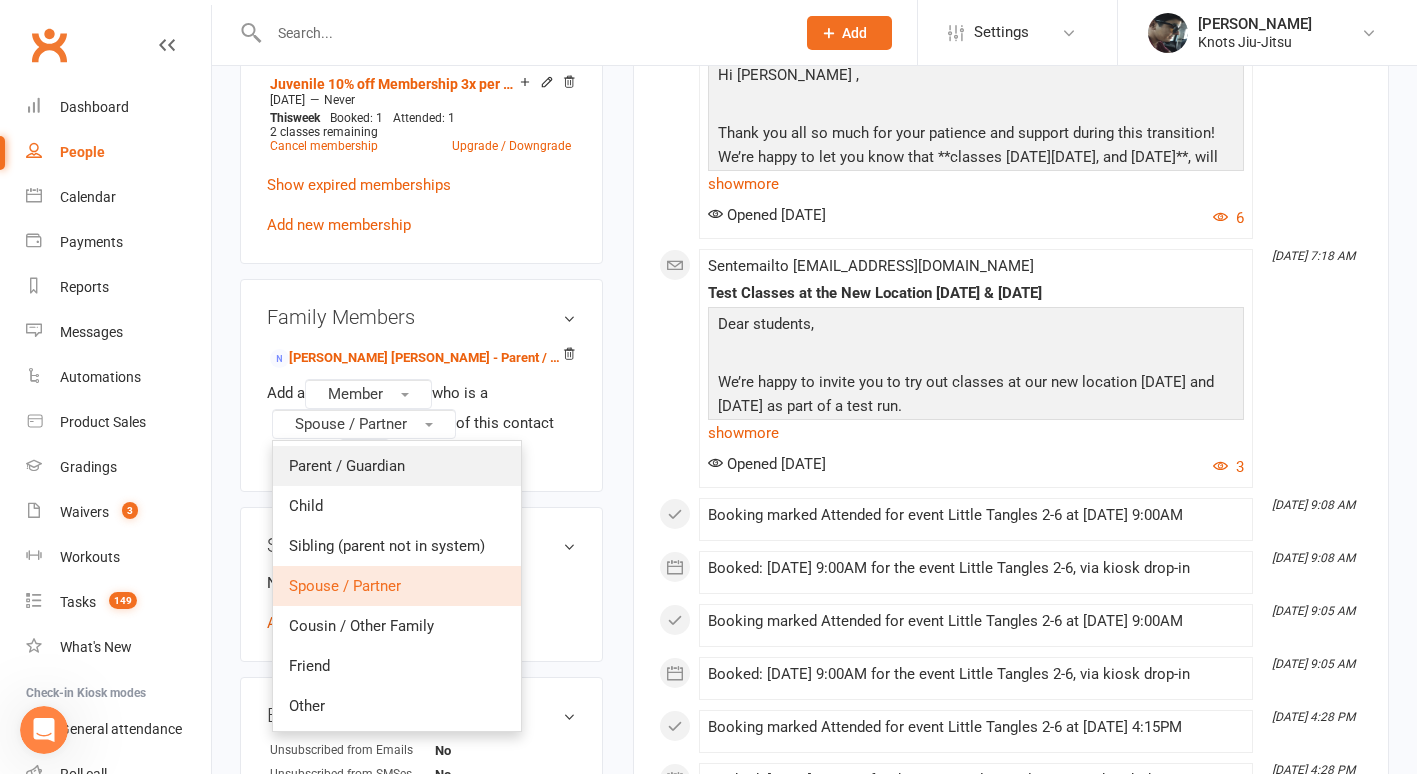 click on "Parent / Guardian" at bounding box center [347, 466] 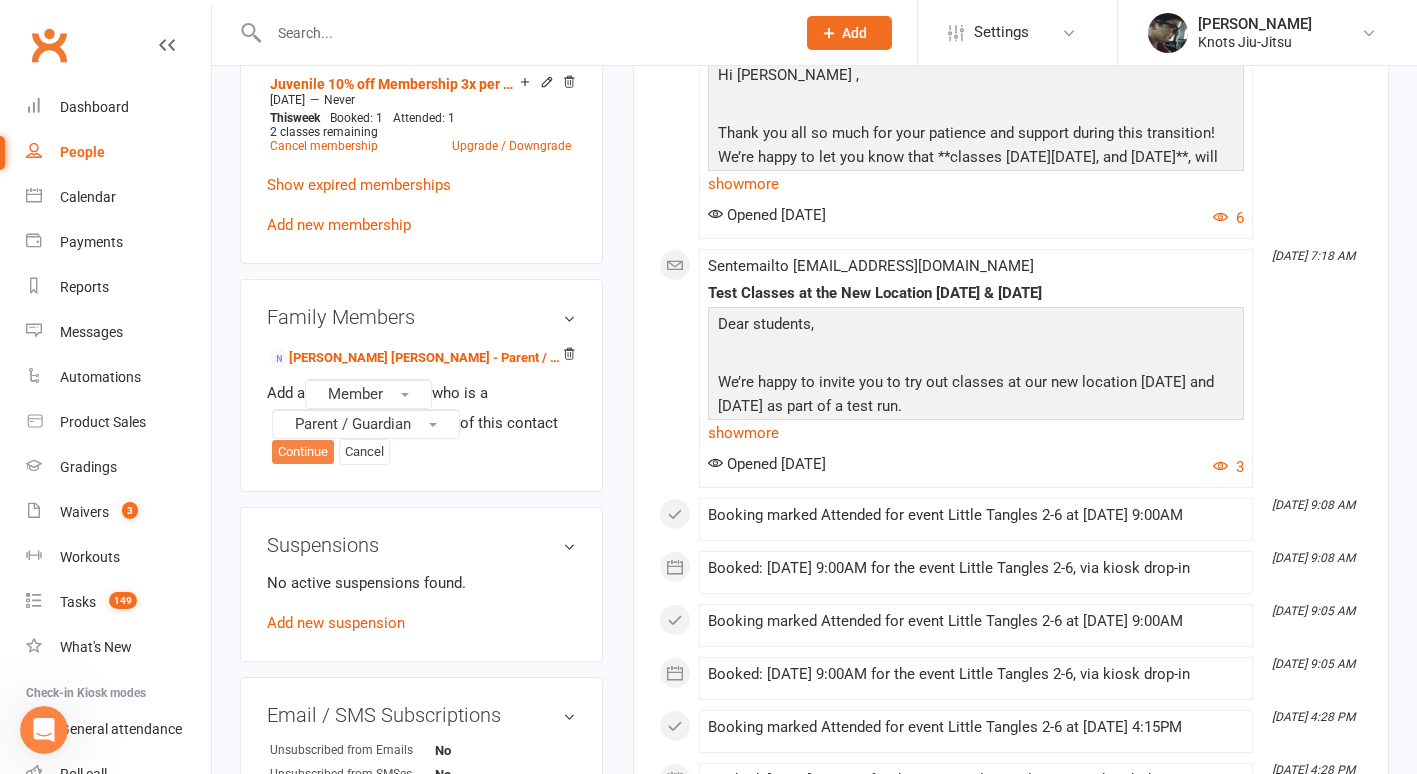 click on "Continue" at bounding box center [303, 452] 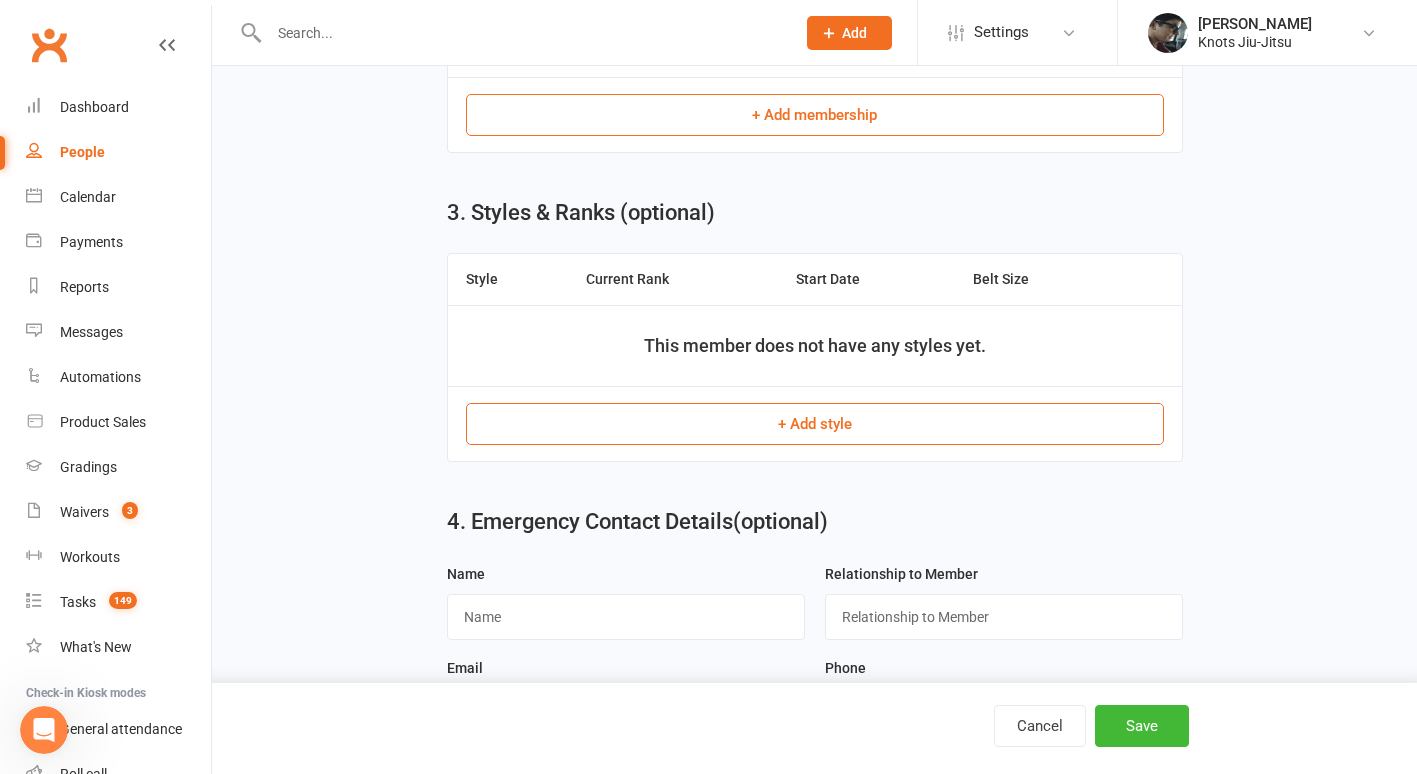 scroll, scrollTop: 0, scrollLeft: 0, axis: both 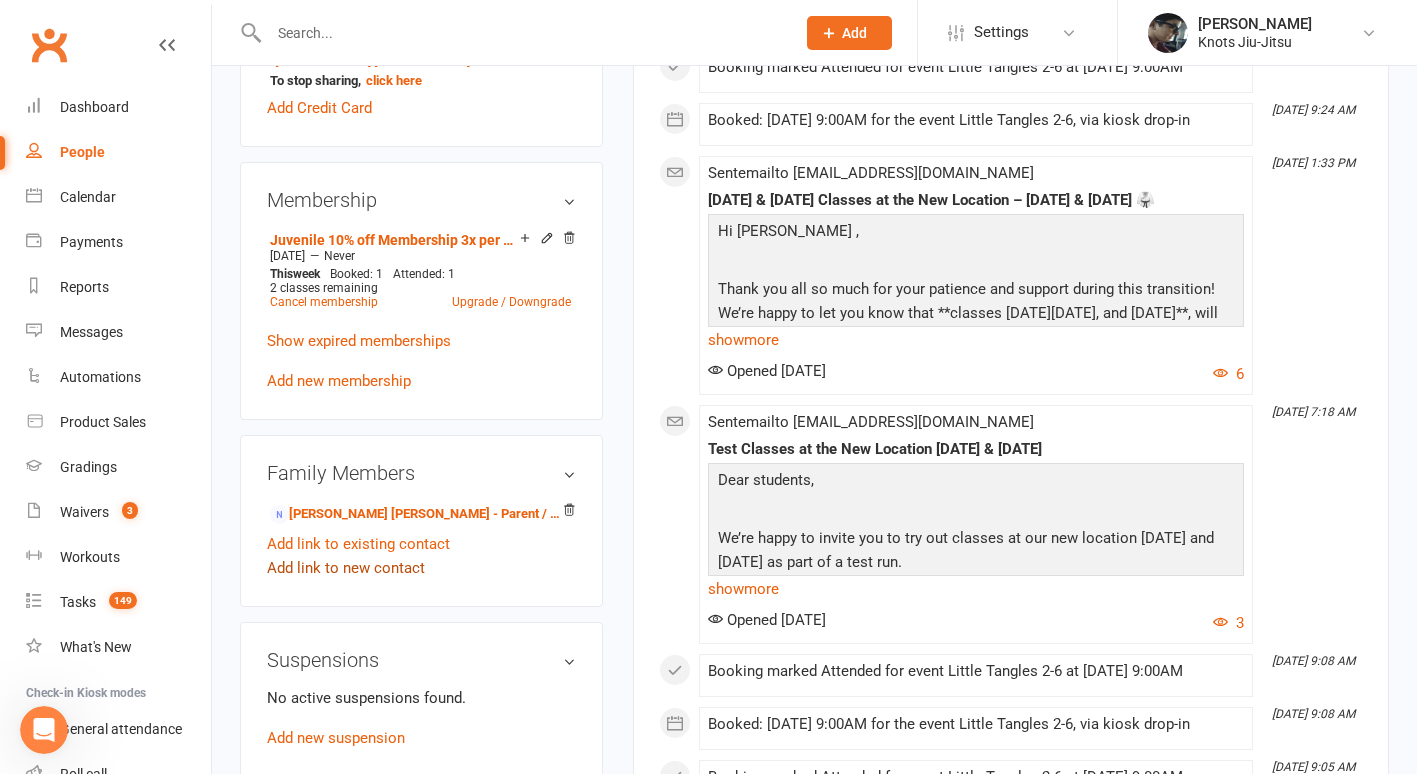 click on "Add link to new contact" at bounding box center (346, 568) 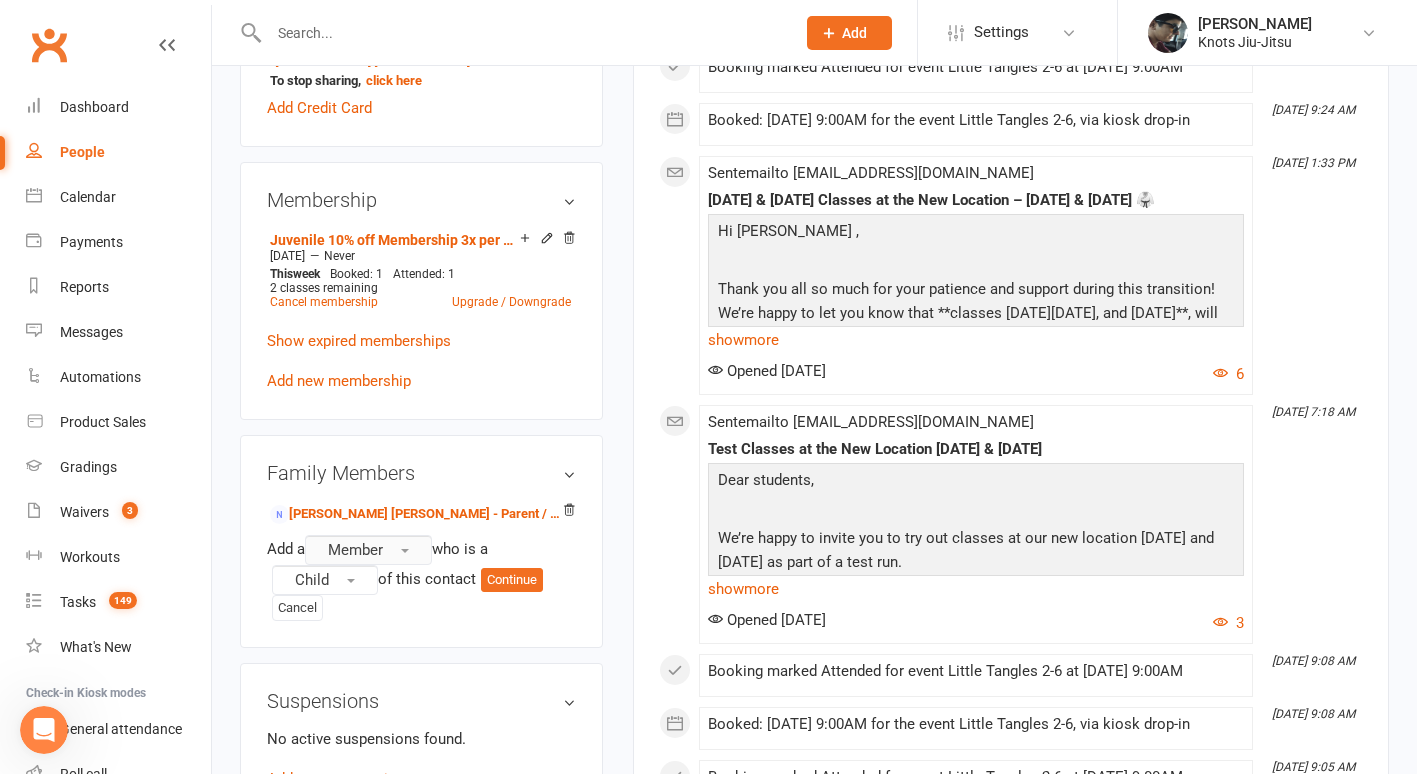 click on "Member" at bounding box center [355, 550] 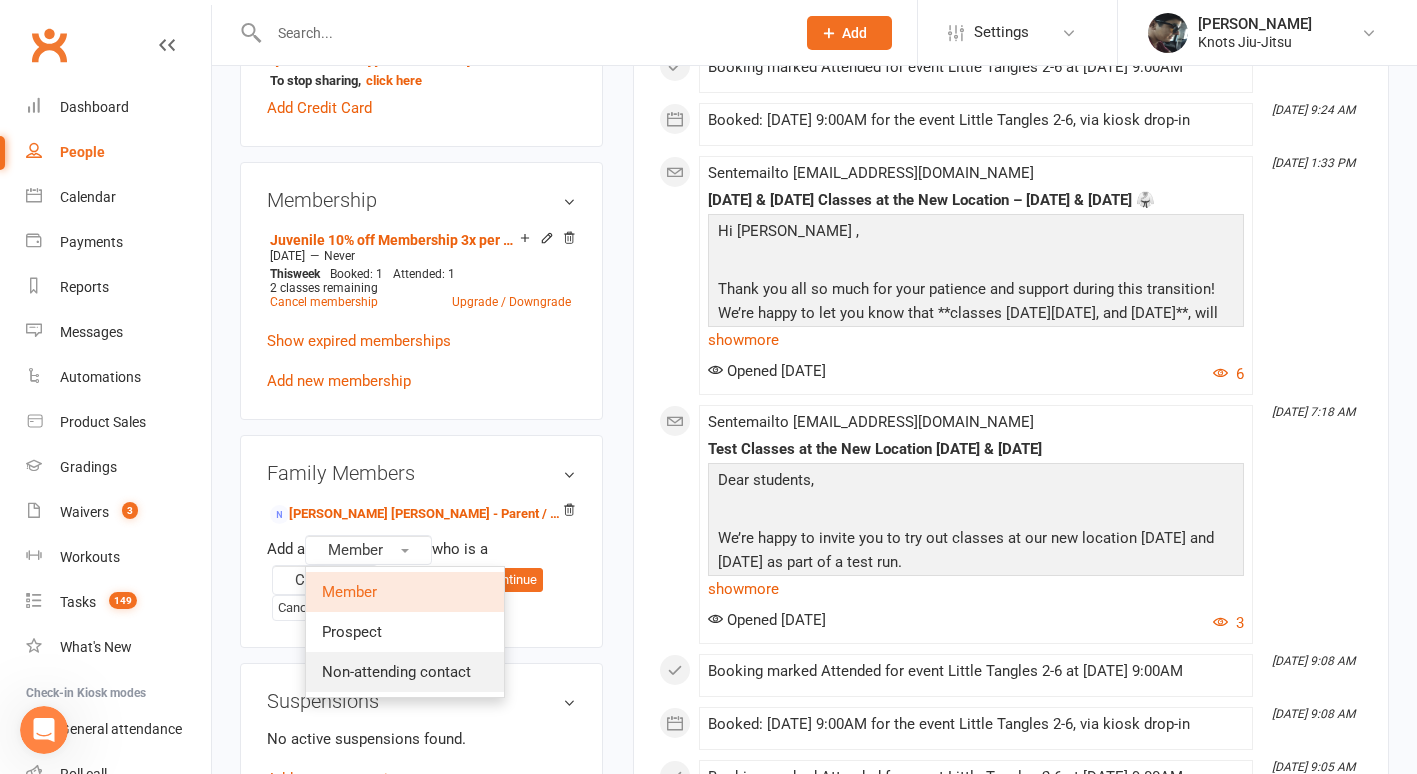 click on "Non-attending contact" at bounding box center (405, 672) 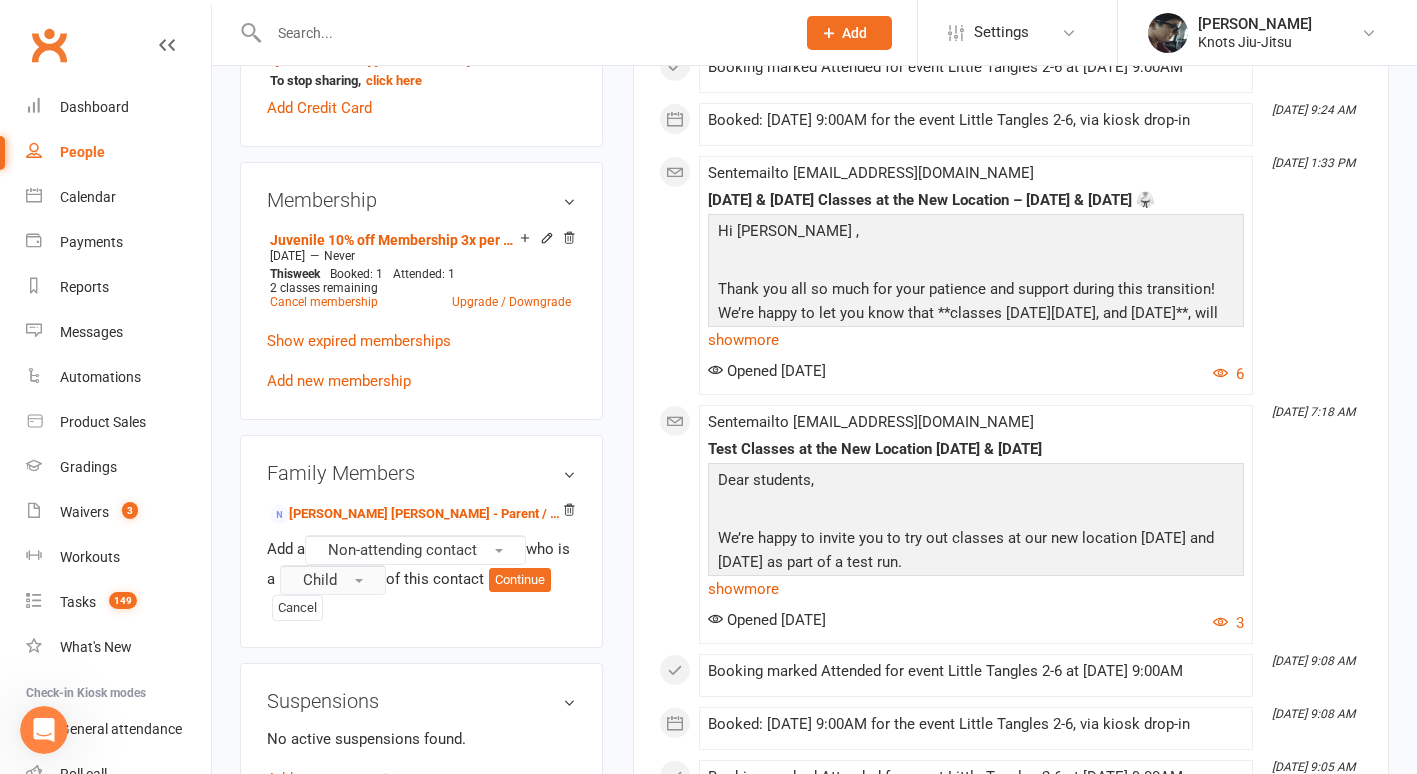 click on "Child" at bounding box center [320, 580] 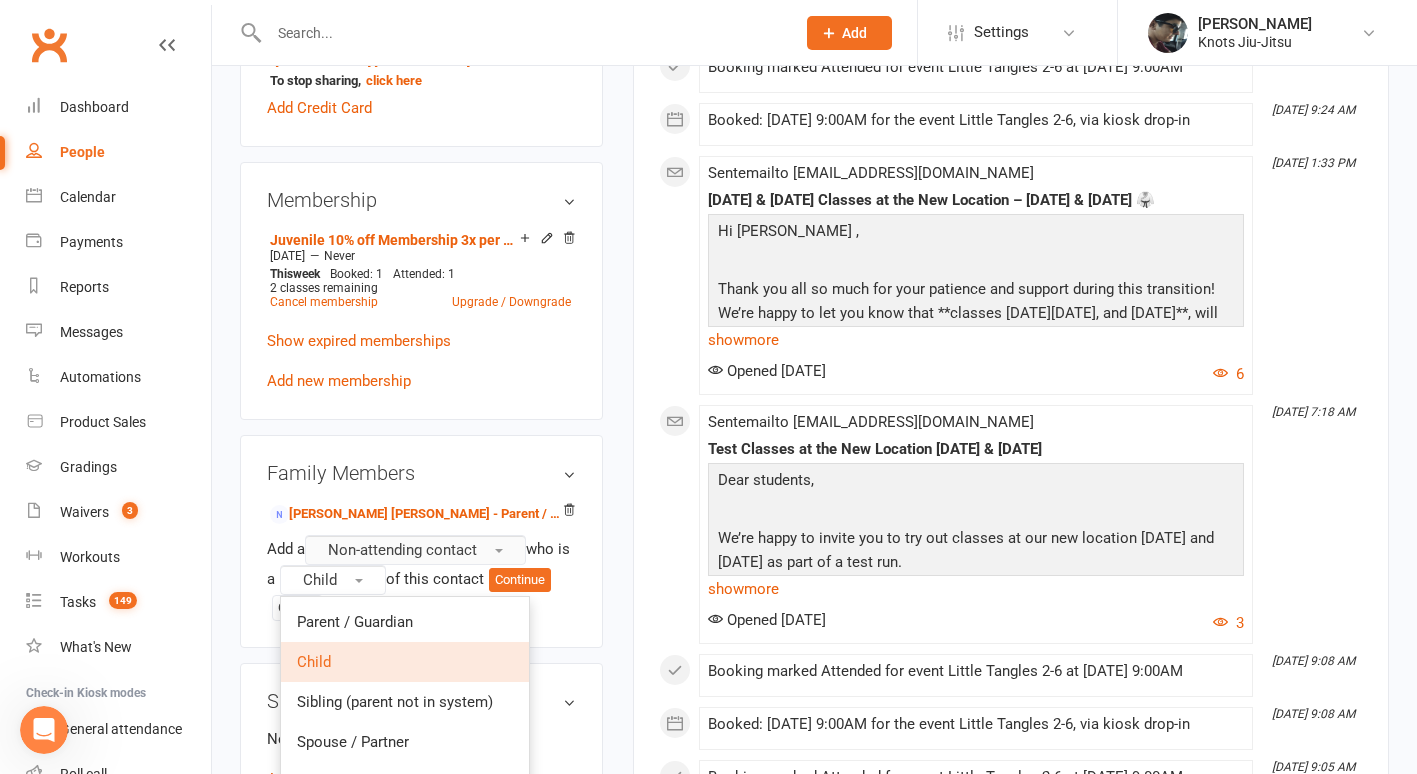 click on "Non-attending contact" at bounding box center (402, 550) 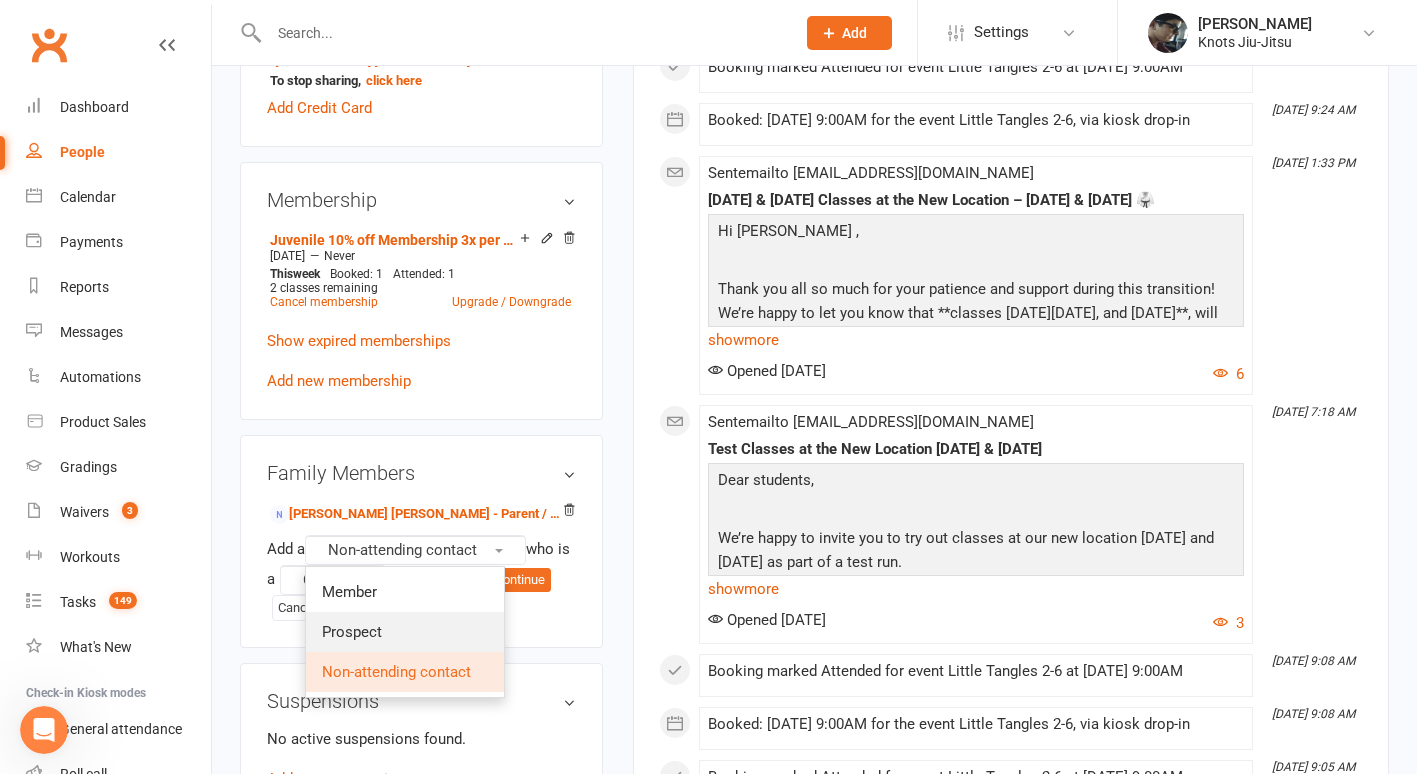click on "Prospect" at bounding box center (352, 632) 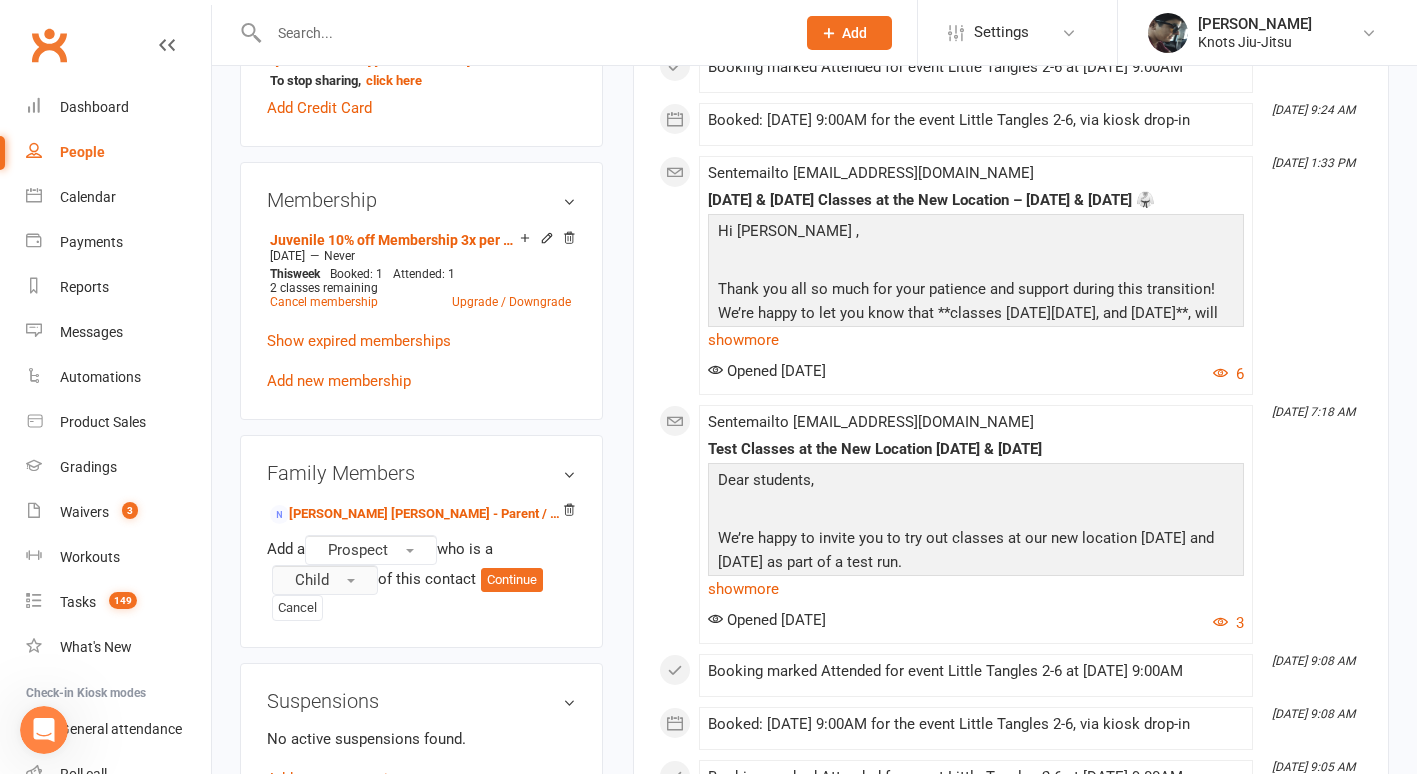 click on "Child" at bounding box center (325, 580) 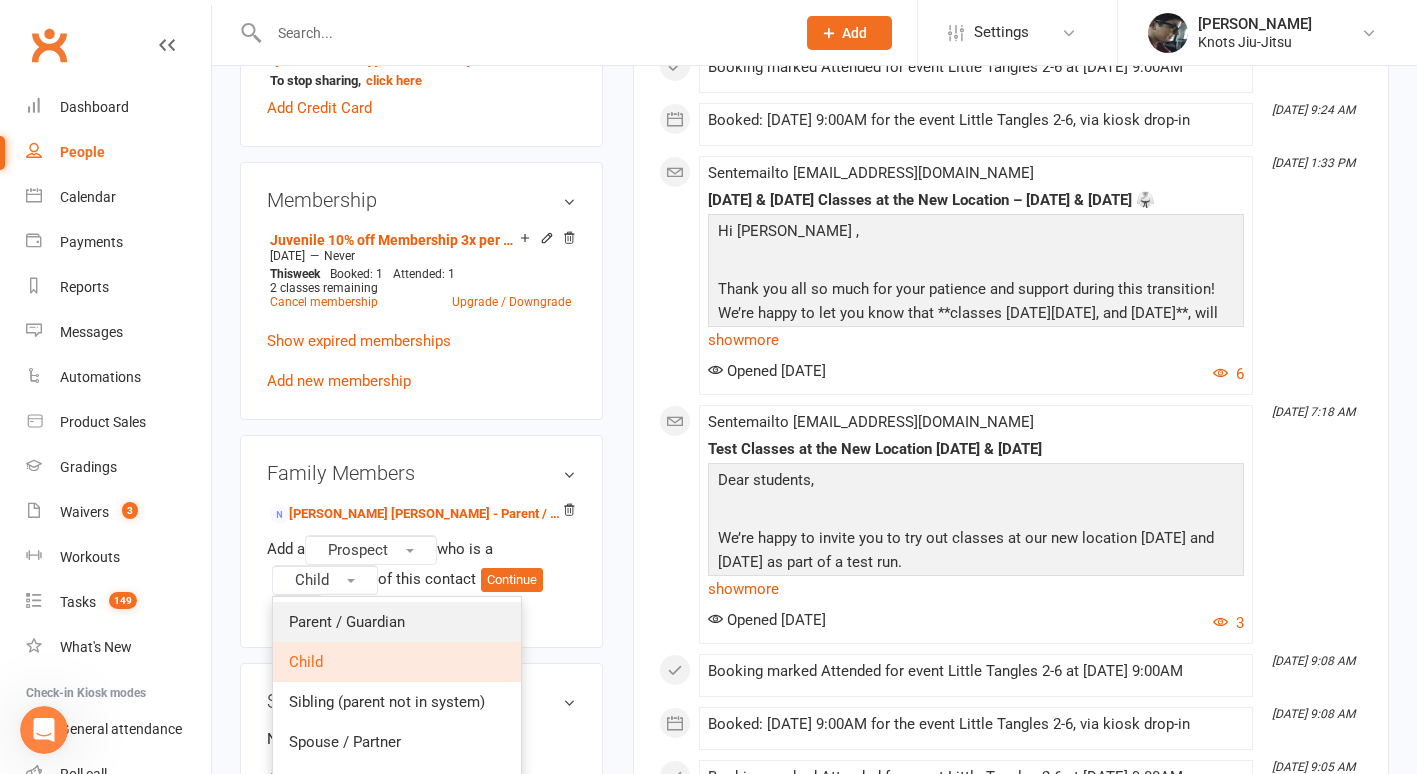 click on "Parent / Guardian" at bounding box center (397, 622) 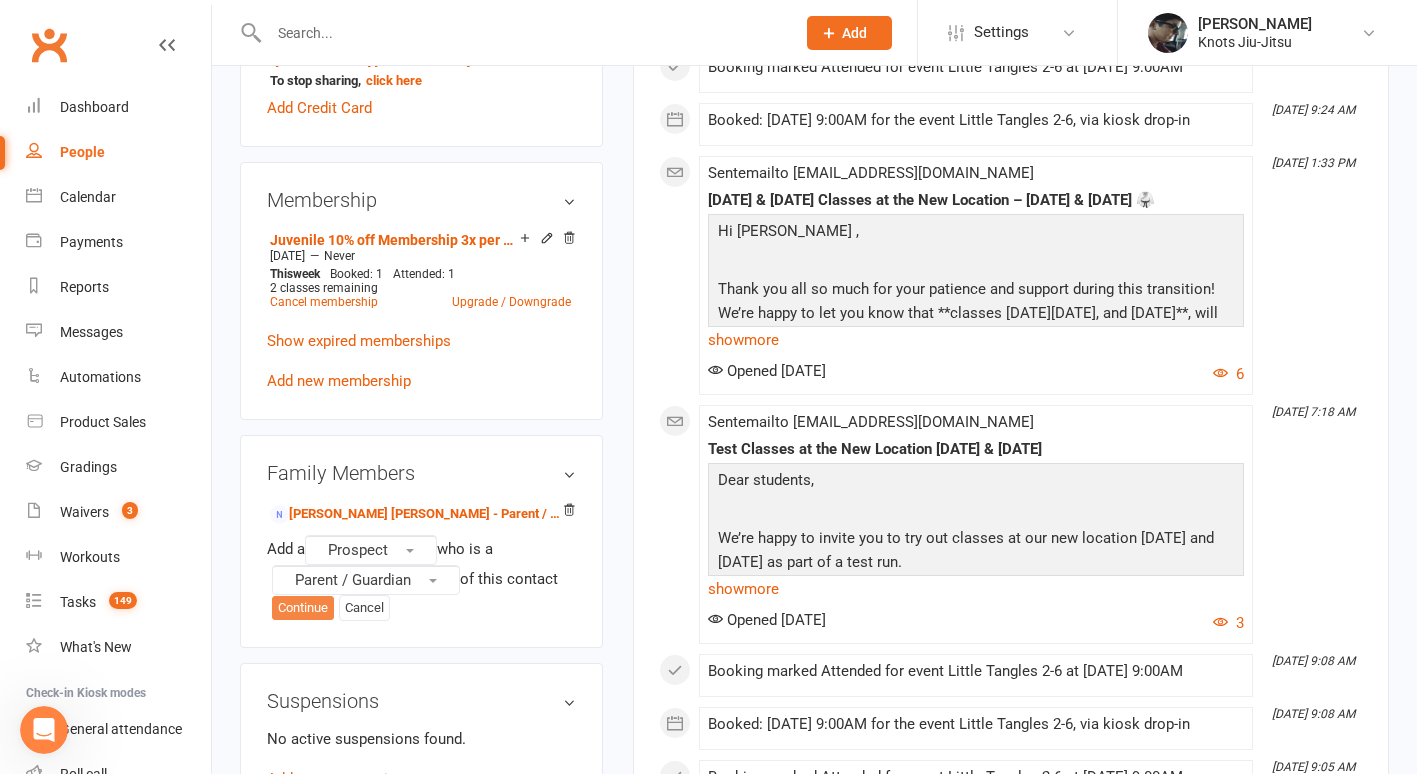 click on "Continue" at bounding box center [303, 608] 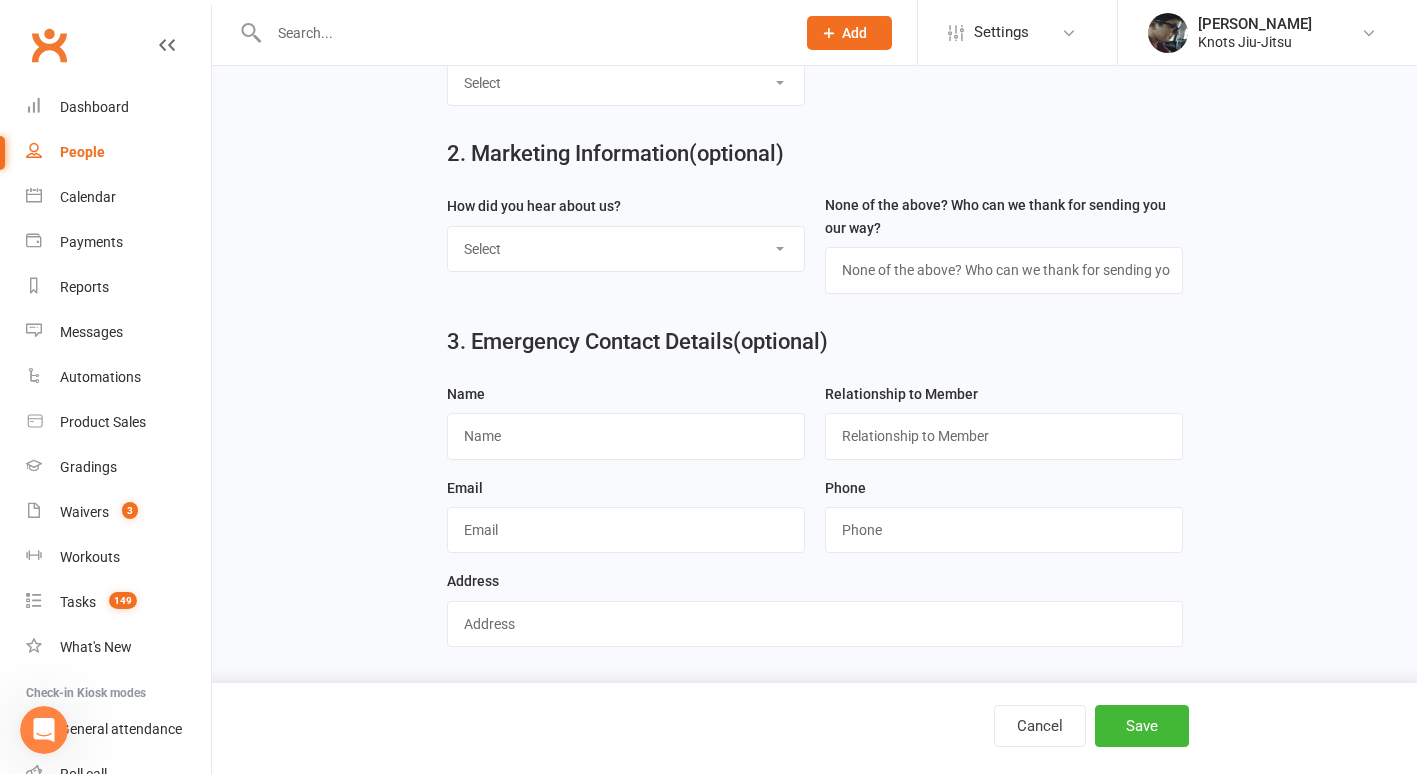 scroll, scrollTop: 0, scrollLeft: 0, axis: both 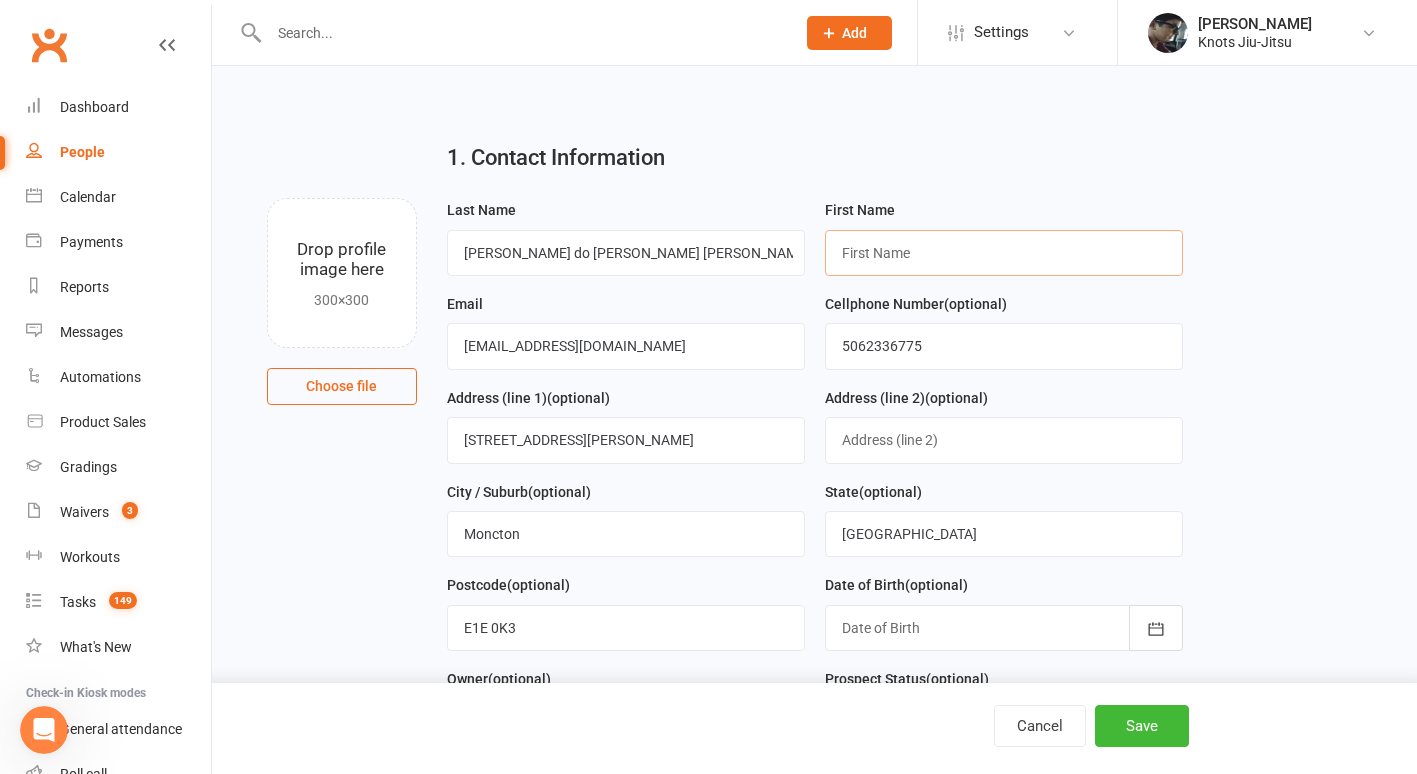 click at bounding box center [1004, 253] 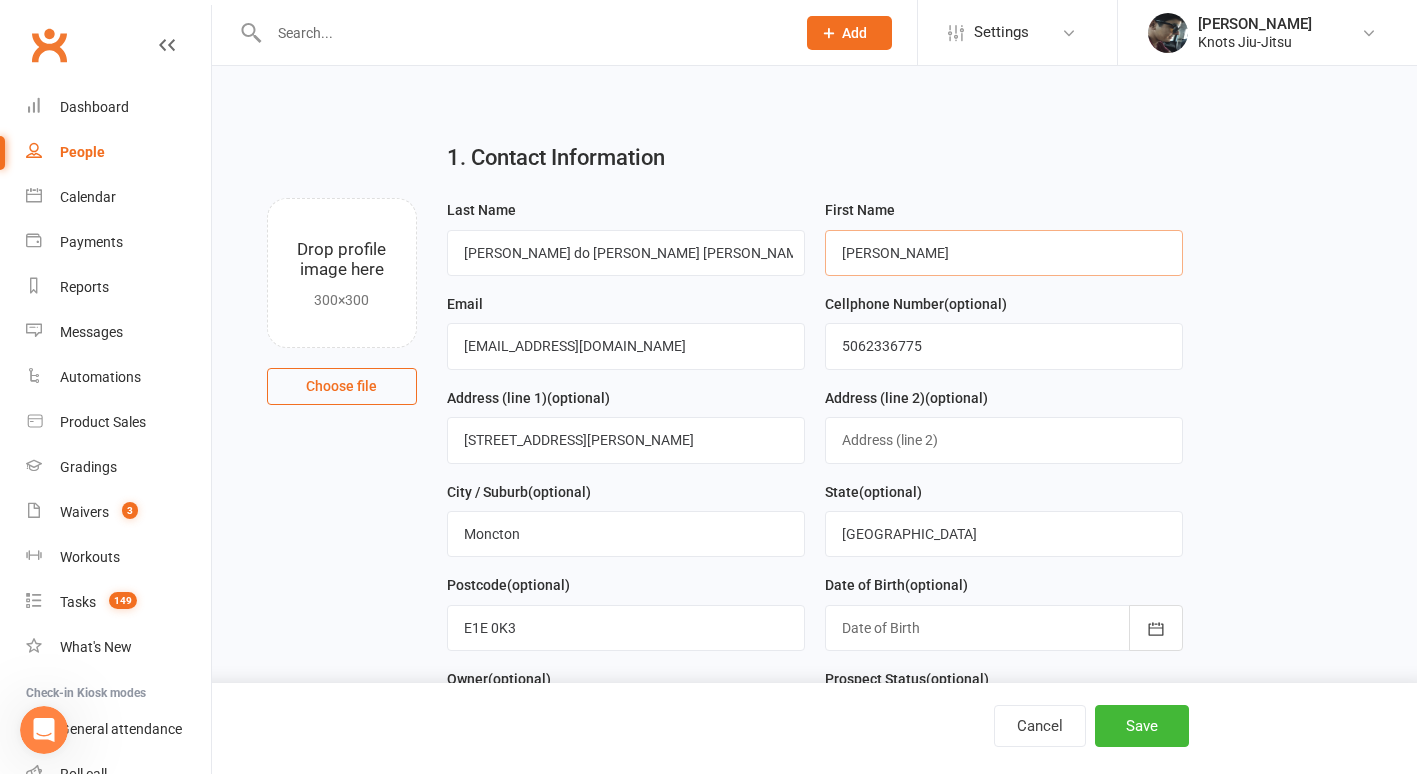 type on "[PERSON_NAME]" 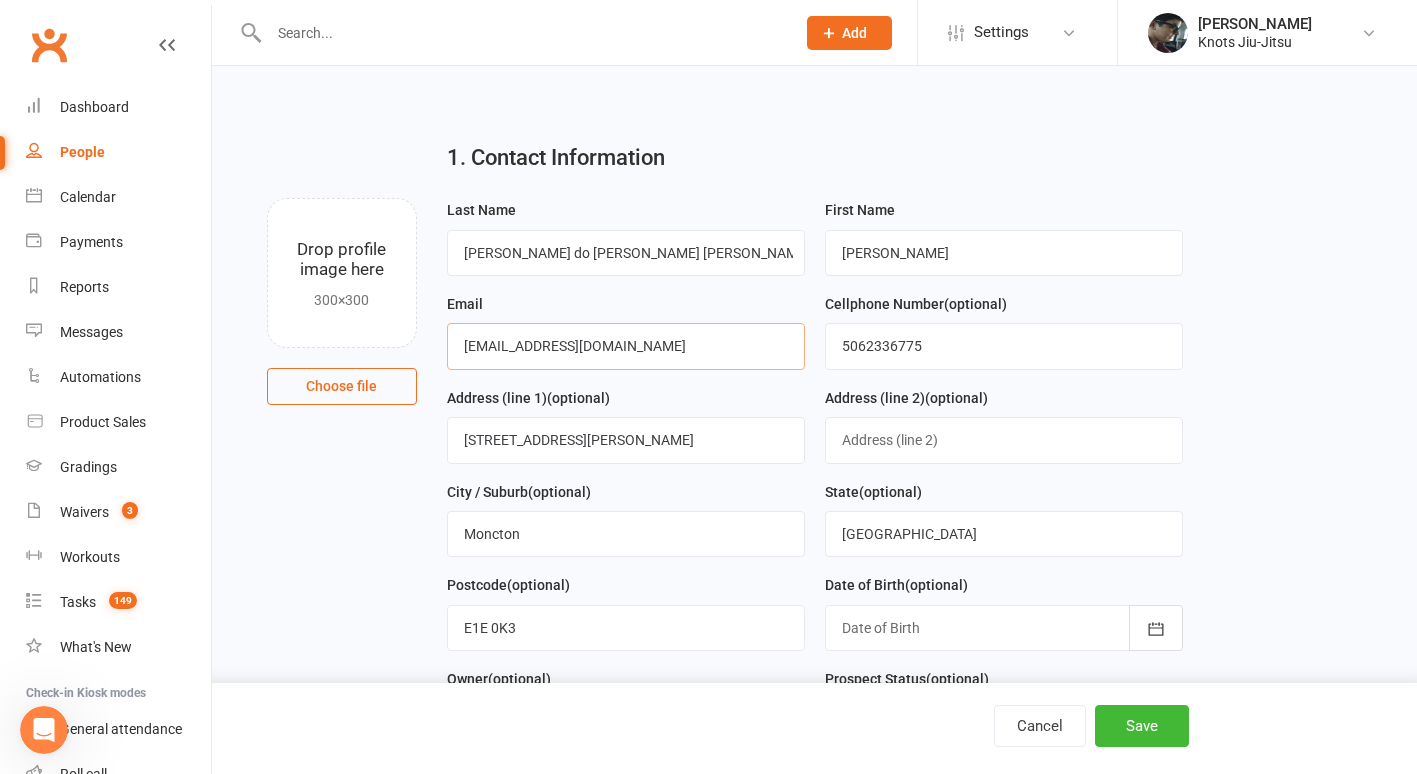 drag, startPoint x: 562, startPoint y: 353, endPoint x: 412, endPoint y: 371, distance: 151.07614 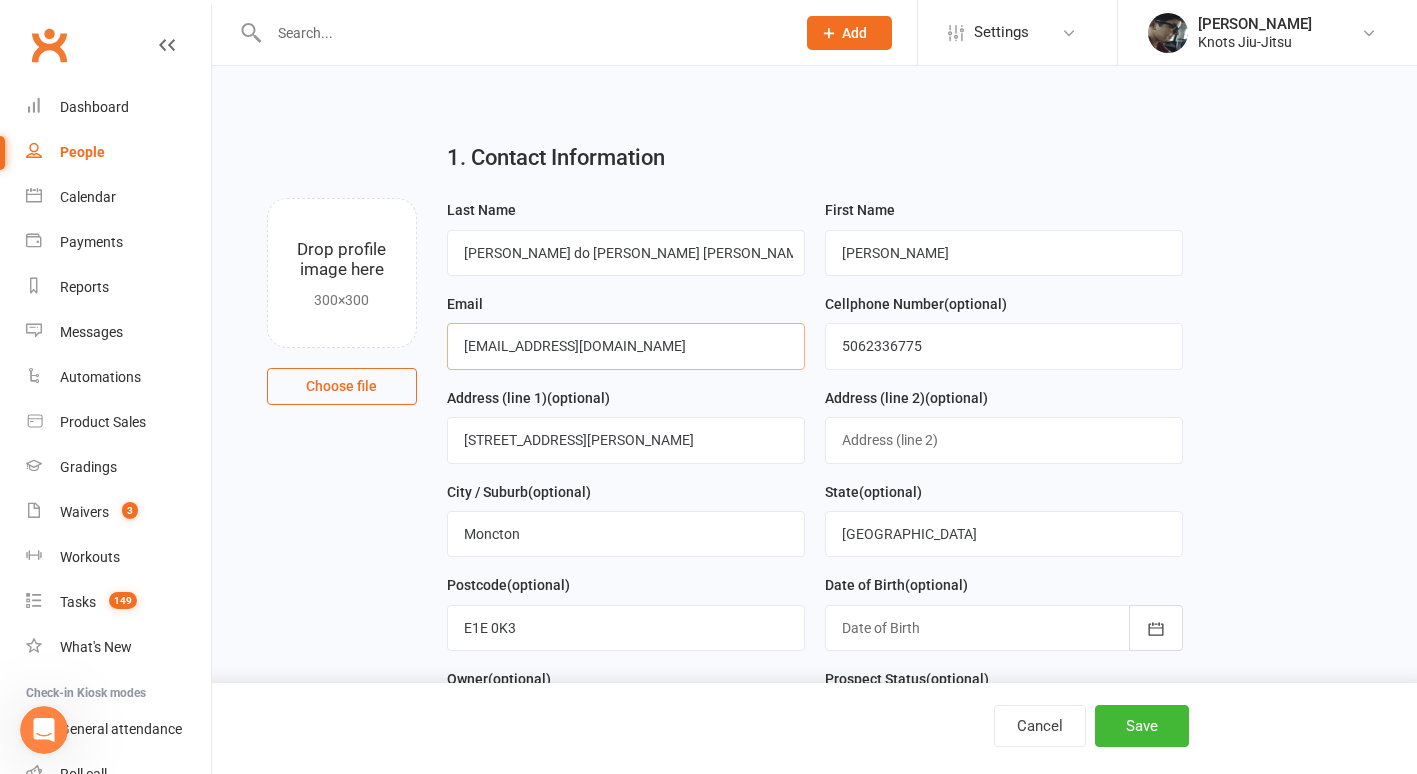 type on "[EMAIL_ADDRESS][DOMAIN_NAME]" 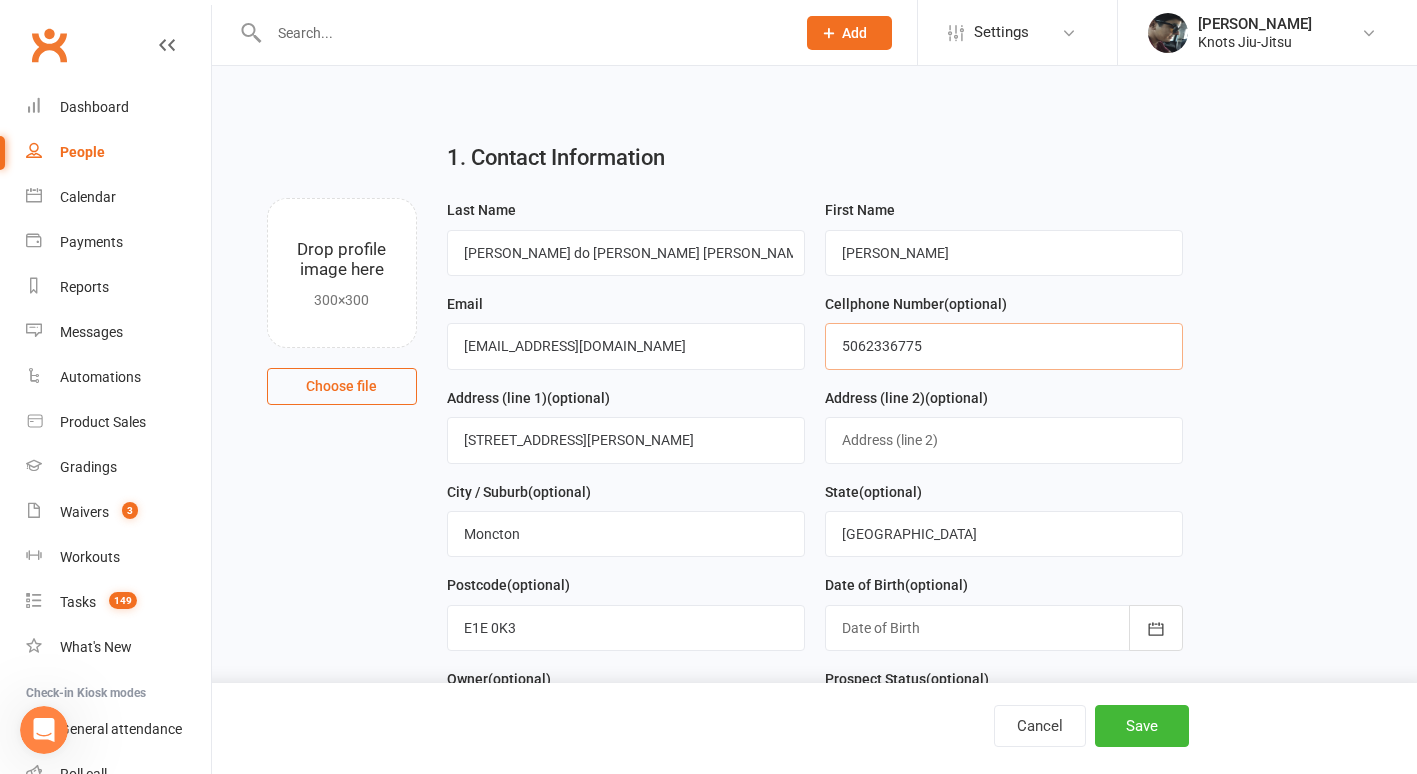 click on "5062336775" at bounding box center [1004, 346] 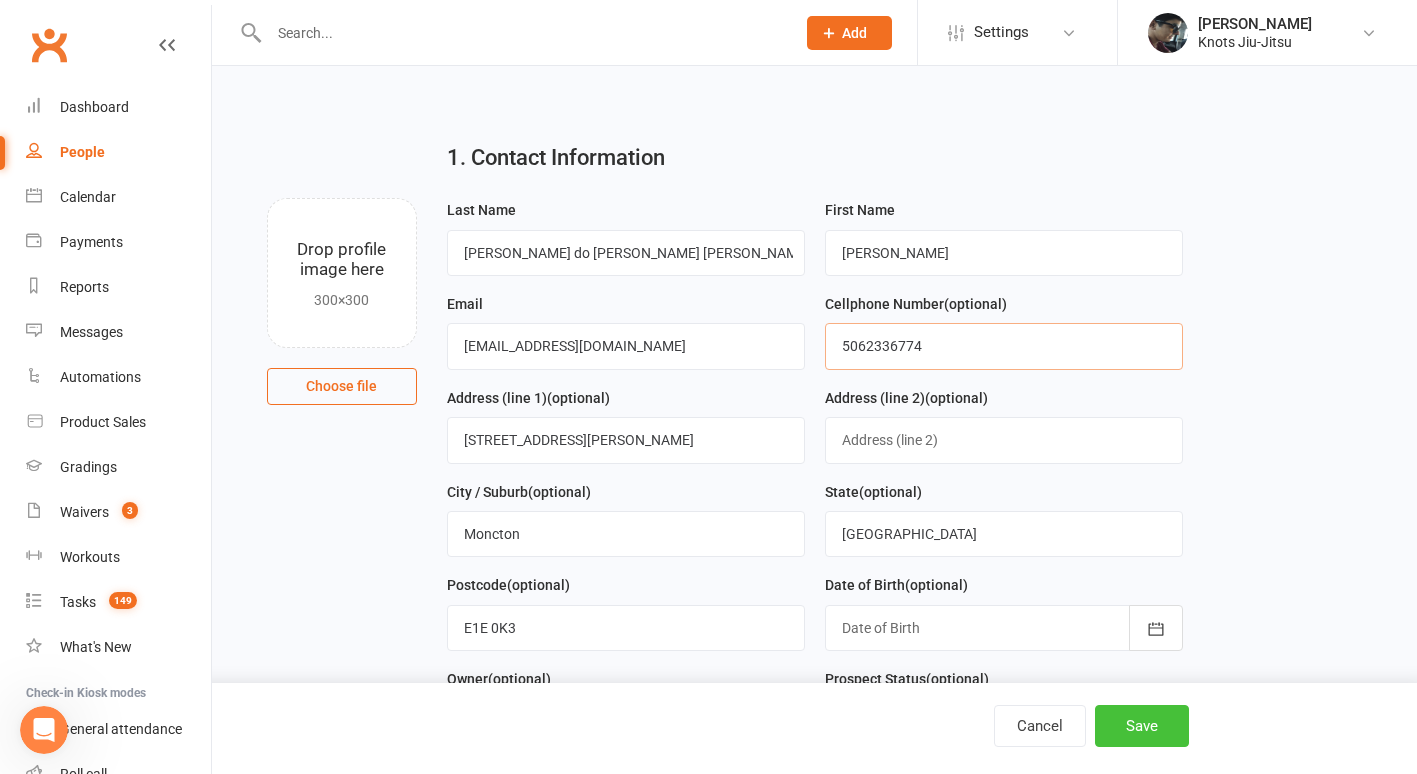 type on "5062336774" 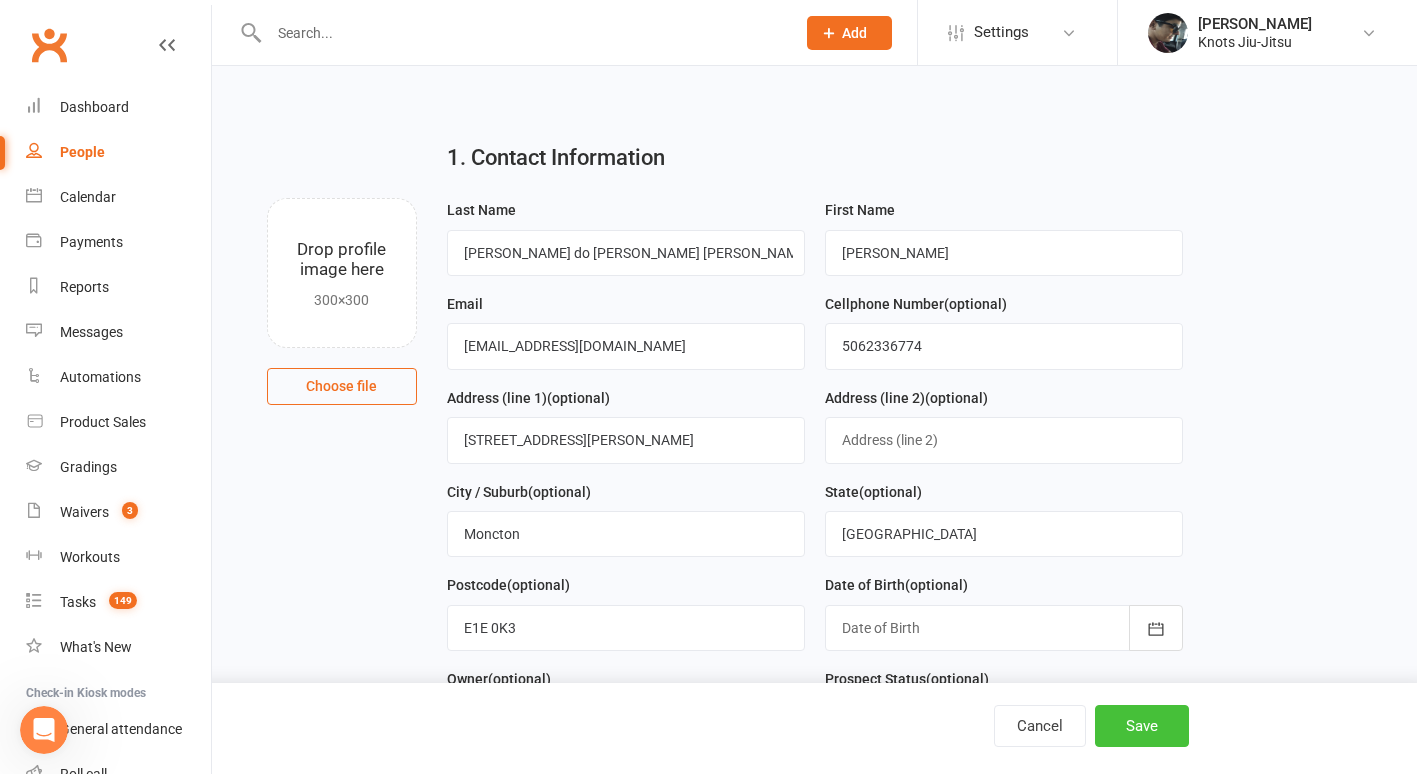 click on "Save" at bounding box center [1142, 726] 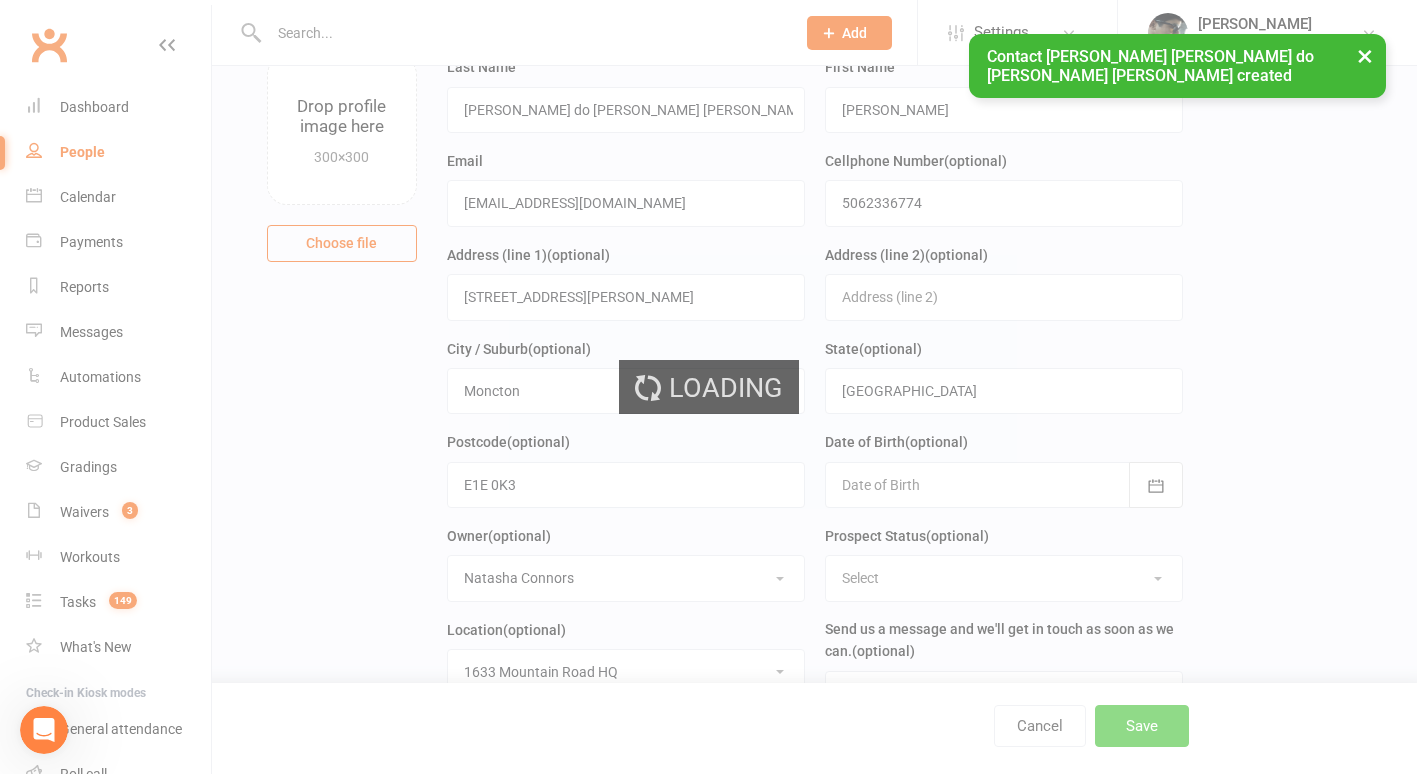 scroll, scrollTop: 0, scrollLeft: 0, axis: both 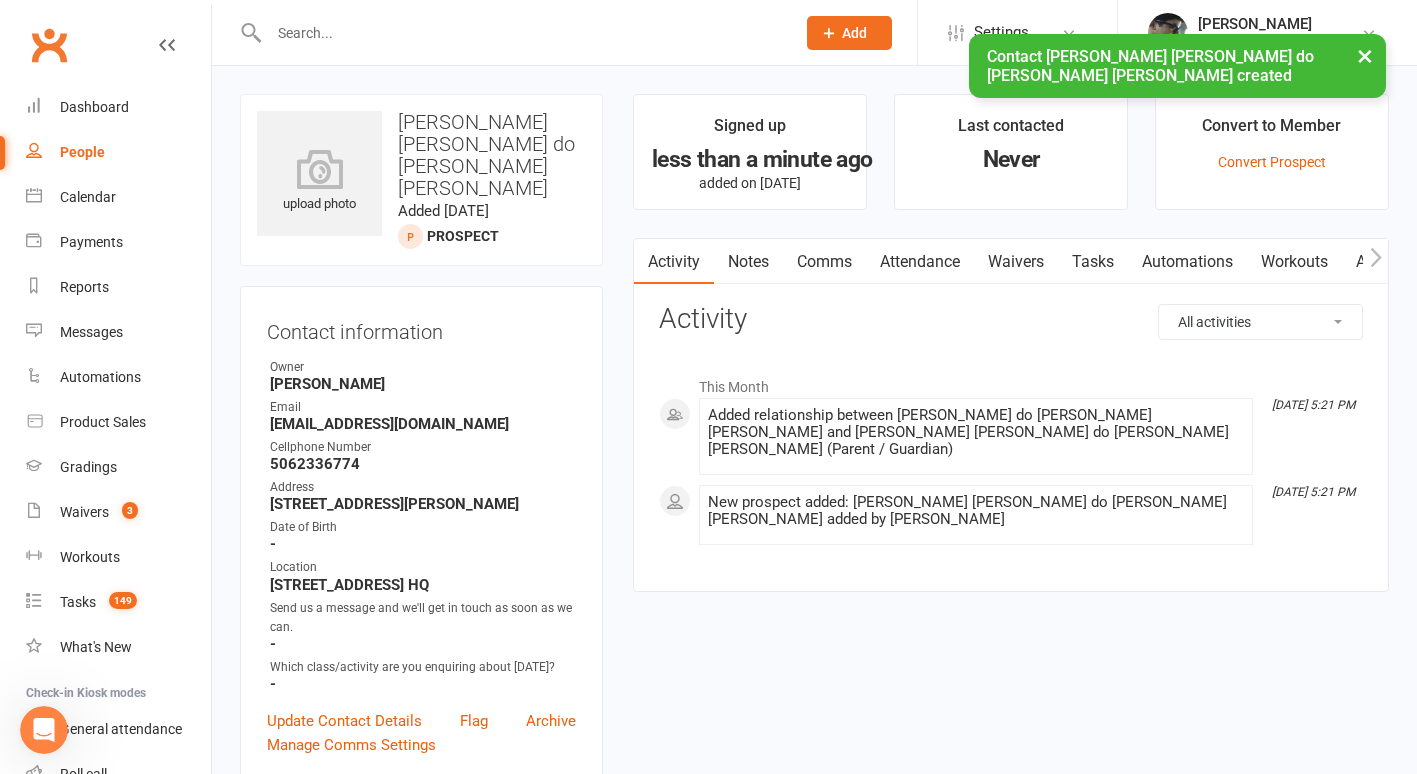 click on "Waivers" at bounding box center [1016, 262] 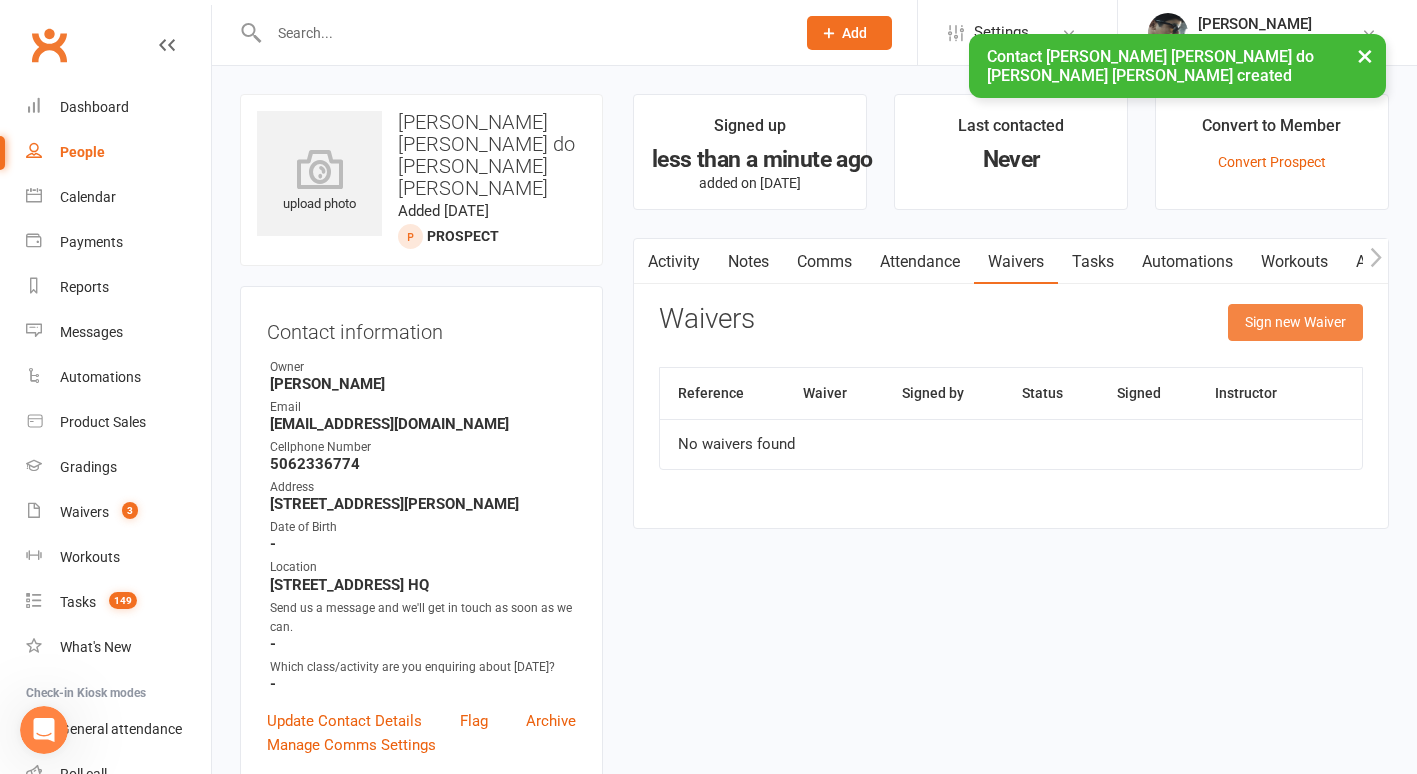 click on "Sign new Waiver" at bounding box center (1295, 322) 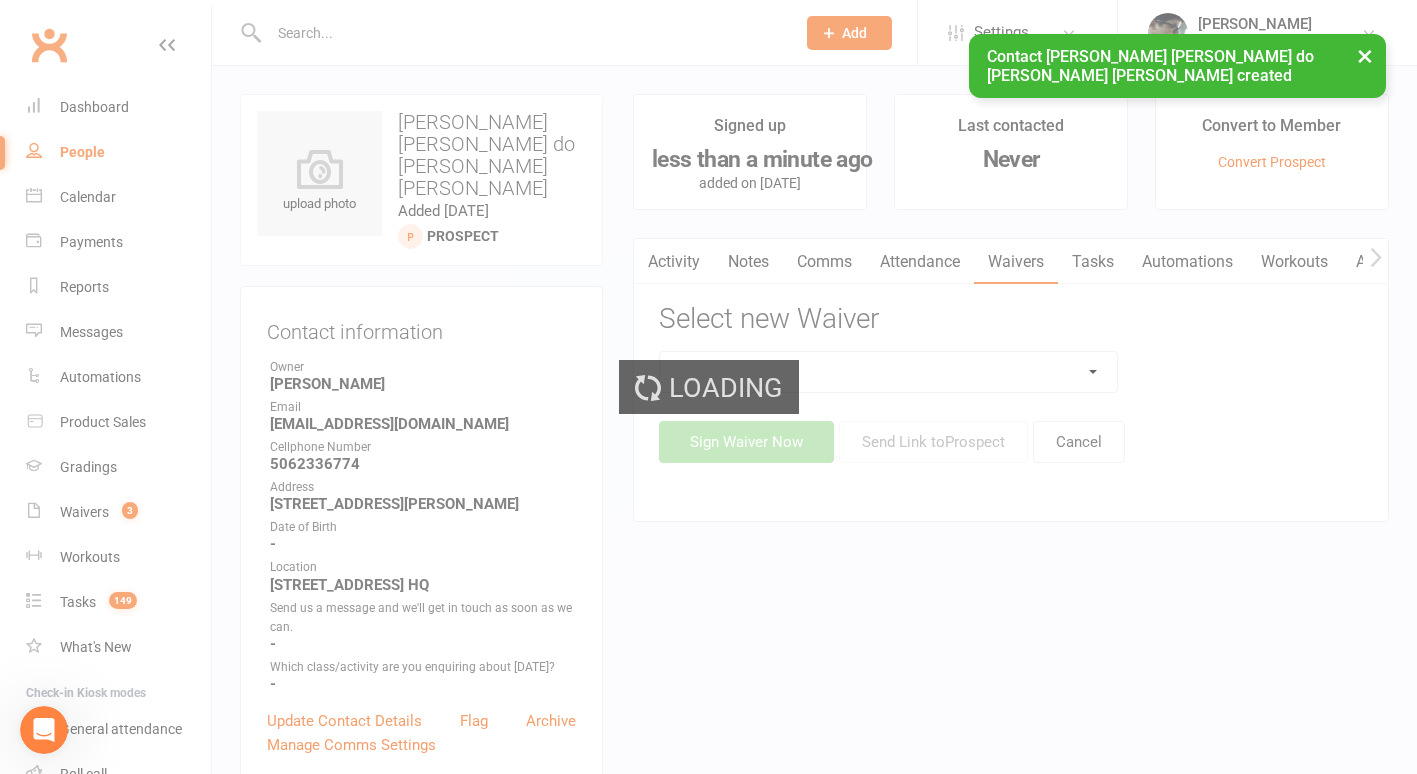 click on "Prospect
Member
Non-attending contact
Class / event
Appointment
Grading event
Task
Membership plan
Bulk message
Add
Settings Membership Plans Event Templates Appointment Types Mobile App  Website Image Library Customize Contacts Bulk Imports Access Control Users Account Profile Clubworx API [PERSON_NAME] Knots Jiu-Jitsu My profile My subscription Help Terms & conditions  Privacy policy  Sign out Clubworx Dashboard People Calendar Payments Reports Messages   Automations   Product Sales Gradings   Waivers   3 Workouts   Tasks   149 What's New Check-in Kiosk modes General attendance Roll call Class check-in × Contact [PERSON_NAME] [PERSON_NAME] do [PERSON_NAME] [PERSON_NAME] created × Please fix the errors below × upload photo Added [DATE]   Owner" at bounding box center [708, 952] 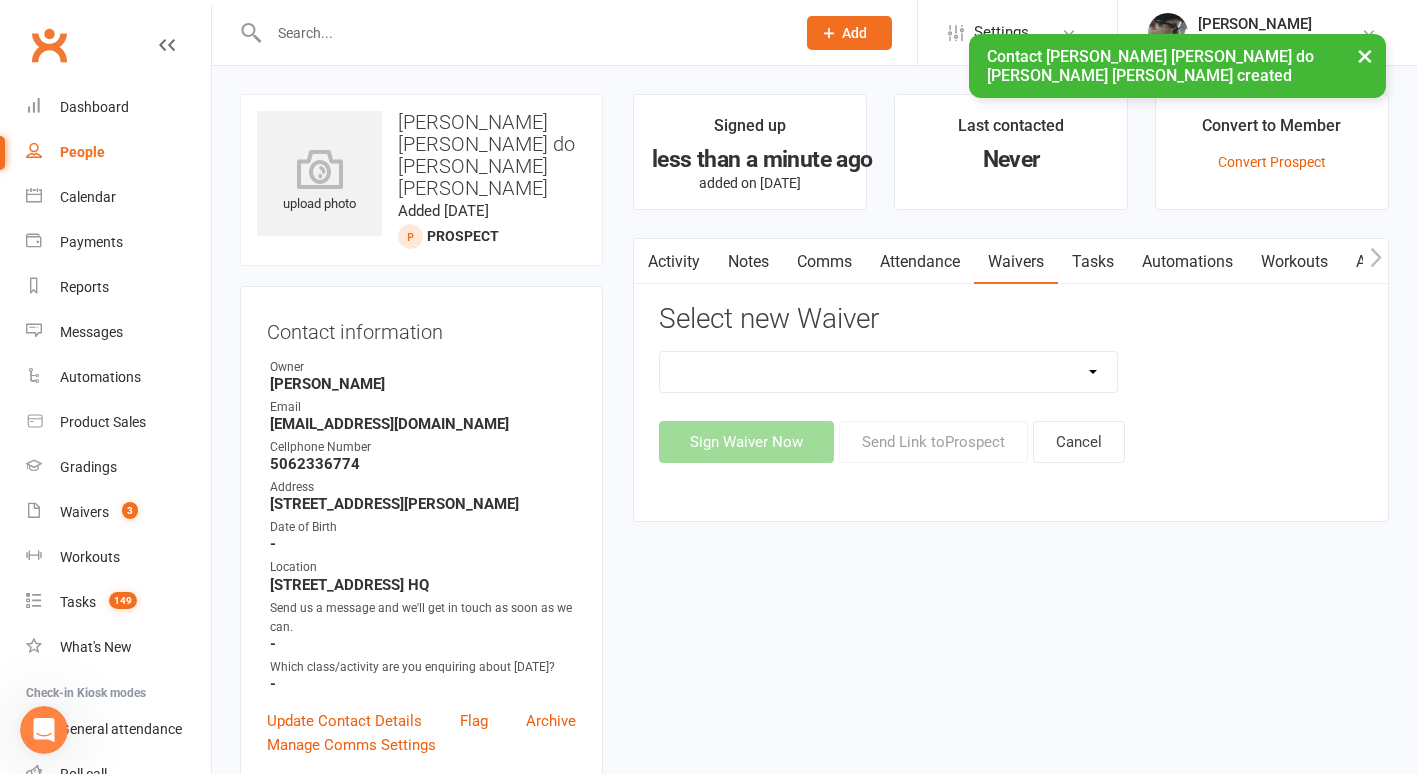 click on "Covid Vaccine Confirmation E.T.C. Partnership Member E.T.C. Partnership Member (No Photo) Existing Member Waiver Existing Member Waiver W/O Cc Details Faixa Branca - New Member Faixa Branca Trial Class Family Member Sign-Up New Member (No Photo) New Member Sign Up New Member Sign Up for Functional Training New Member Sign Up for Muay Thai New Member Waiver (Without CC) Permission To Use Credit Card Trial Class Waiver" at bounding box center (888, 372) 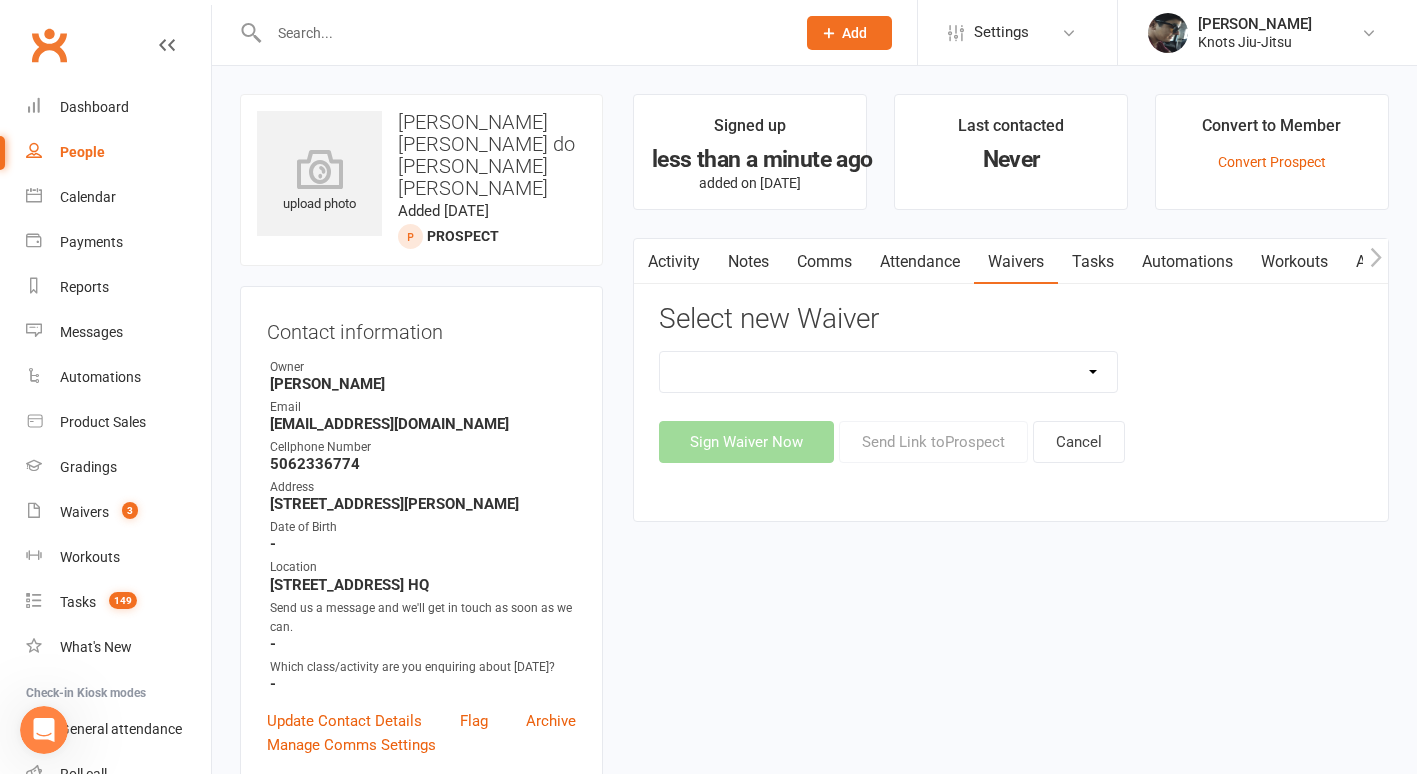 select on "8539" 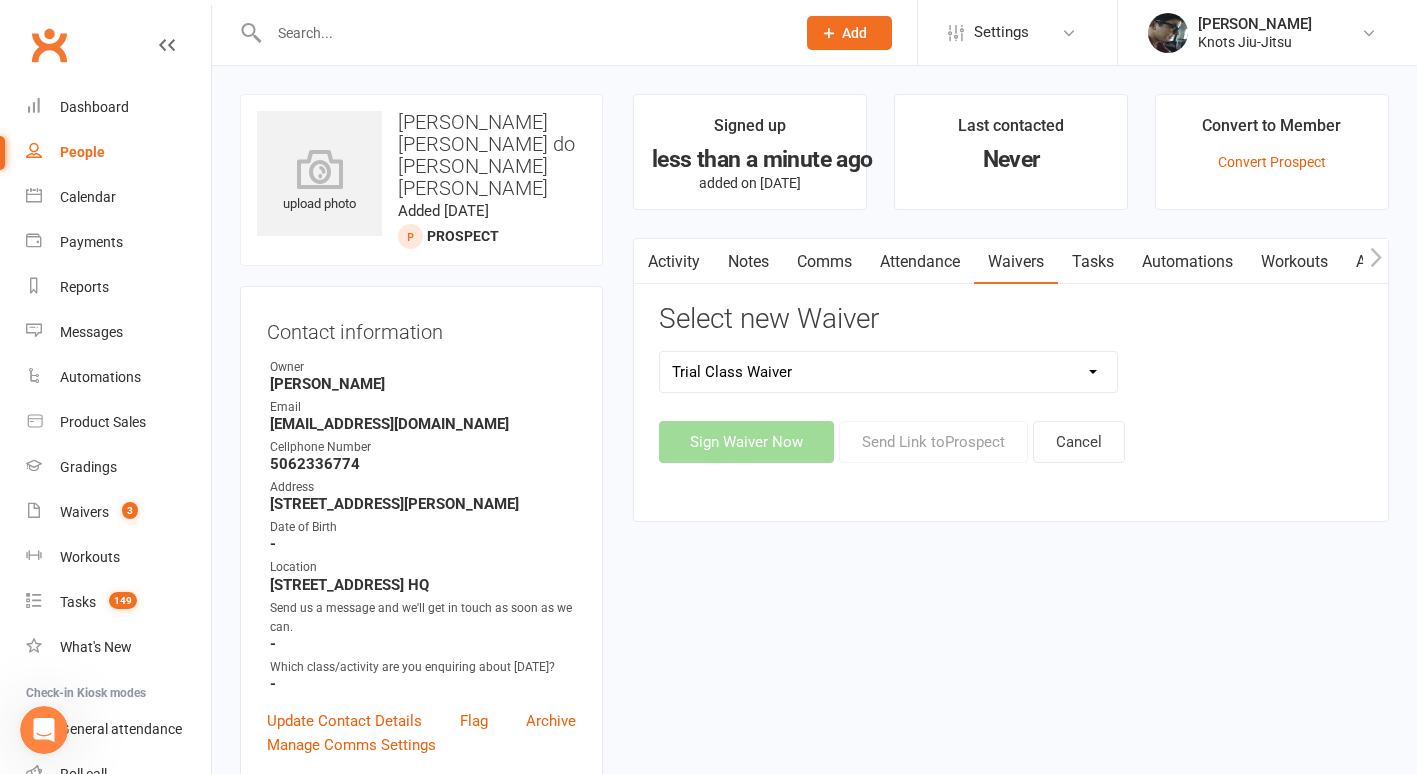 click on "Covid Vaccine Confirmation E.T.C. Partnership Member E.T.C. Partnership Member (No Photo) Existing Member Waiver Existing Member Waiver W/O Cc Details Faixa Branca - New Member Faixa Branca Trial Class Family Member Sign-Up New Member (No Photo) New Member Sign Up New Member Sign Up for Functional Training New Member Sign Up for Muay Thai New Member Waiver (Without CC) Permission To Use Credit Card Trial Class Waiver" at bounding box center (888, 372) 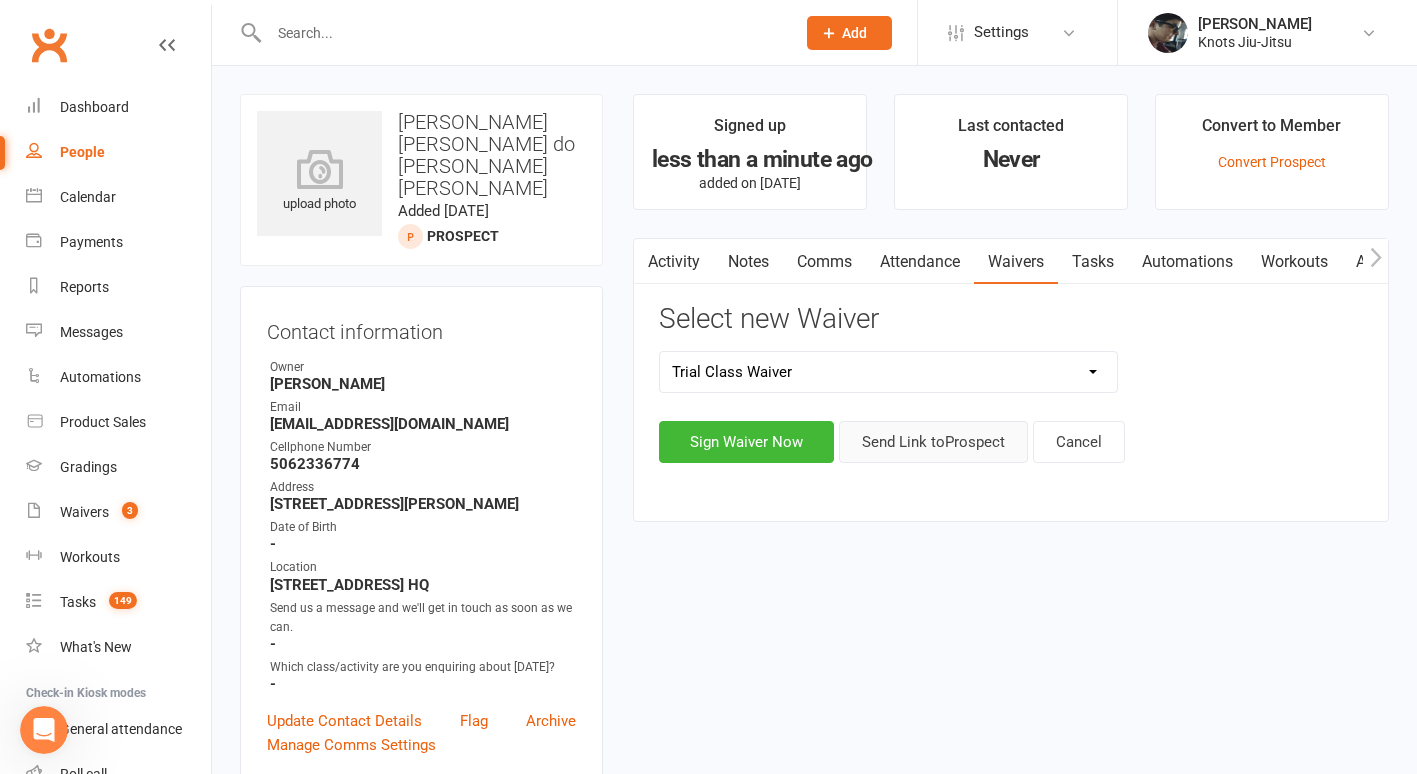 click on "Send Link to  [GEOGRAPHIC_DATA]" at bounding box center (933, 442) 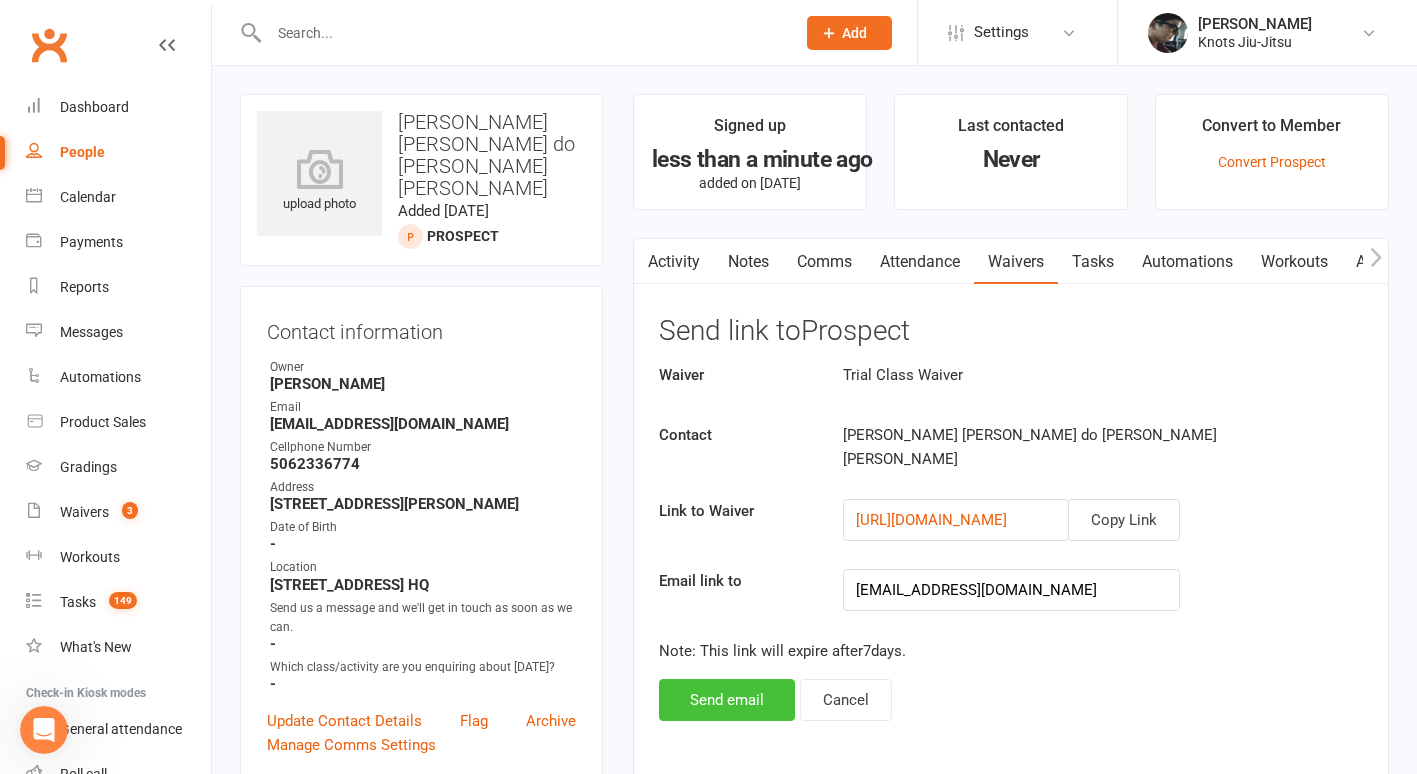 click on "Send email" at bounding box center (727, 700) 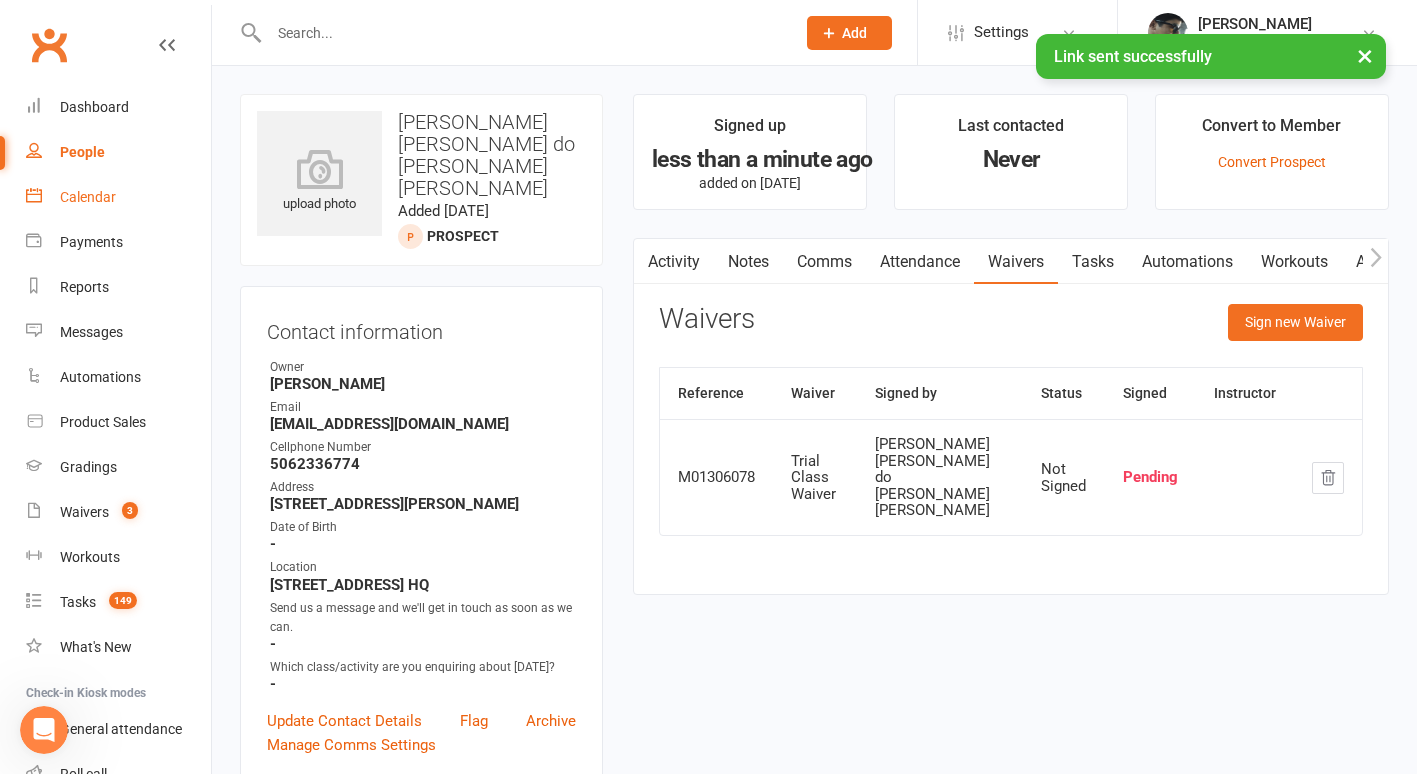 click on "Calendar" at bounding box center (88, 197) 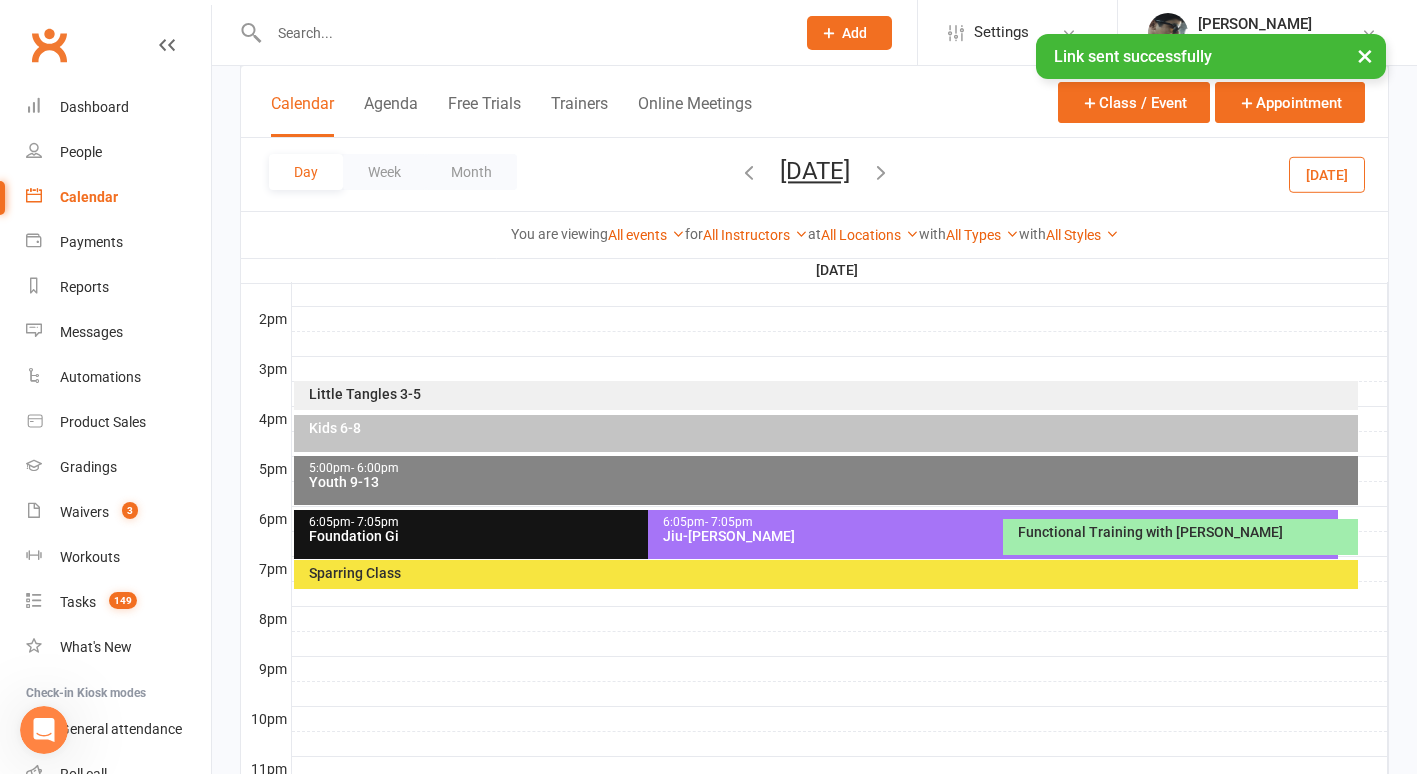 scroll, scrollTop: 801, scrollLeft: 0, axis: vertical 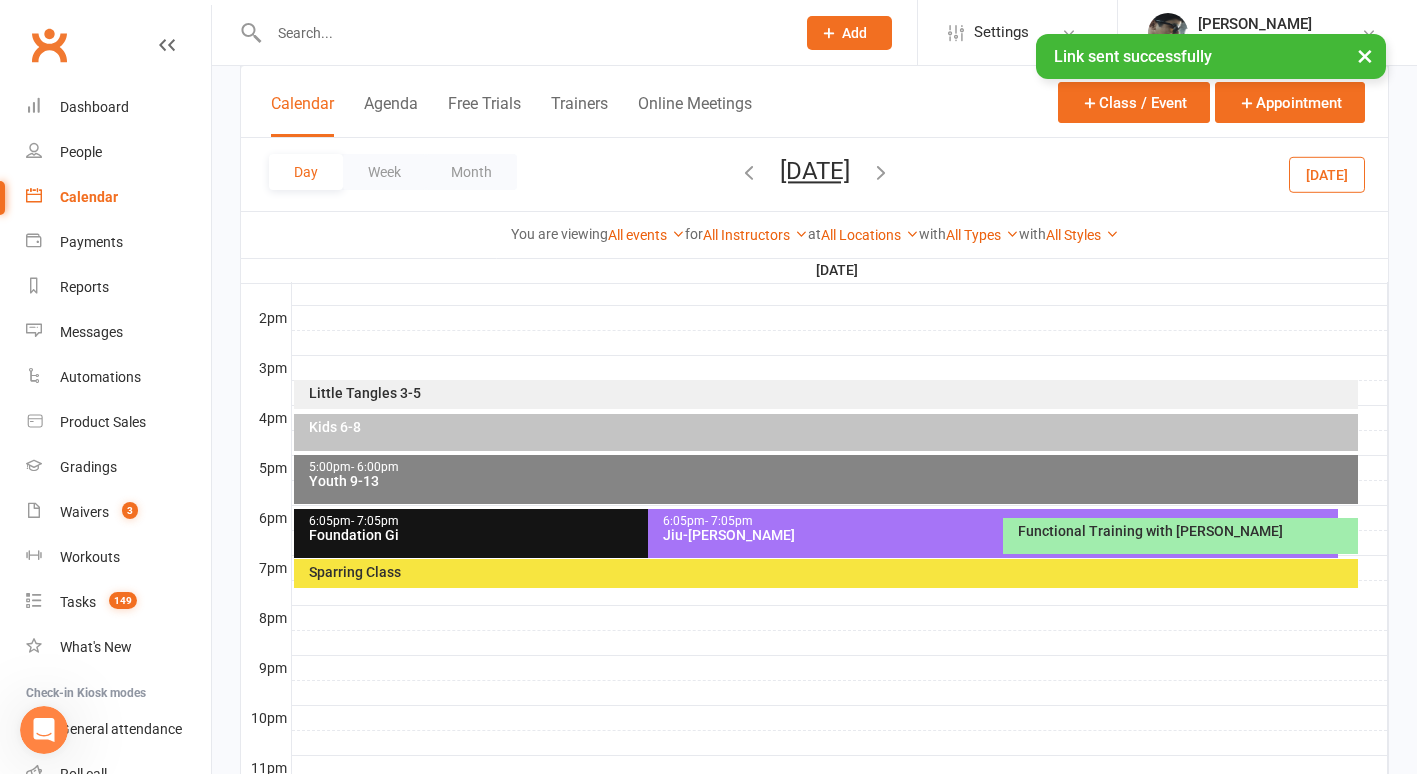 click on "Functional Training with [PERSON_NAME]" at bounding box center [1185, 531] 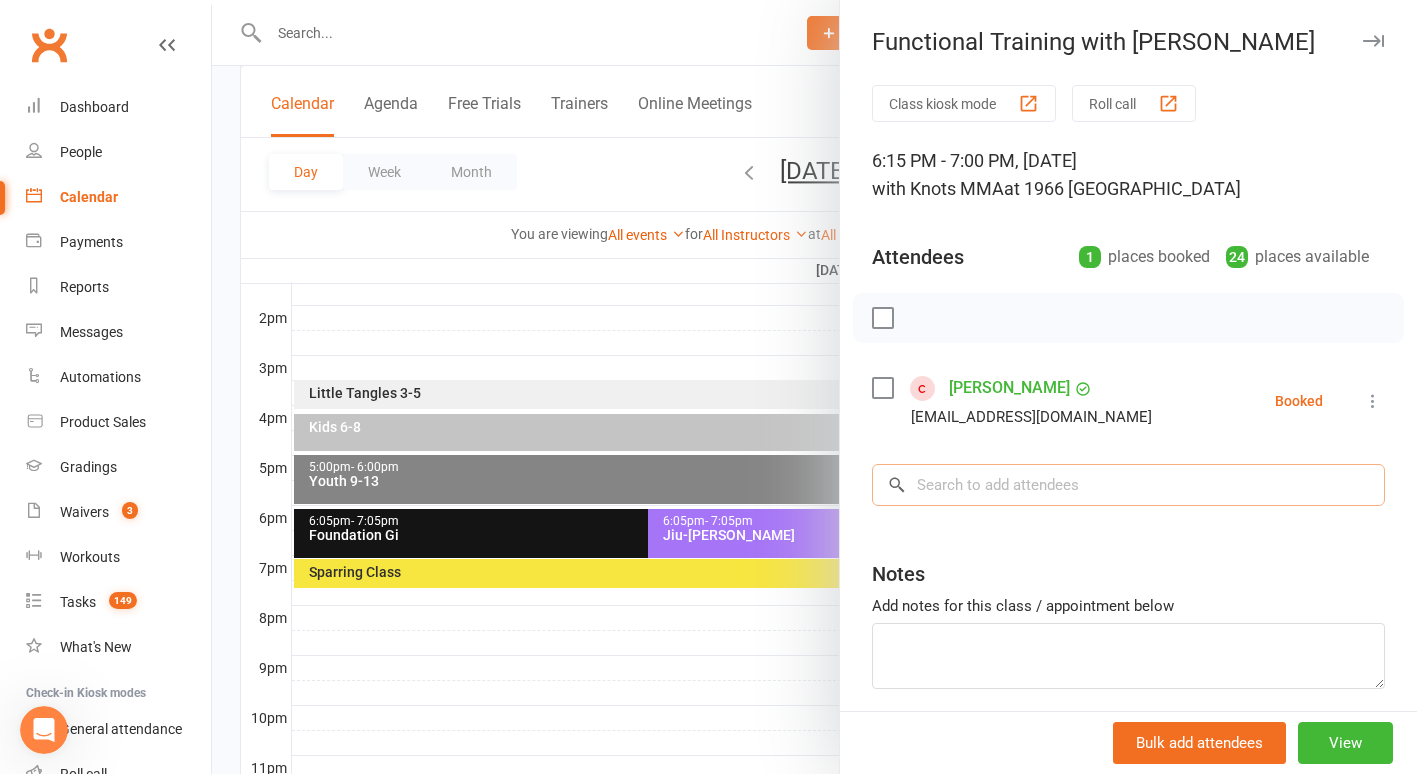 click at bounding box center (1128, 485) 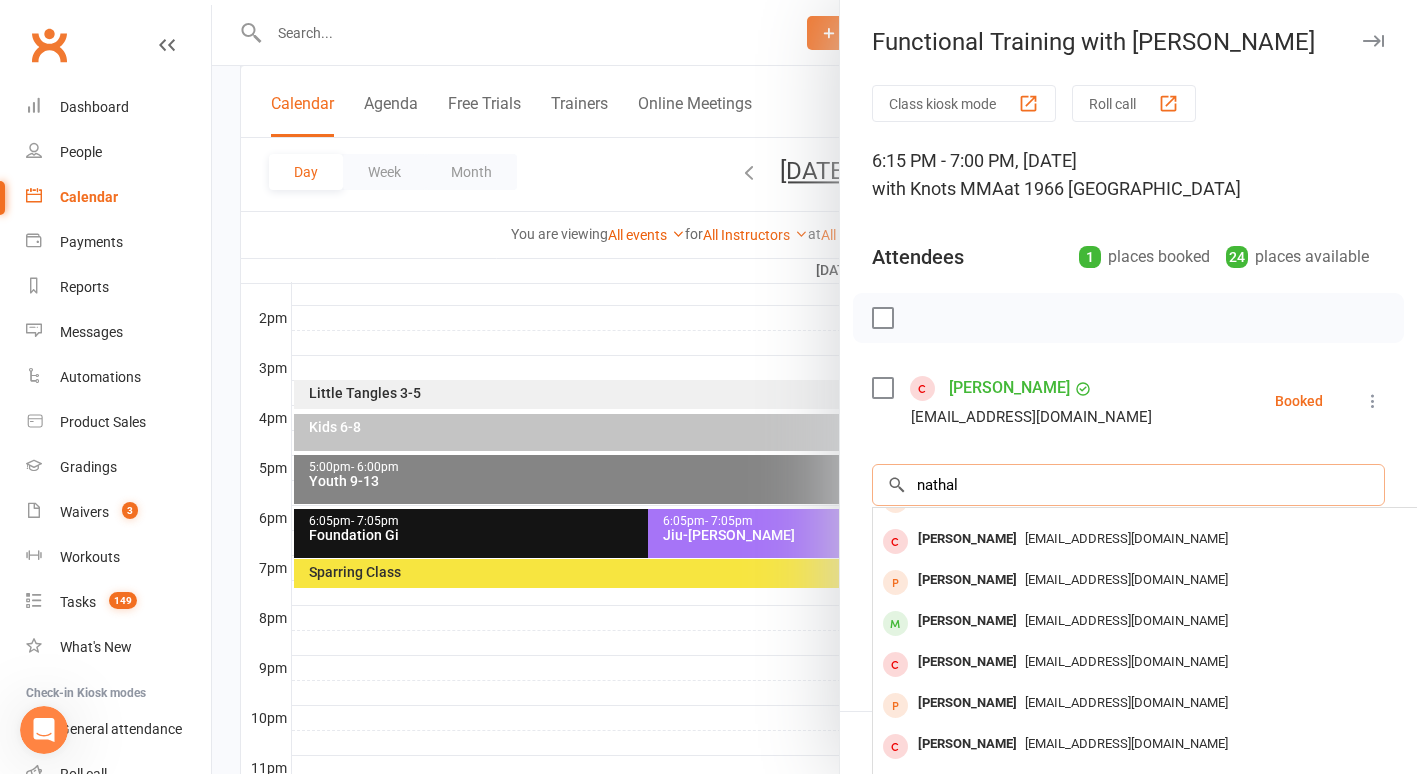 scroll, scrollTop: 0, scrollLeft: 0, axis: both 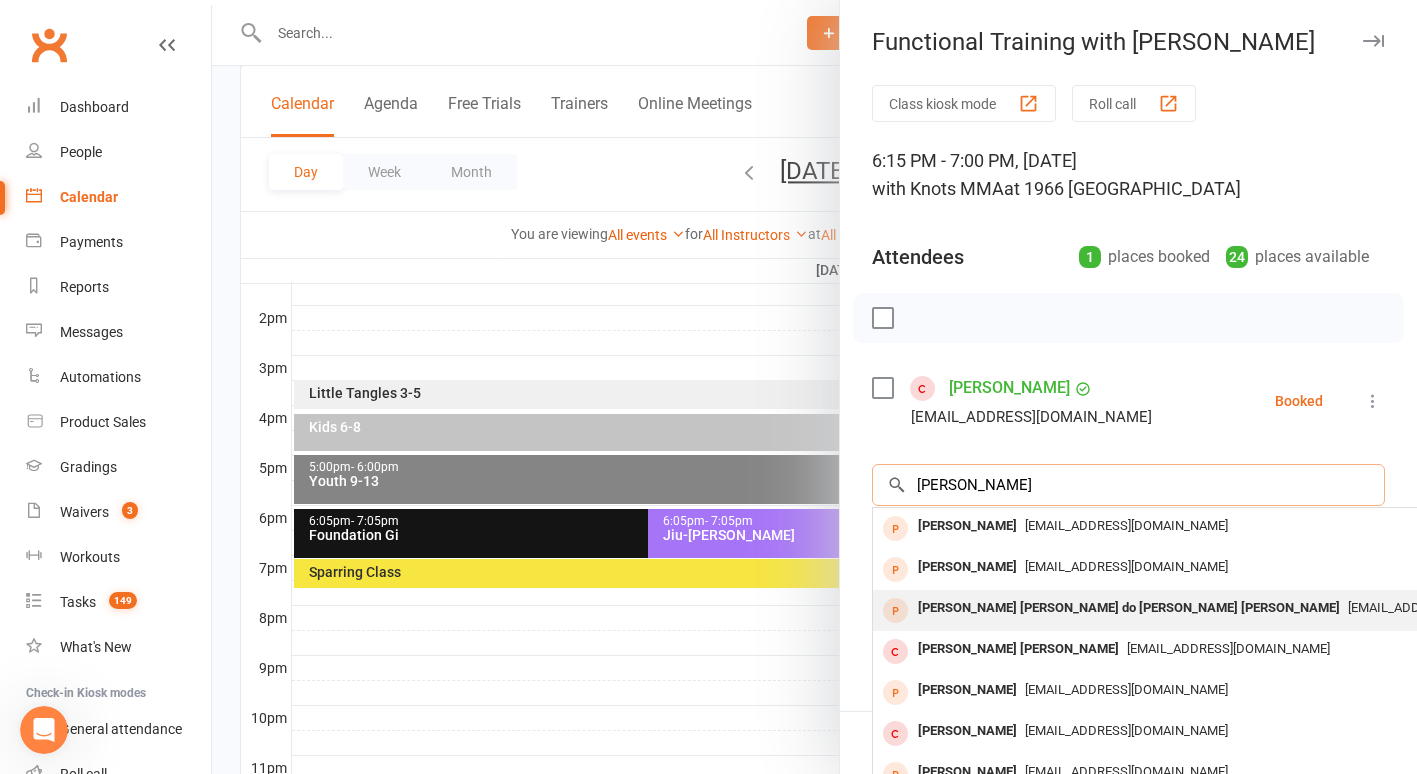 type on "[PERSON_NAME]" 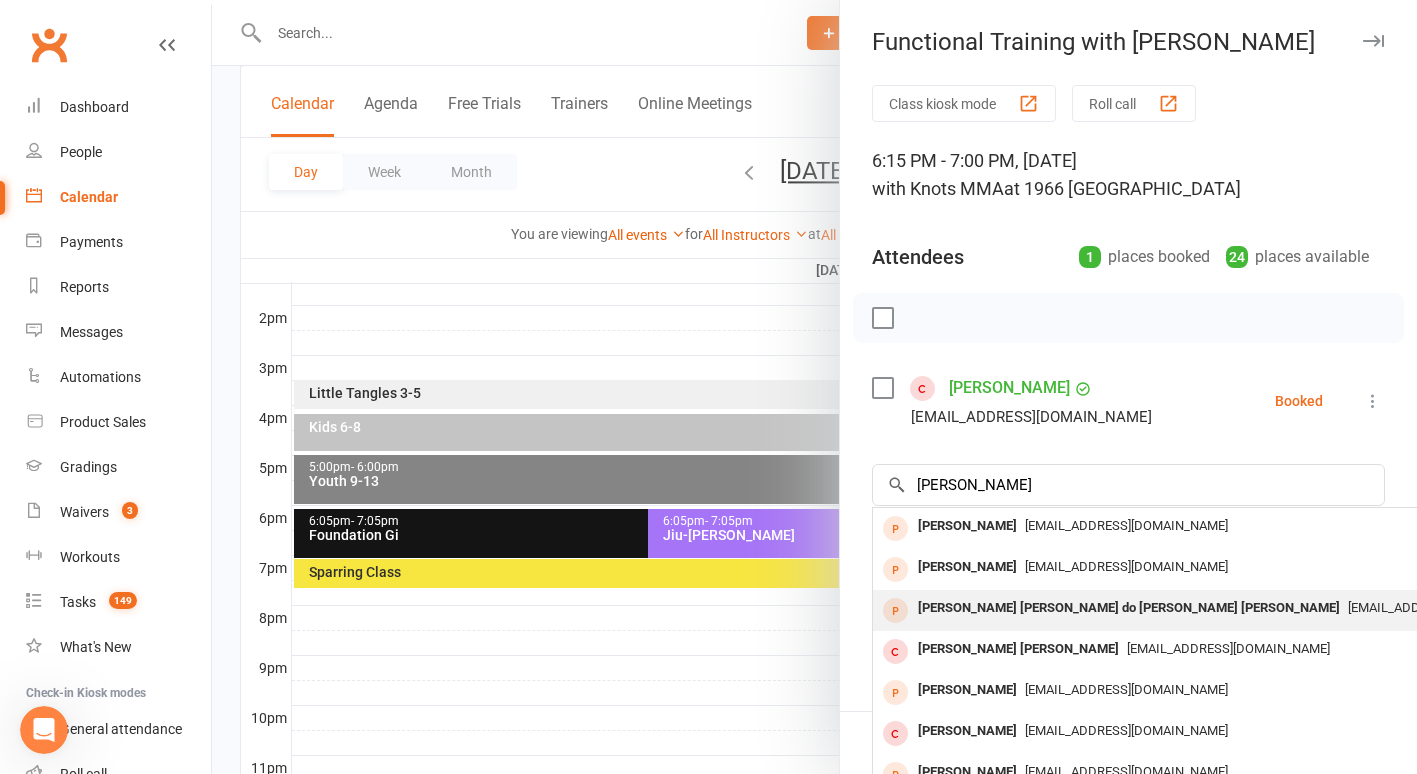 click on "[PERSON_NAME] [PERSON_NAME] do [PERSON_NAME] [PERSON_NAME]" at bounding box center (1129, 608) 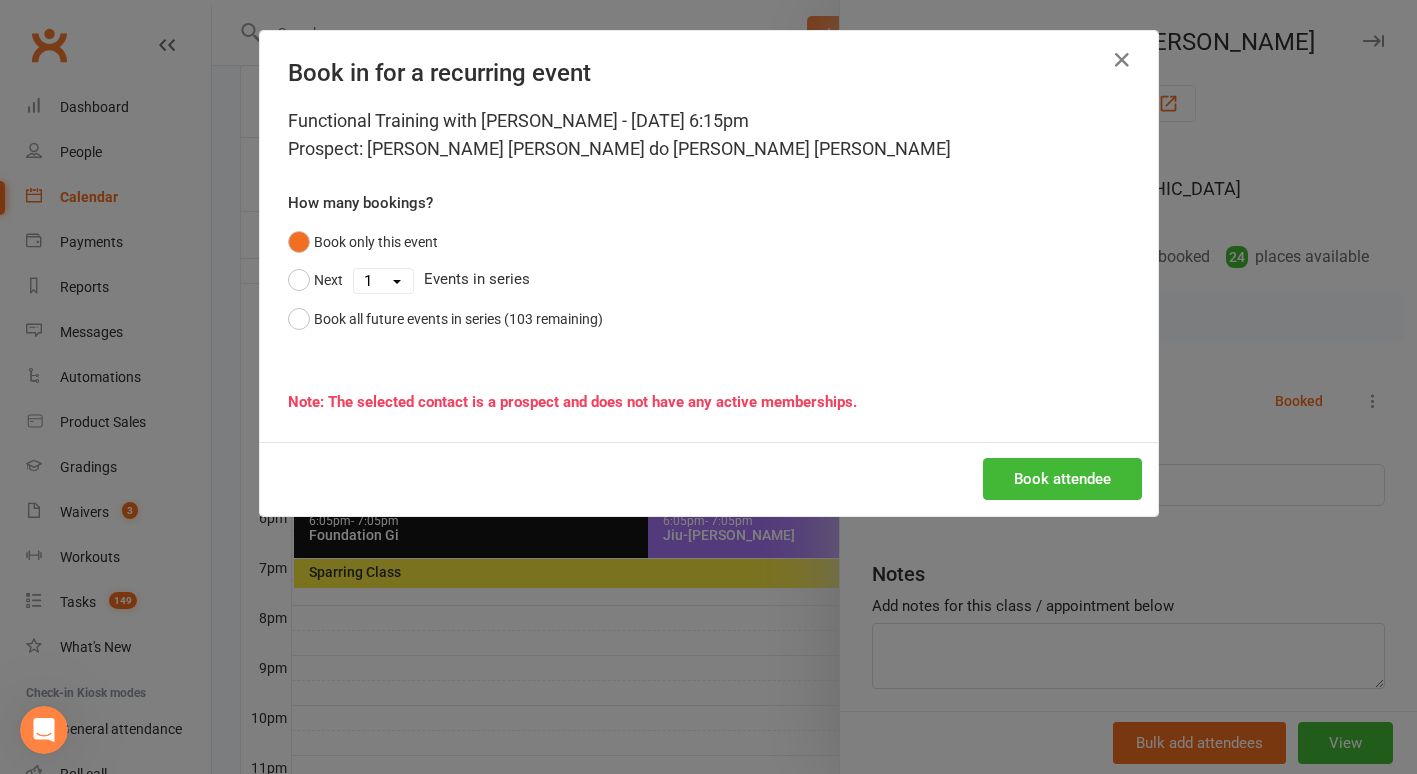 click on "Next 1 2 3 4 5 6 7 8 9 10 11 12 13 14 15 16 17 18 19 20 21 22 23 24 25 26 27 28 29 30 31 32 33 34 35 36 37 38 39 40 41 42 43 44 45 46 47 48 49 50 51 52 53 54 55 56 57 58 59 60 61 62 63 64 65 66 67 68 69 70 71 72 73 74 75 76 77 78 79 80 81 82 83 84 85 86 87 88 89 90 91 92 93 94 95 96 97 98 99 100 101 102 103 Events in series" at bounding box center [709, 280] 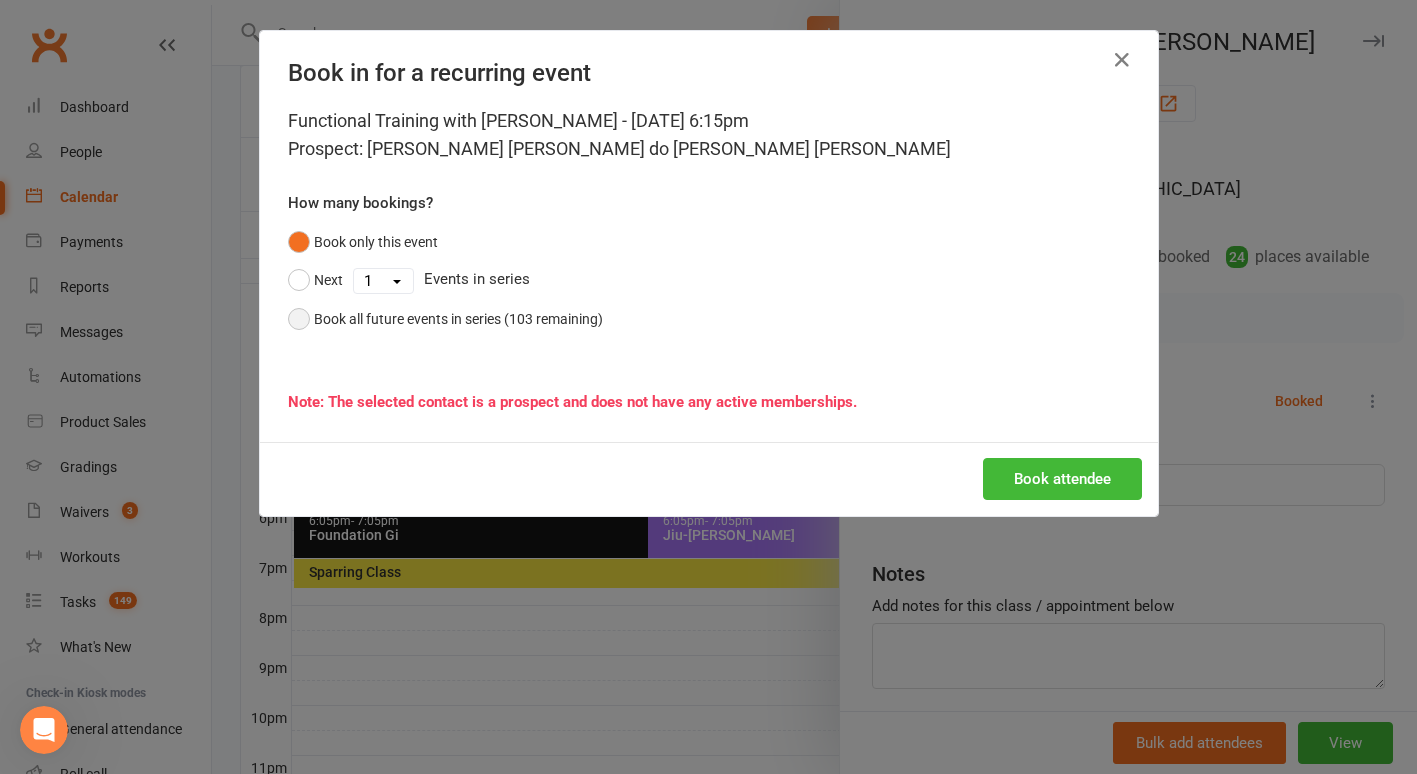 click on "Book all future events in series (103 remaining)" at bounding box center (458, 319) 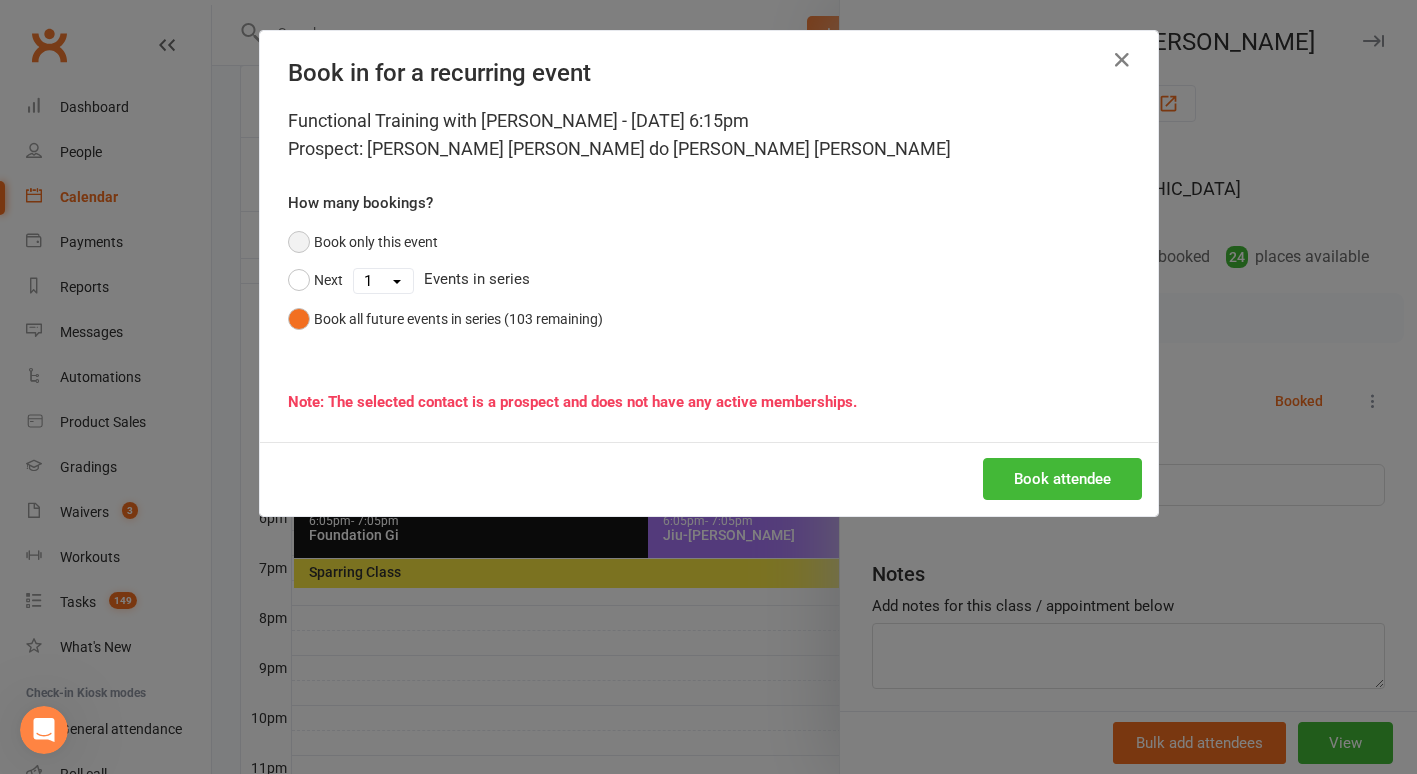 click on "Book only this event" at bounding box center [363, 242] 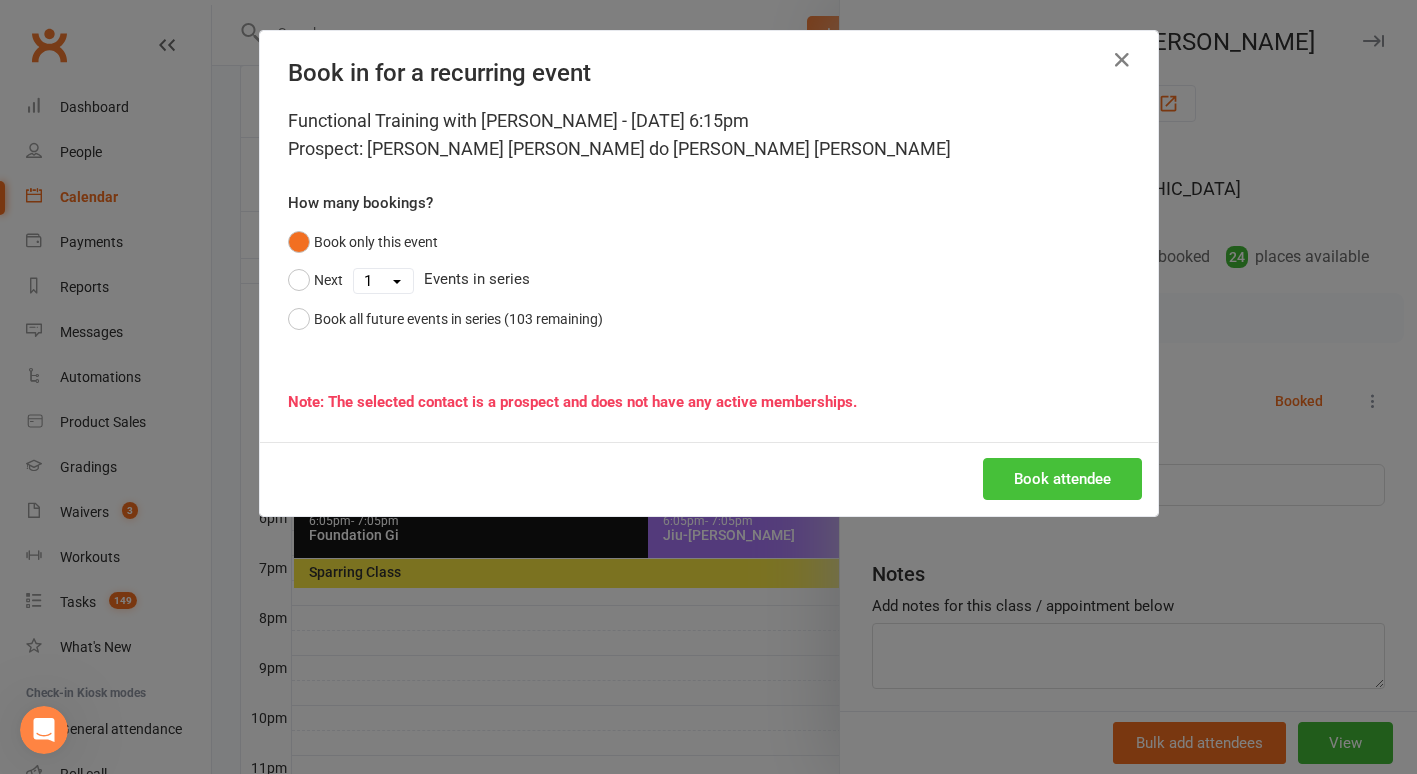 click on "Book attendee" at bounding box center [1062, 479] 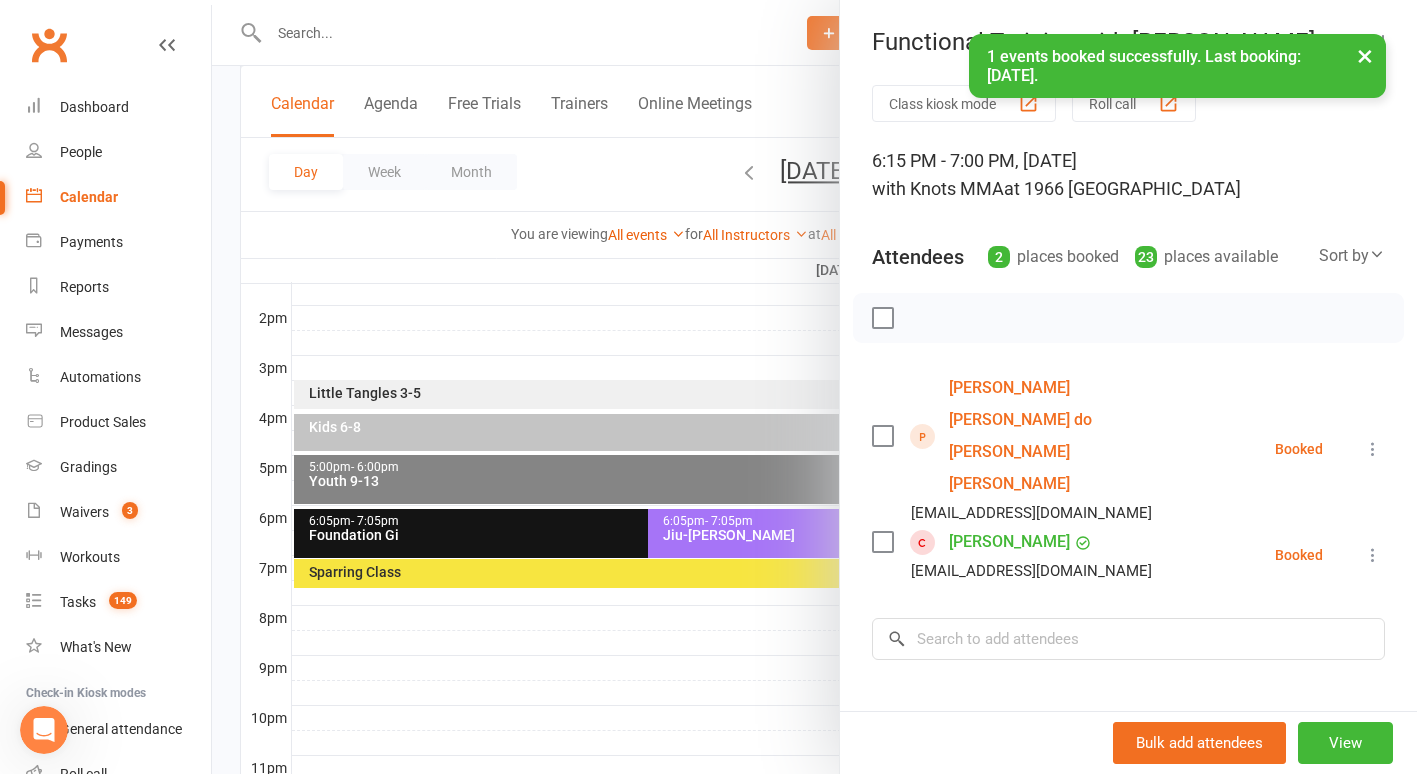 click at bounding box center (814, 387) 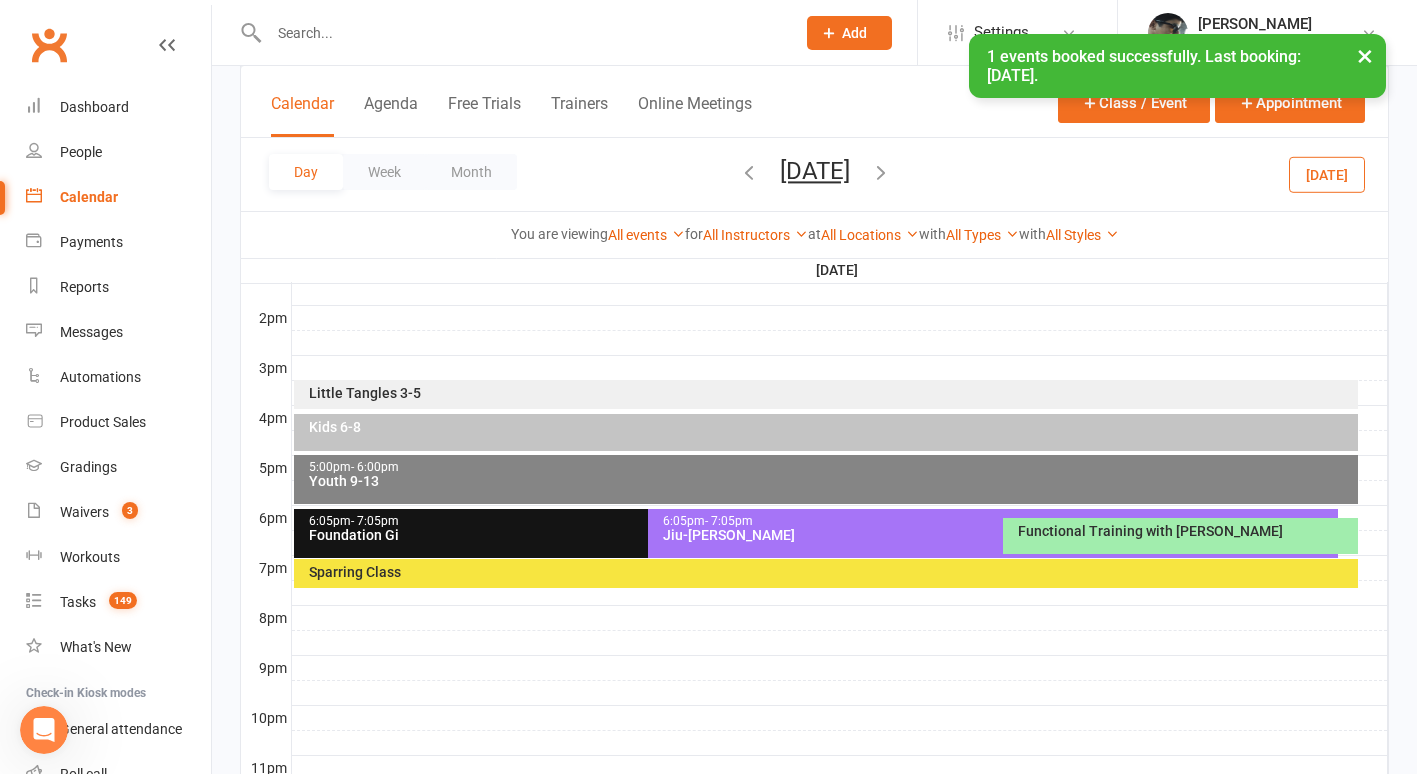 scroll, scrollTop: 890, scrollLeft: 0, axis: vertical 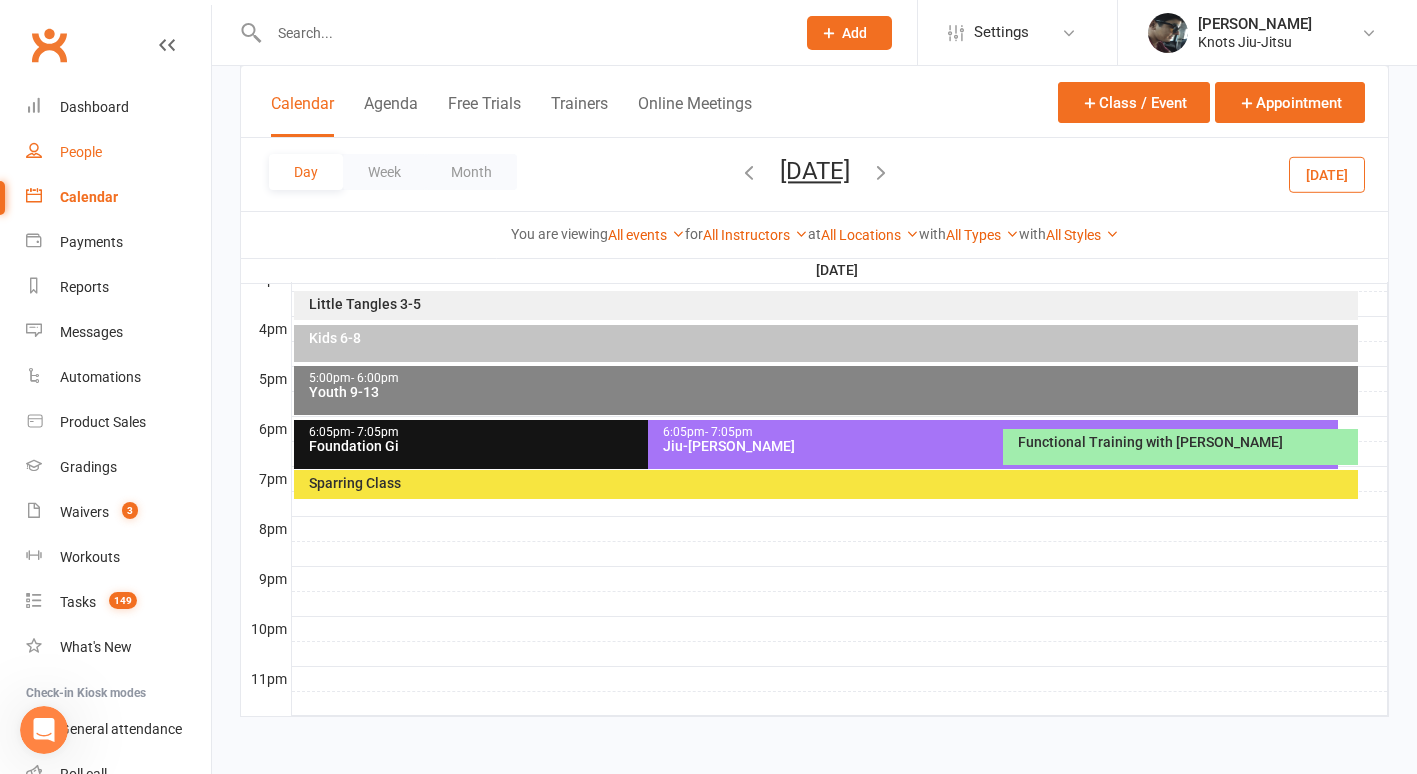 click on "People" at bounding box center [81, 152] 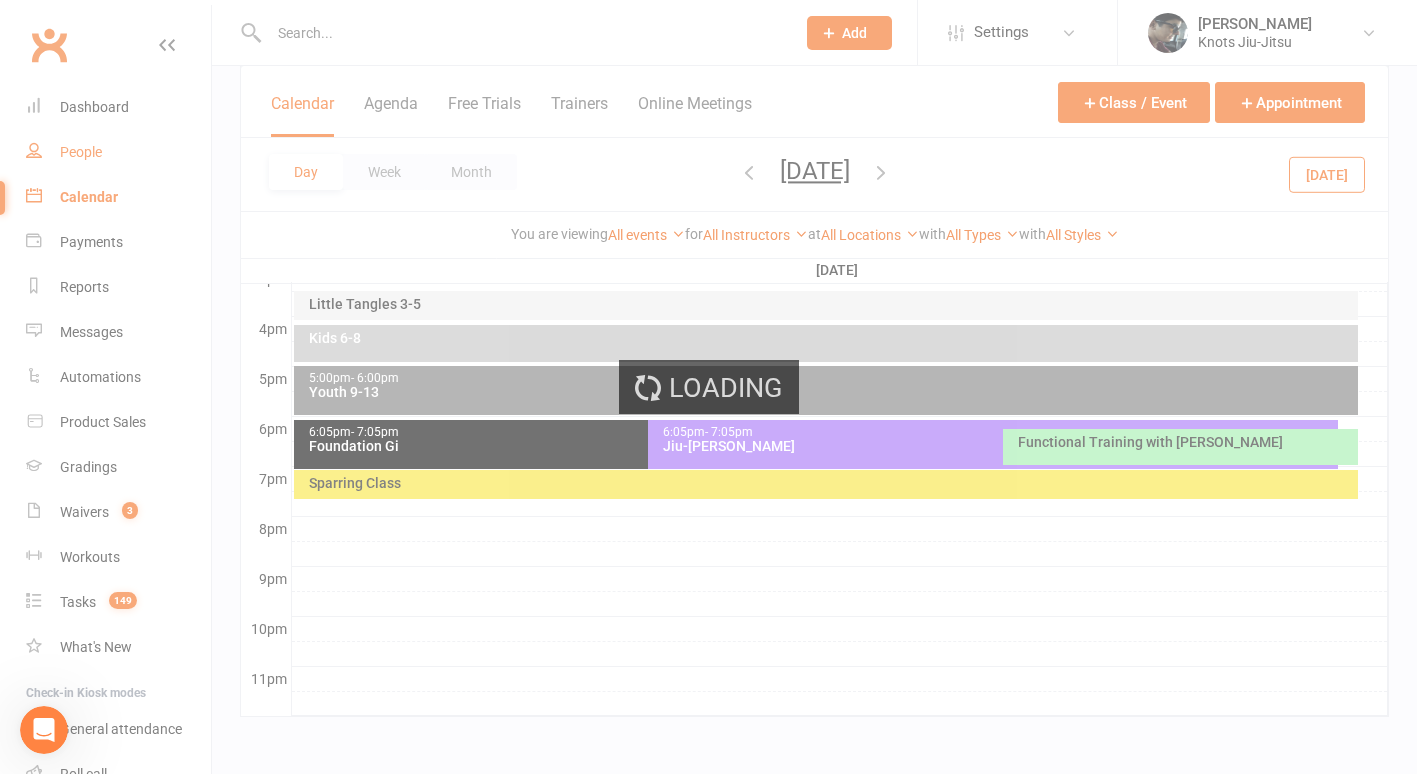select on "100" 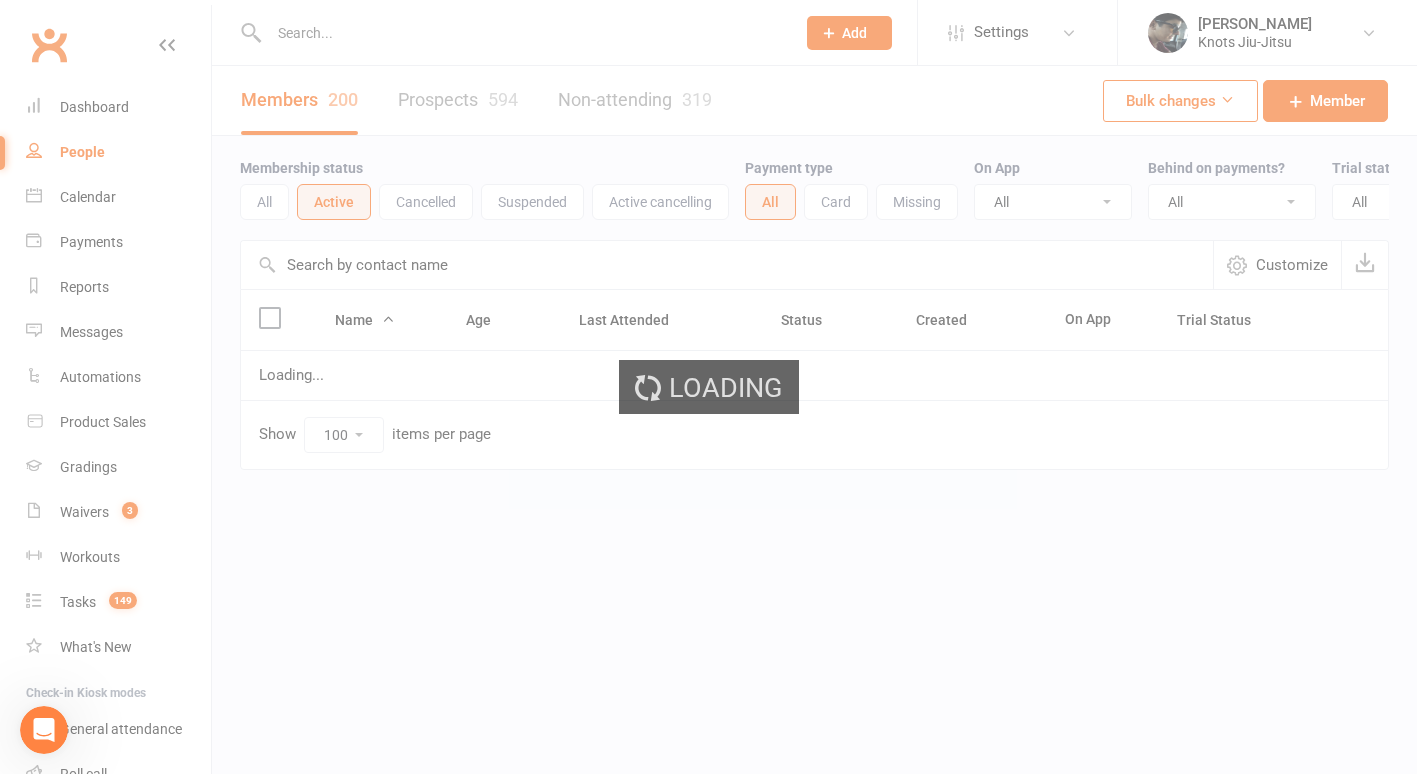 scroll, scrollTop: 0, scrollLeft: 0, axis: both 